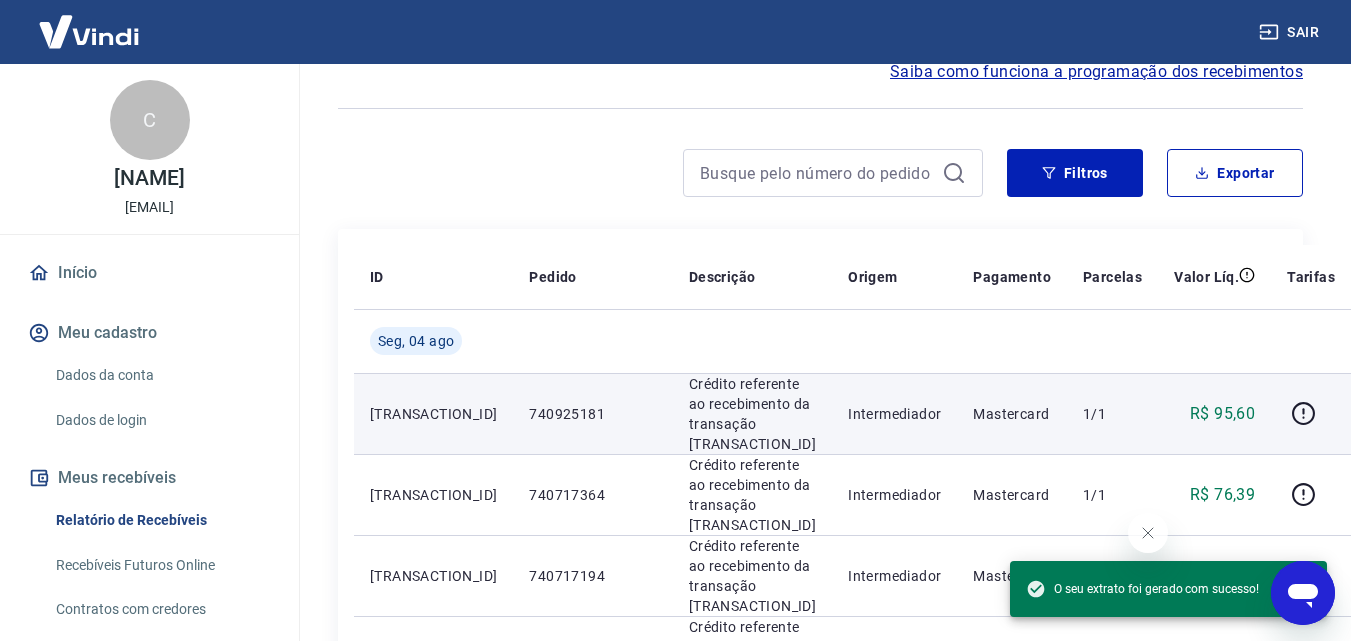 scroll, scrollTop: 100, scrollLeft: 0, axis: vertical 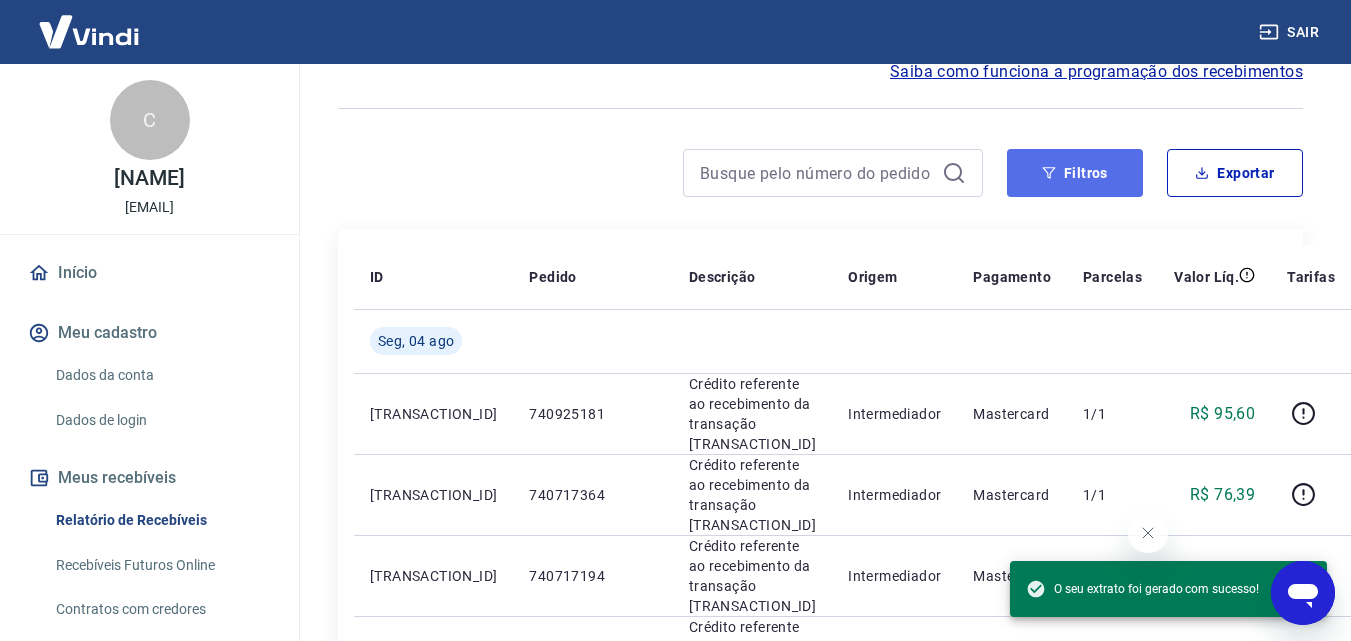 click on "Filtros" at bounding box center (1075, 173) 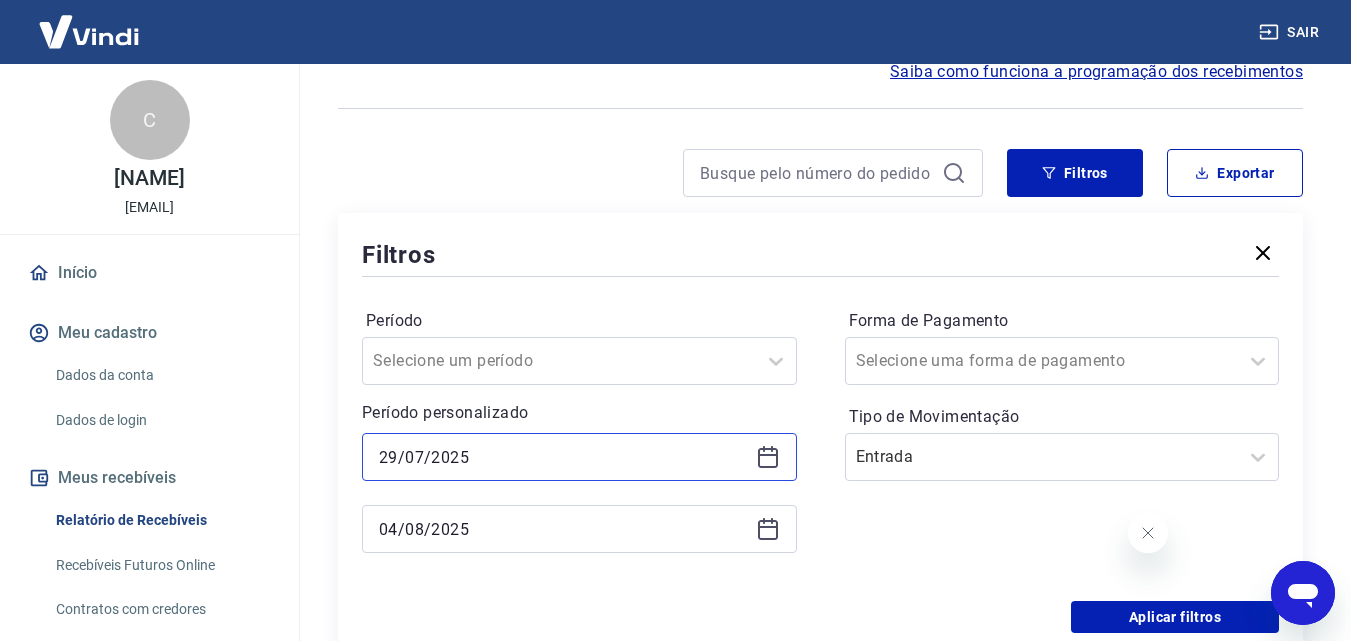 click on "29/07/2025" at bounding box center [563, 457] 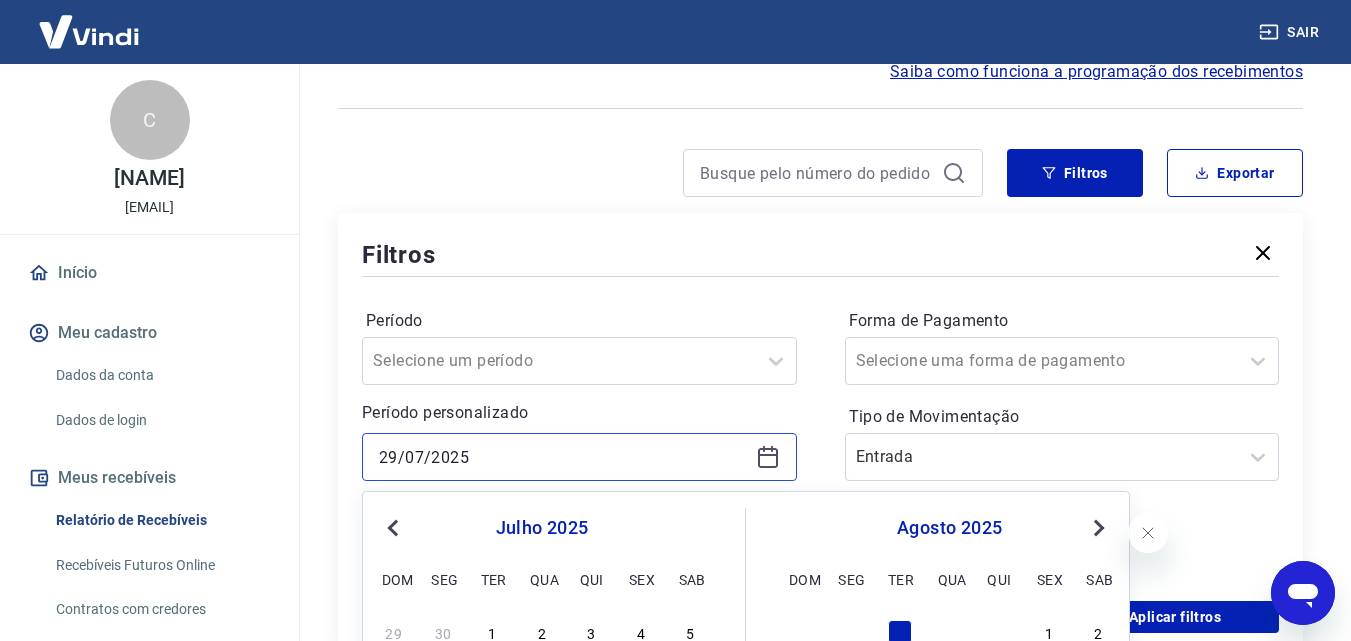 scroll, scrollTop: 400, scrollLeft: 0, axis: vertical 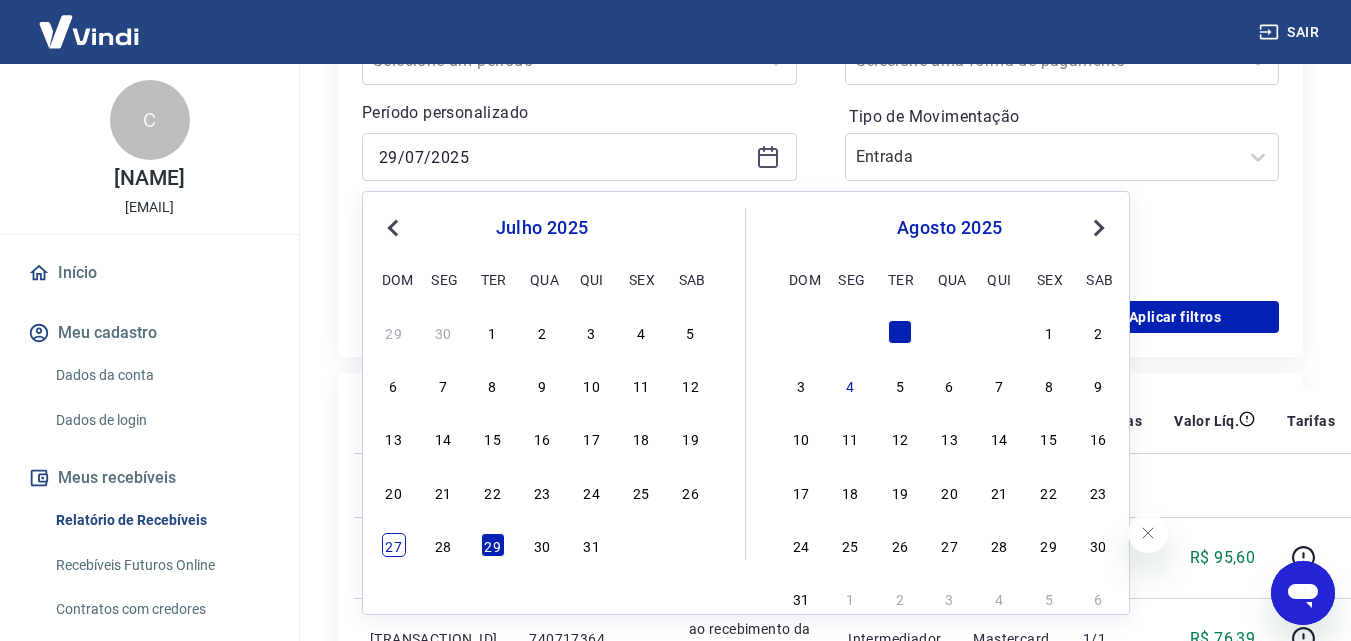 click on "27" at bounding box center (394, 545) 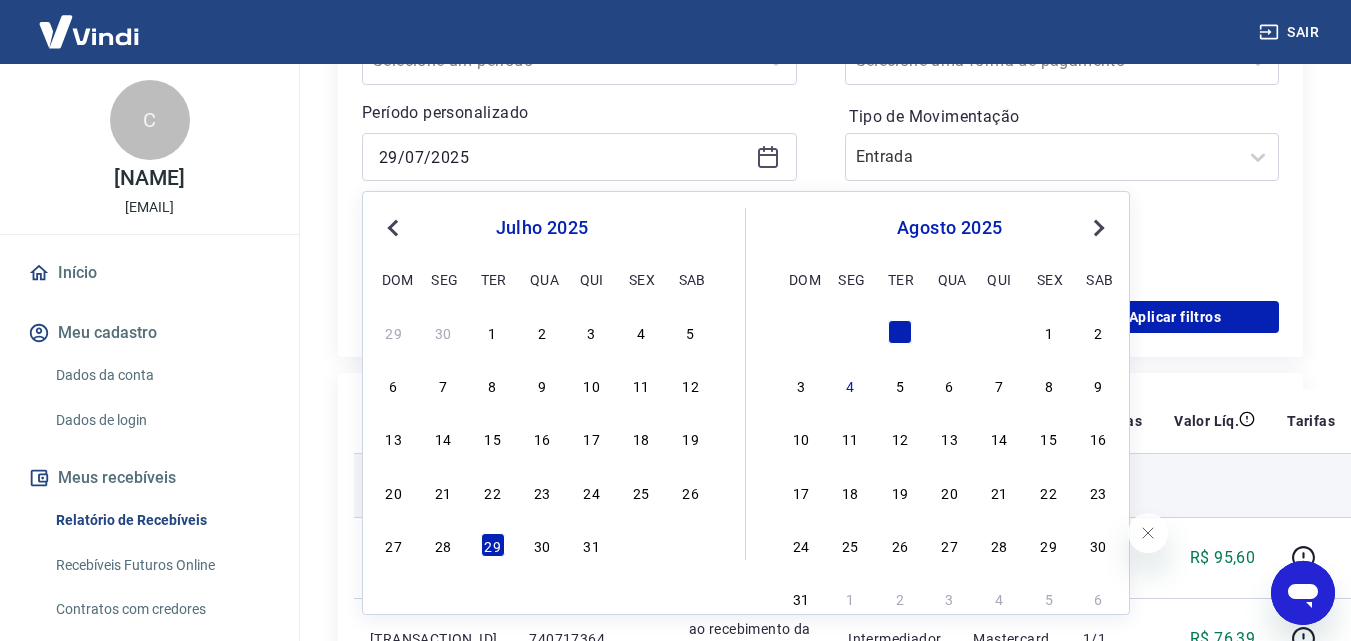 type on "[DATE]" 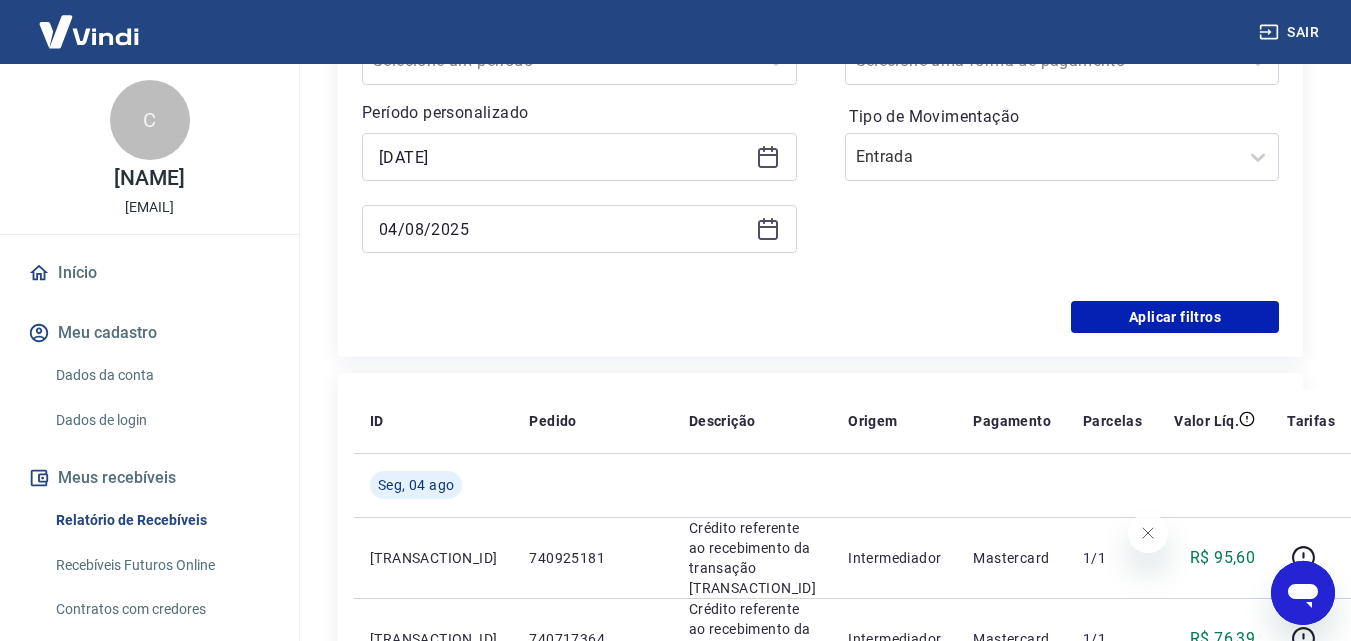 scroll, scrollTop: 300, scrollLeft: 0, axis: vertical 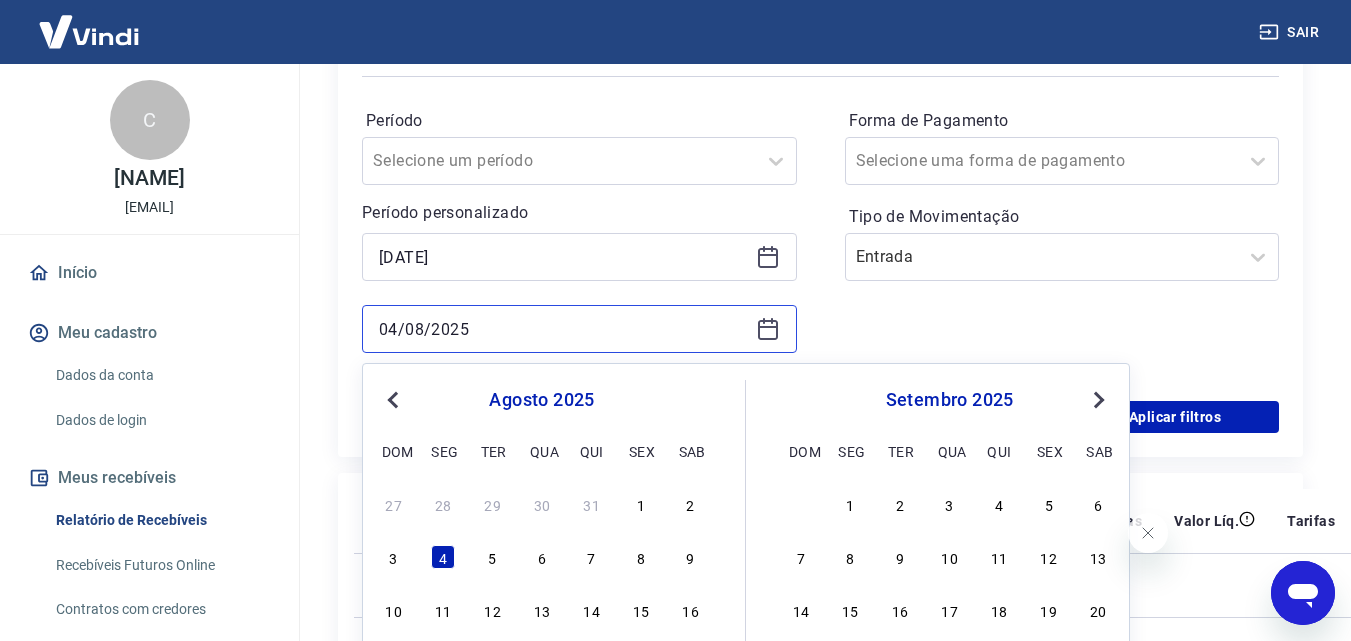 click on "04/08/2025" at bounding box center [563, 329] 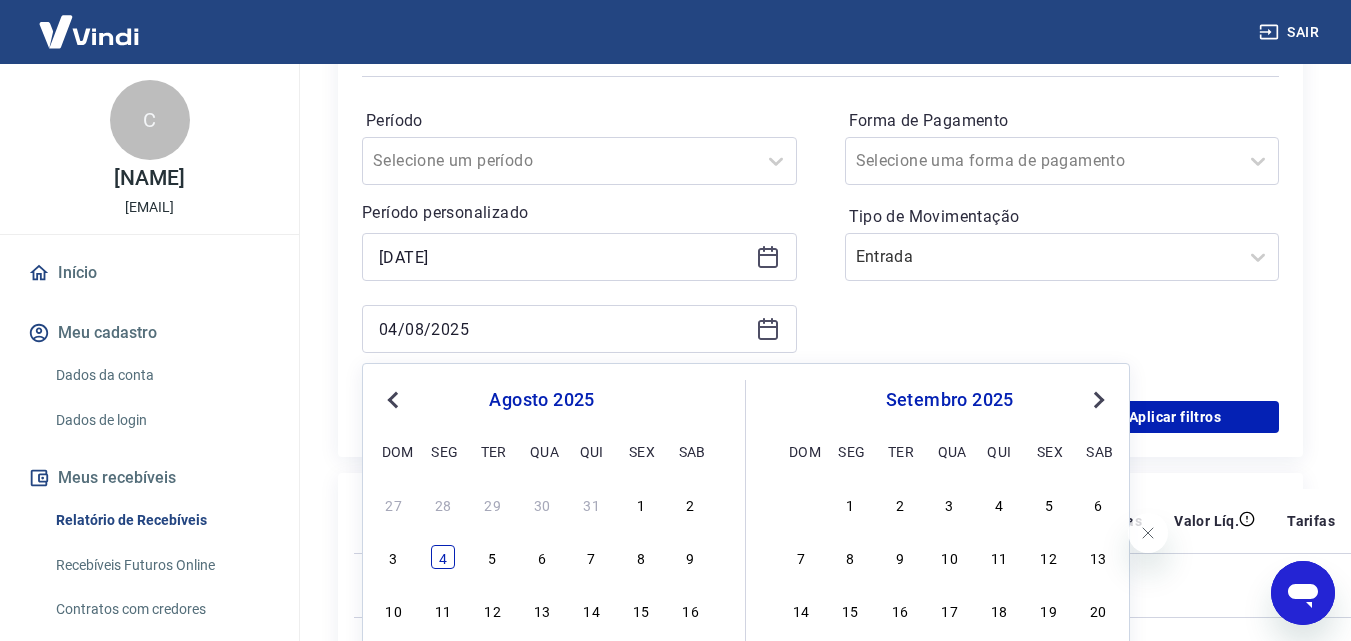click on "4" at bounding box center [443, 557] 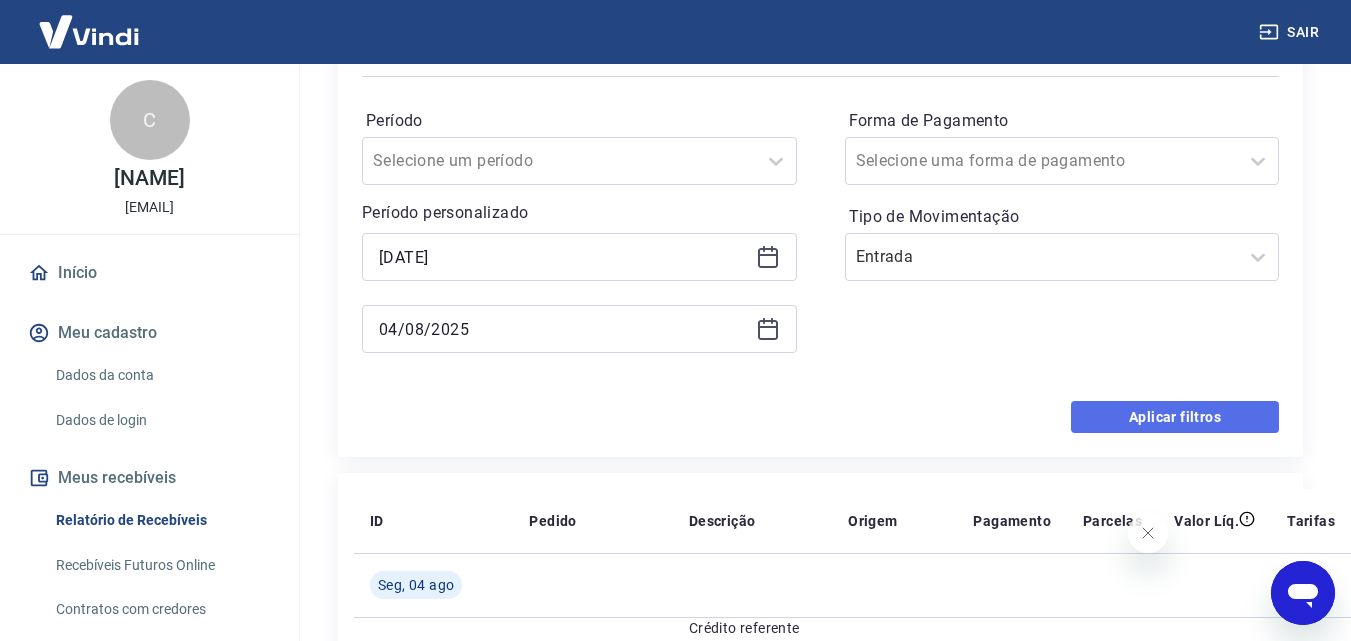 click on "Aplicar filtros" at bounding box center [1175, 417] 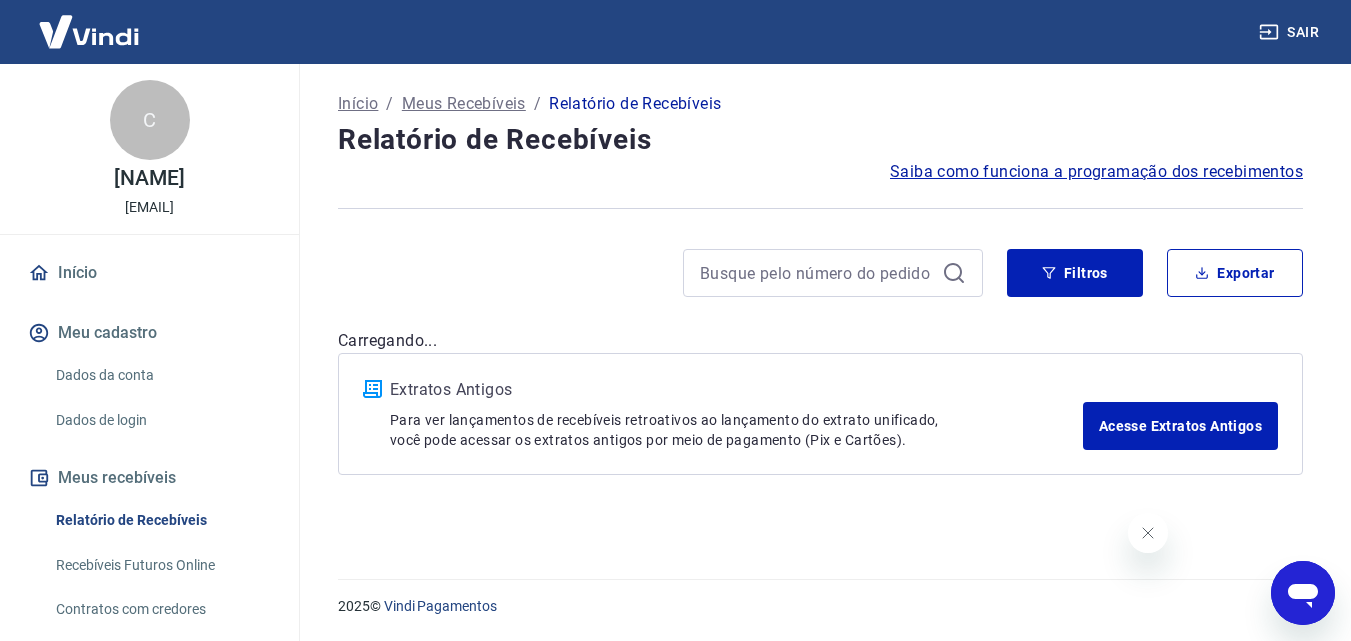 scroll, scrollTop: 0, scrollLeft: 0, axis: both 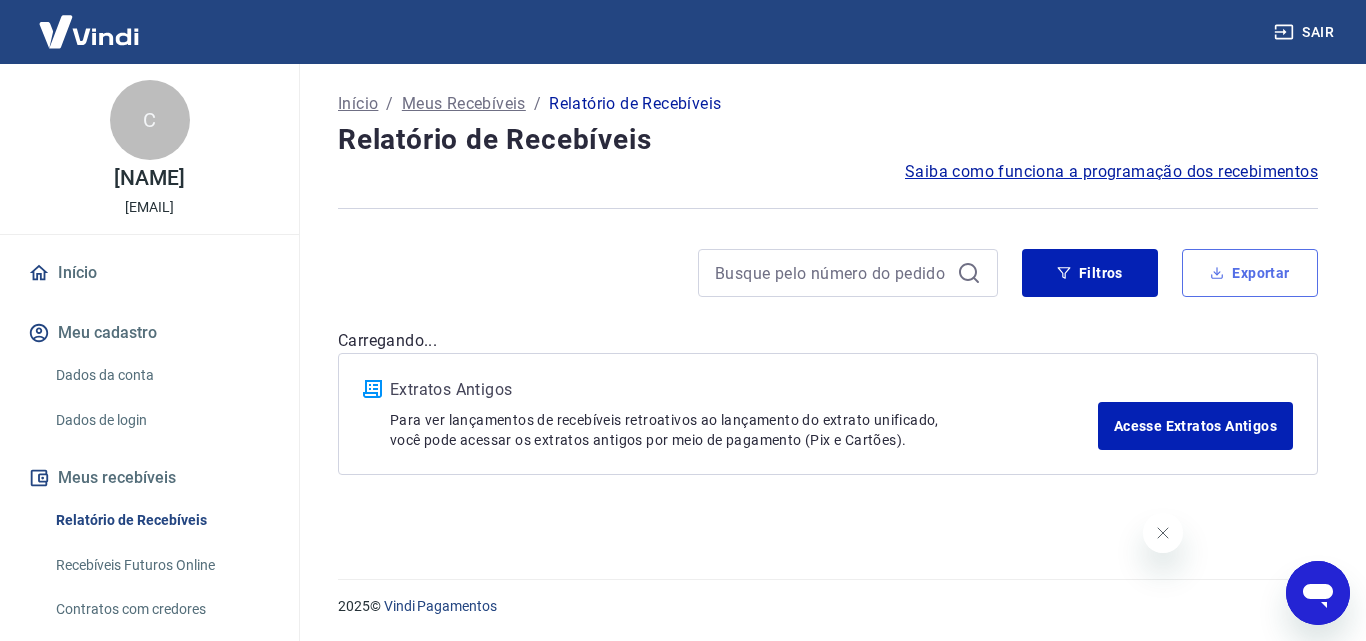click on "Exportar" at bounding box center (1250, 273) 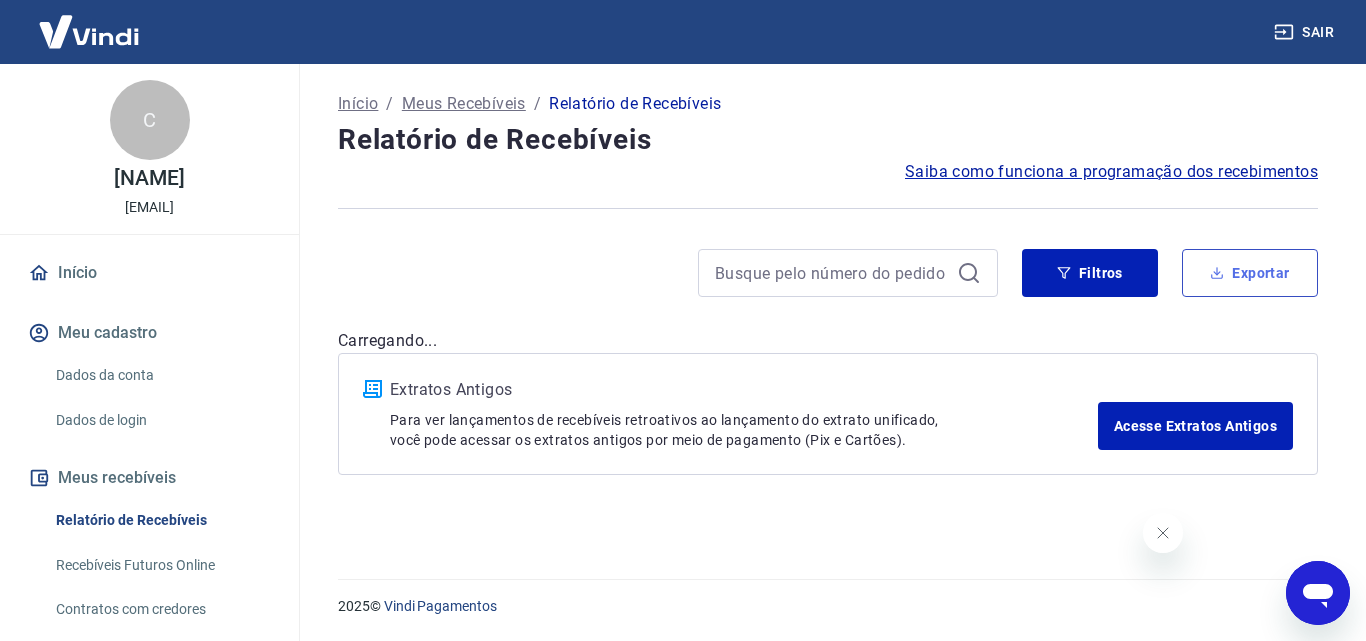type on "[DATE]" 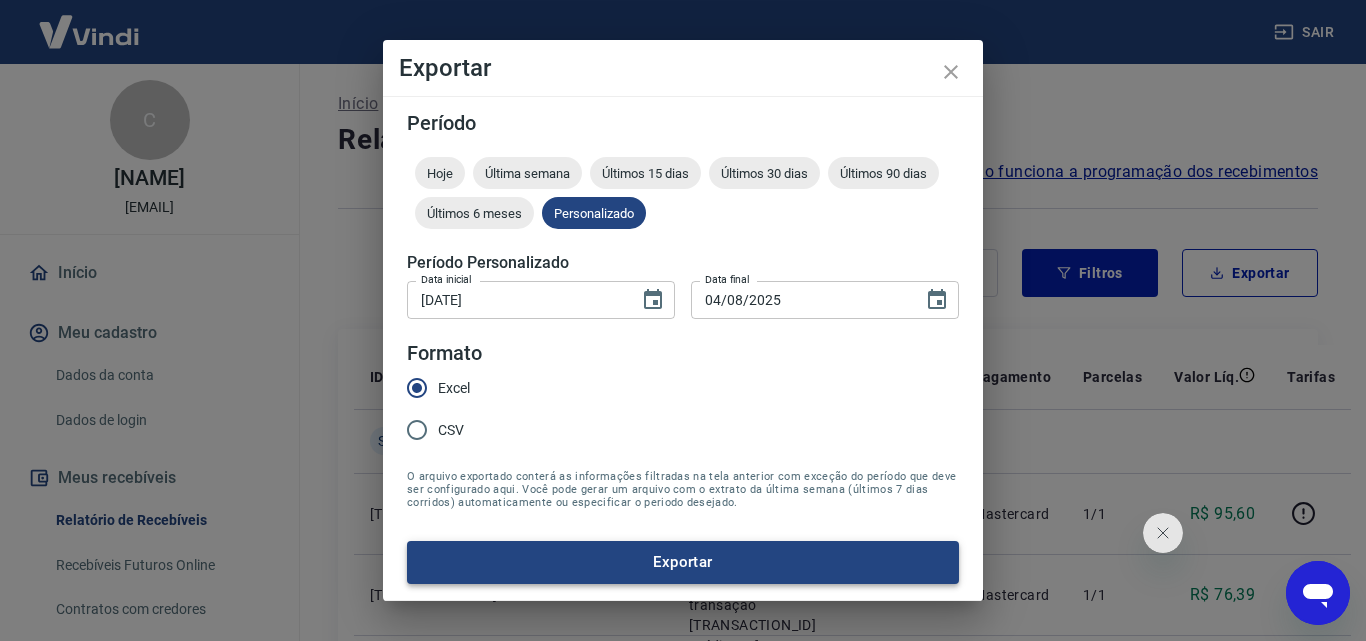 click on "Exportar" at bounding box center [683, 562] 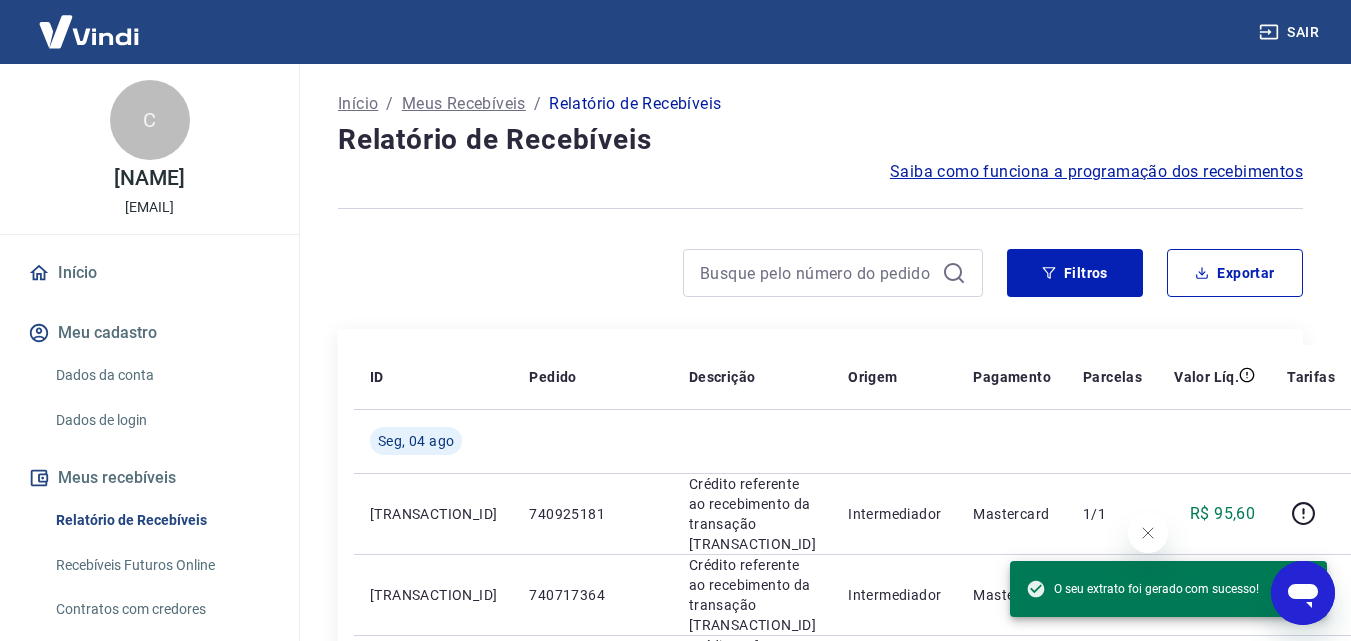 click 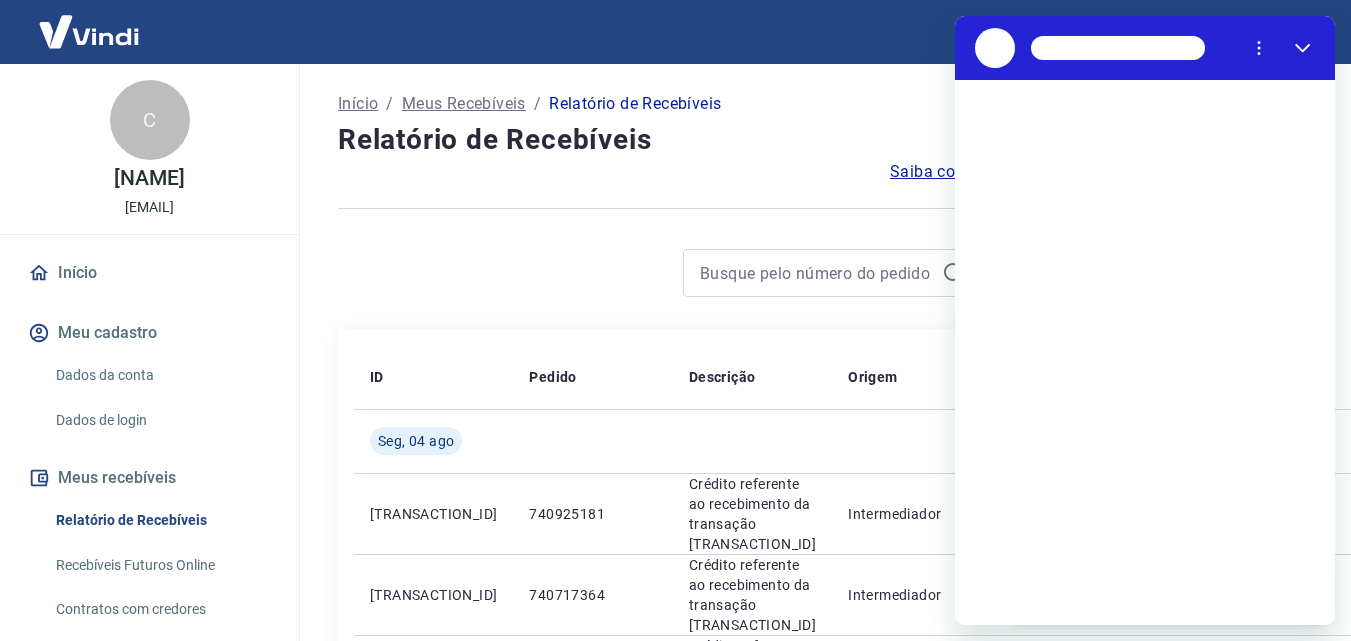 scroll, scrollTop: 0, scrollLeft: 0, axis: both 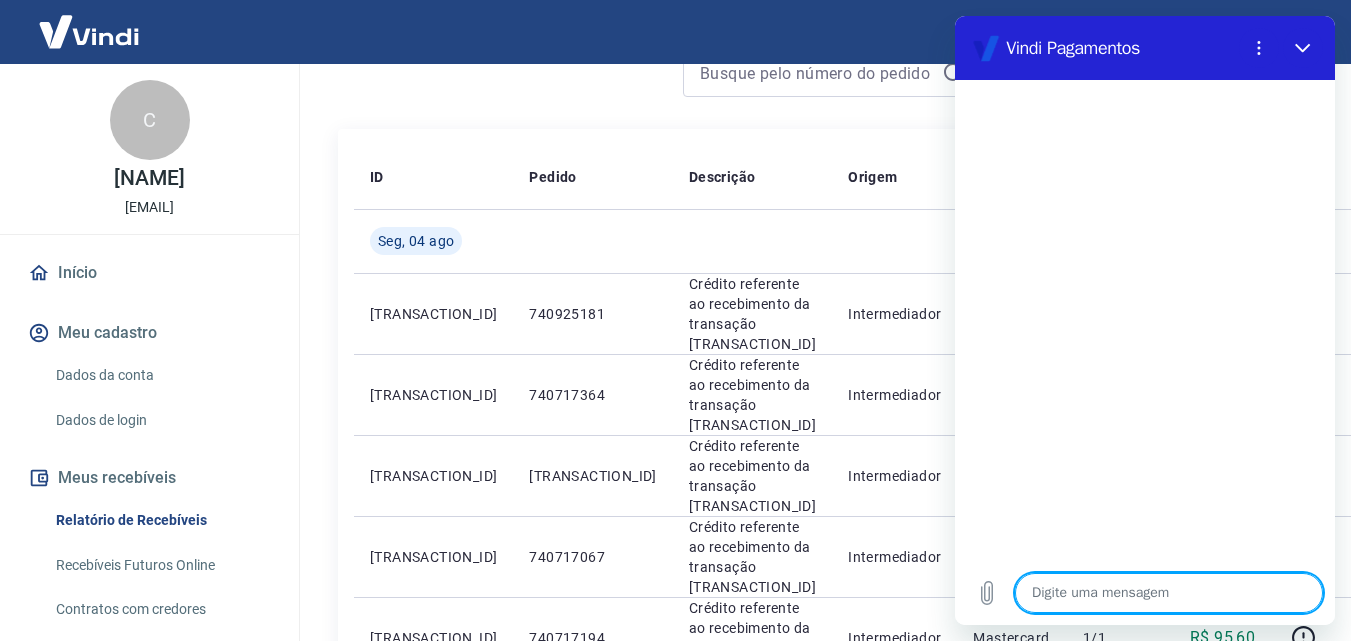 click at bounding box center (1169, 593) 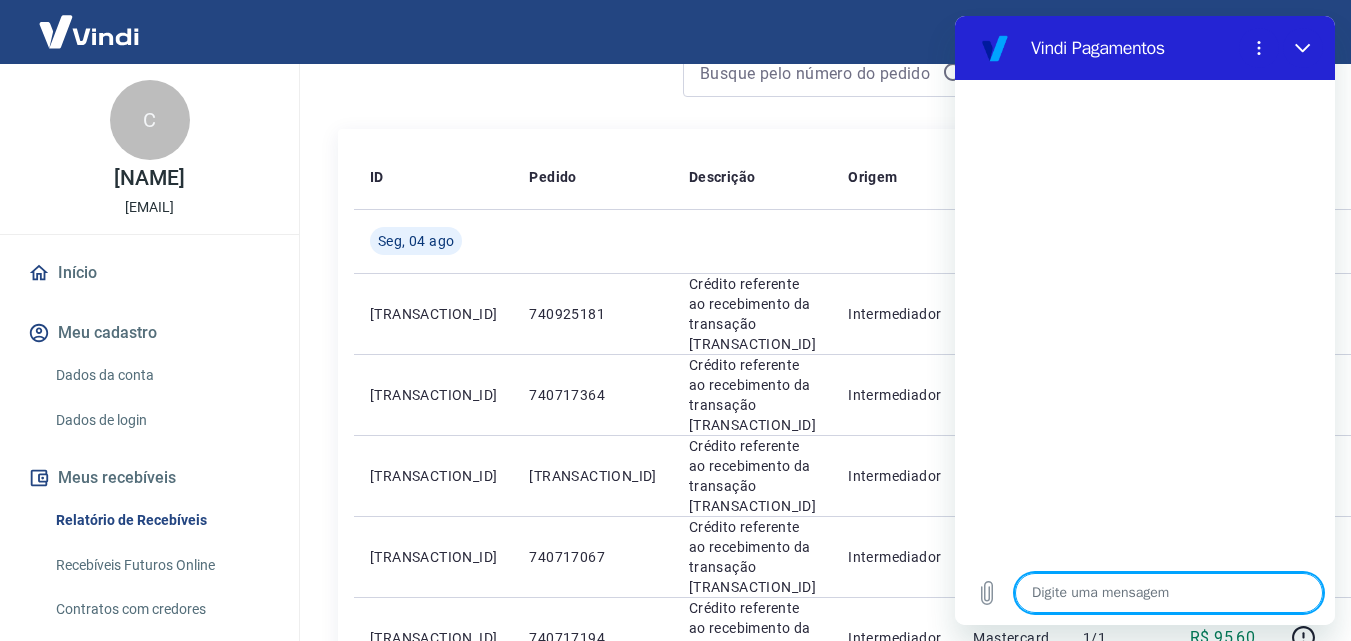 type on "b" 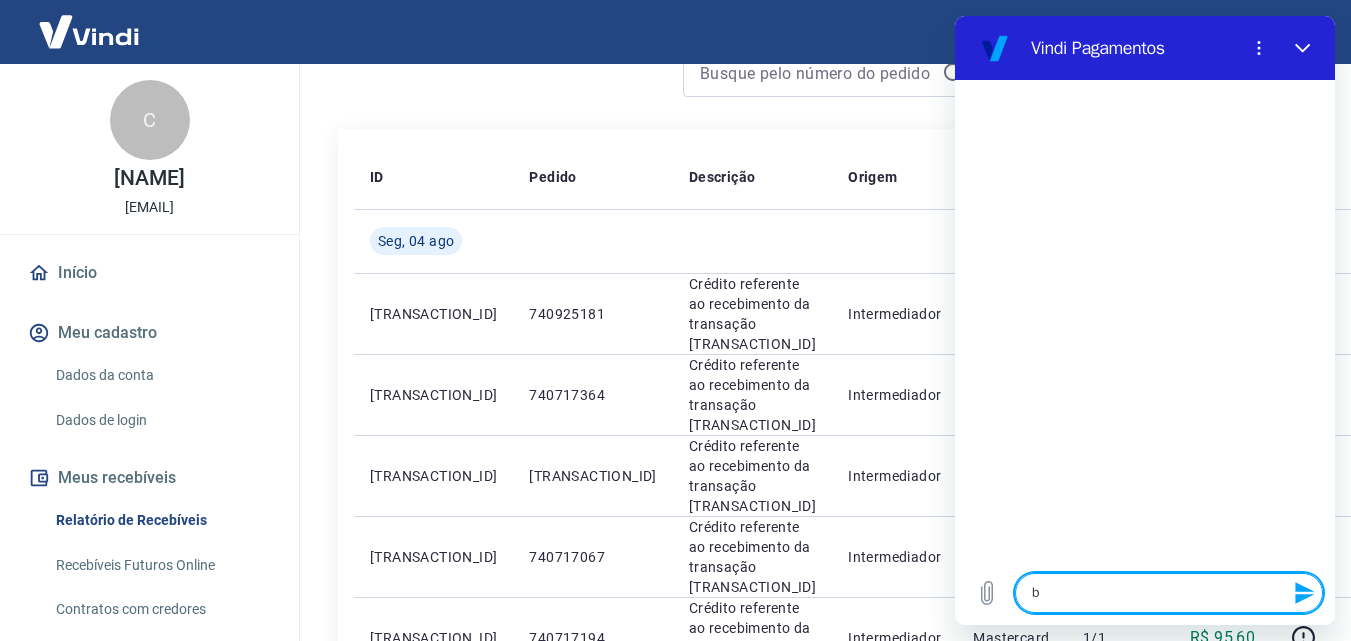 type on "bO" 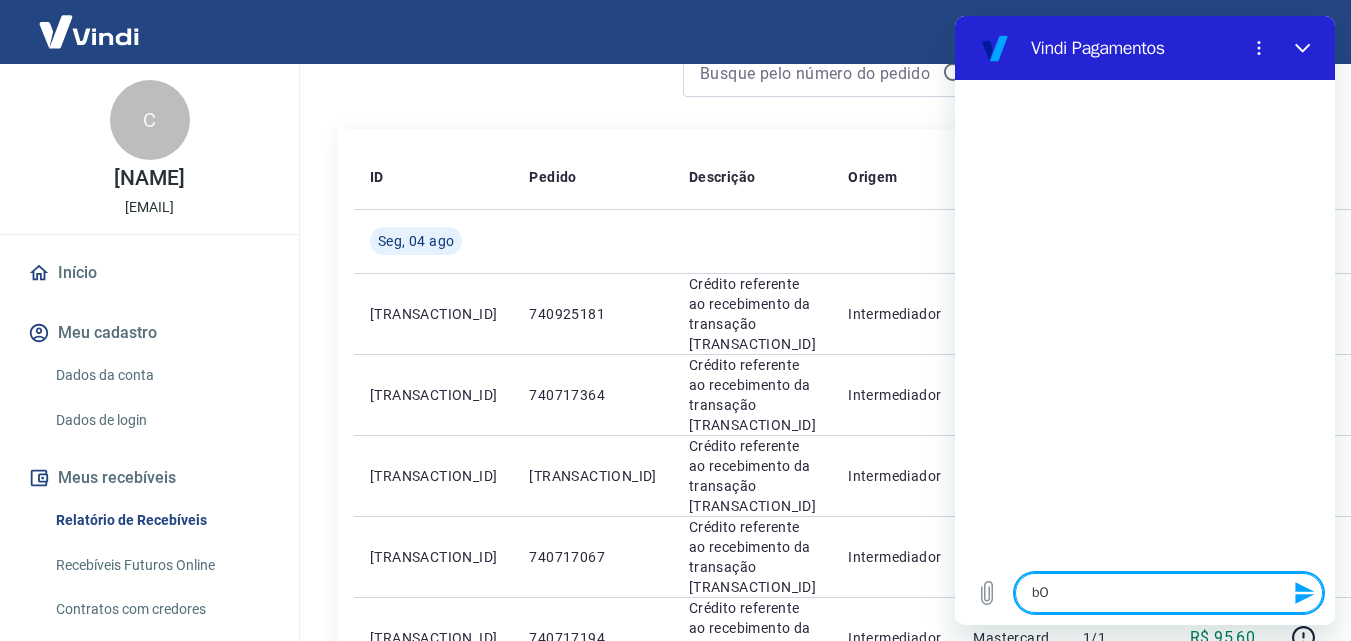 type on "bOA" 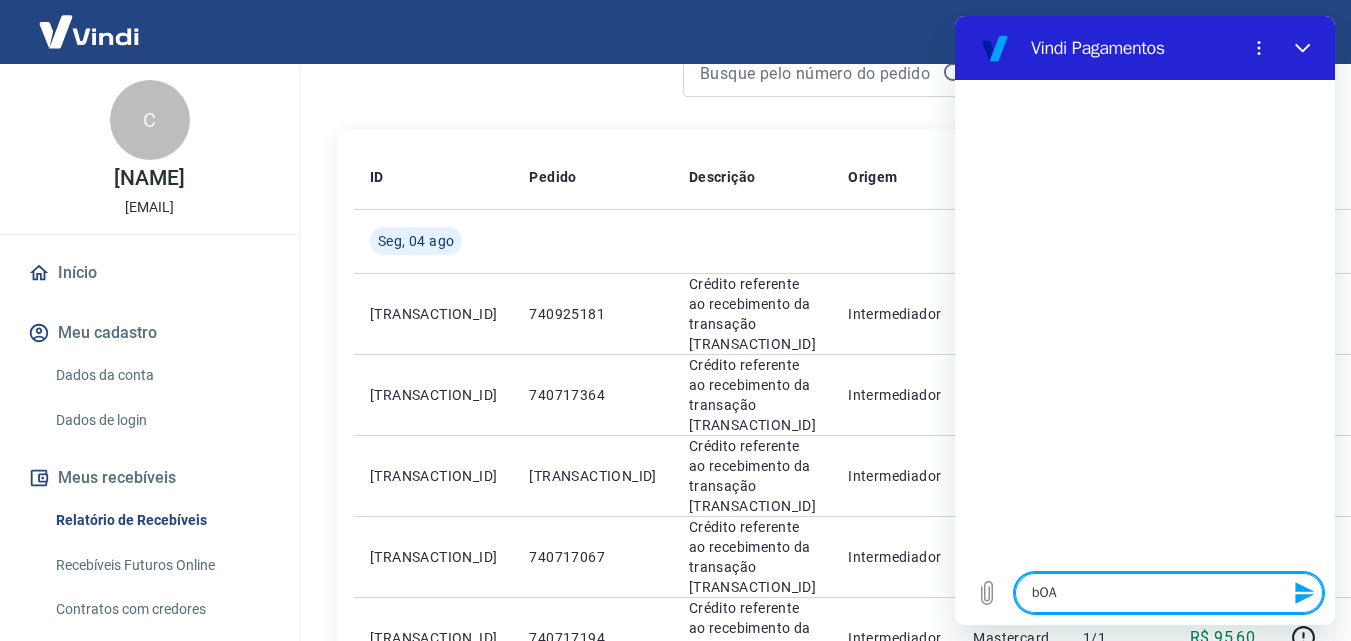 type on "bOA" 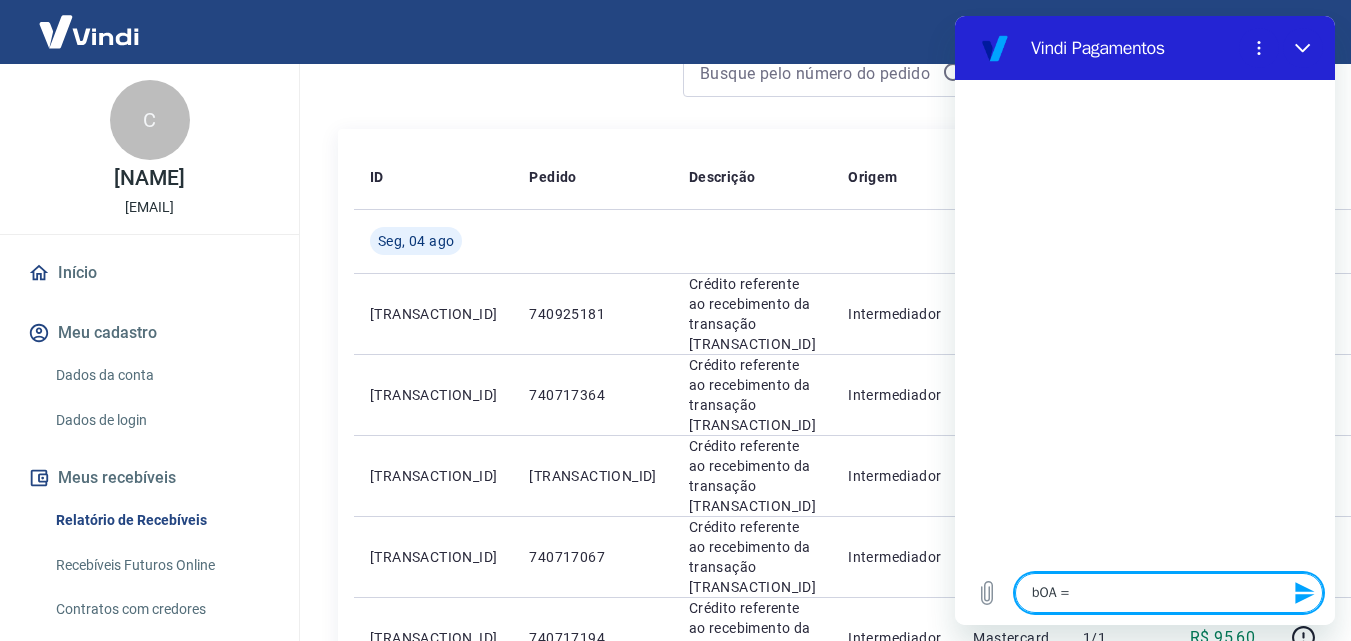 type on "x" 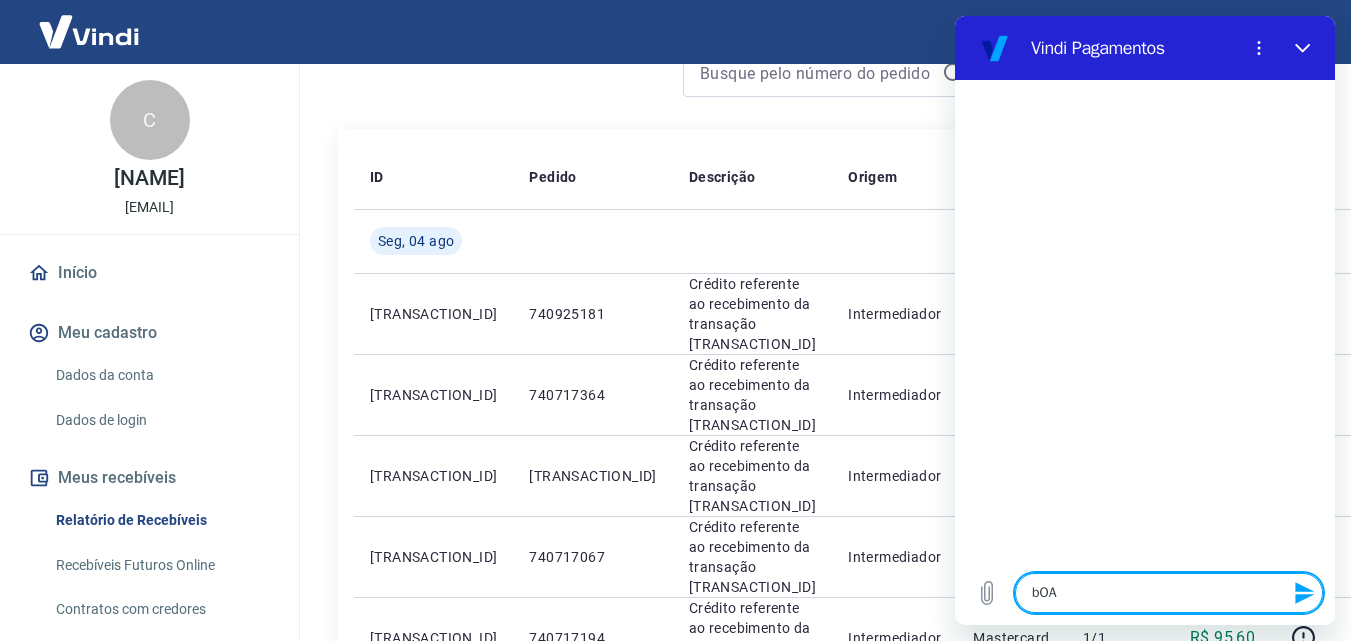 type on "bOA" 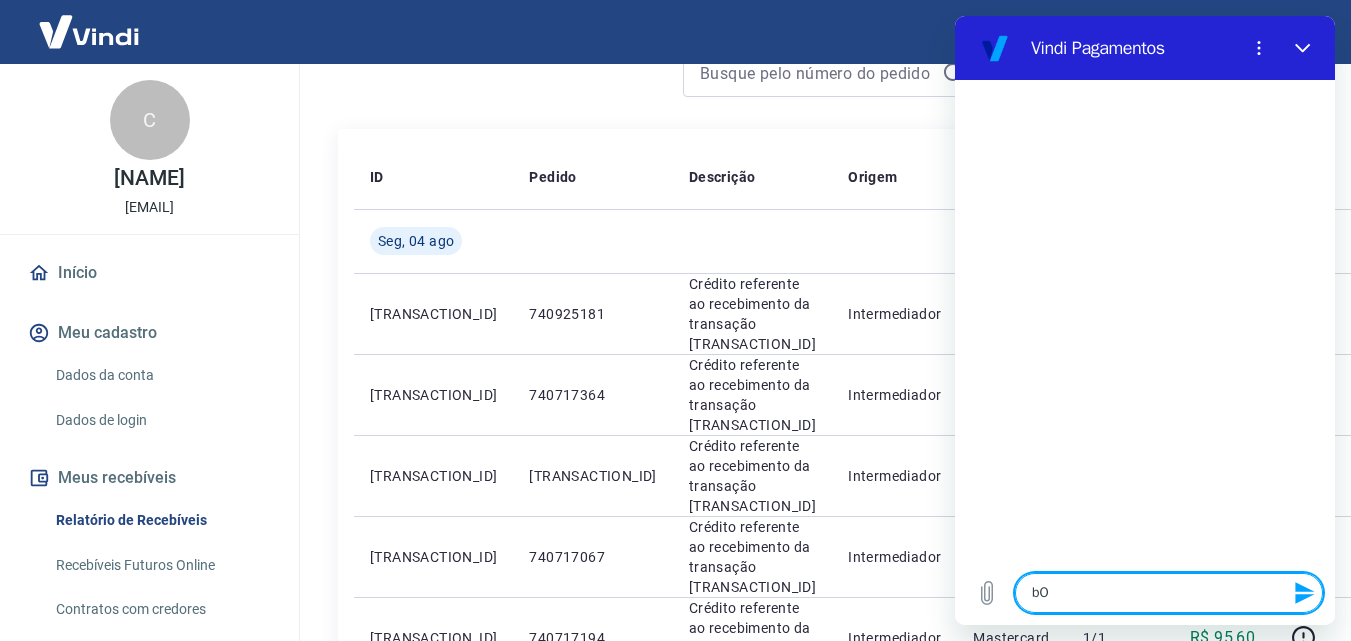type on "b" 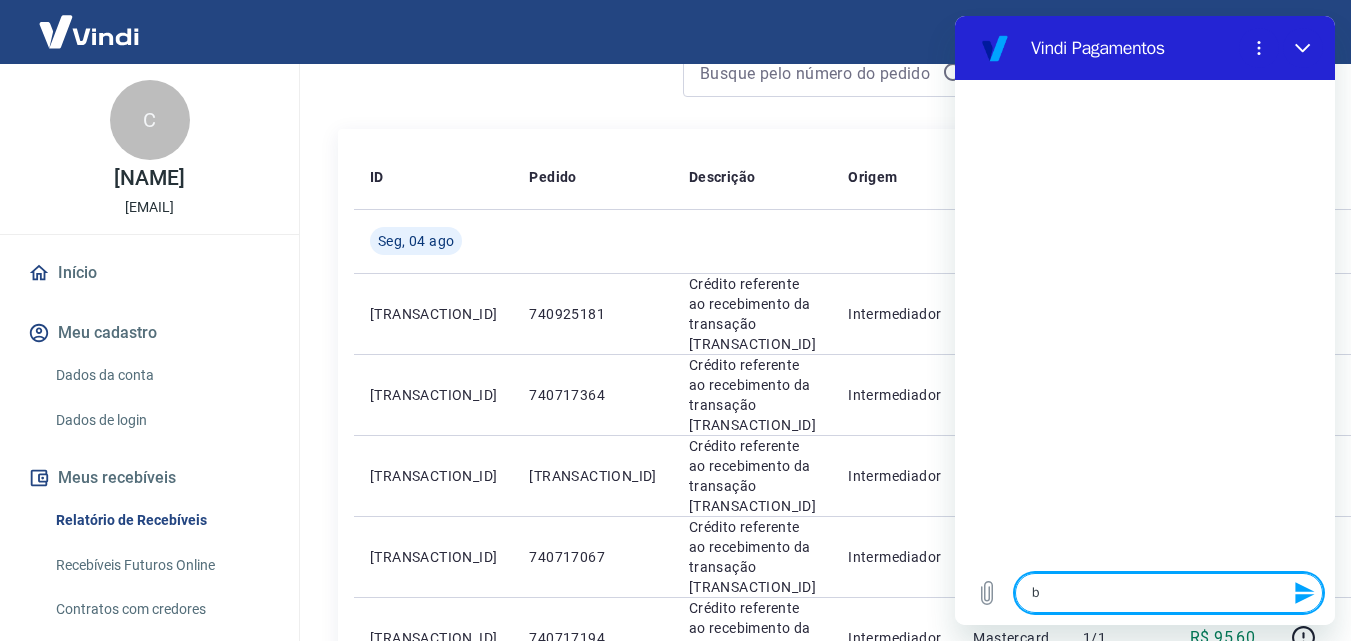 type 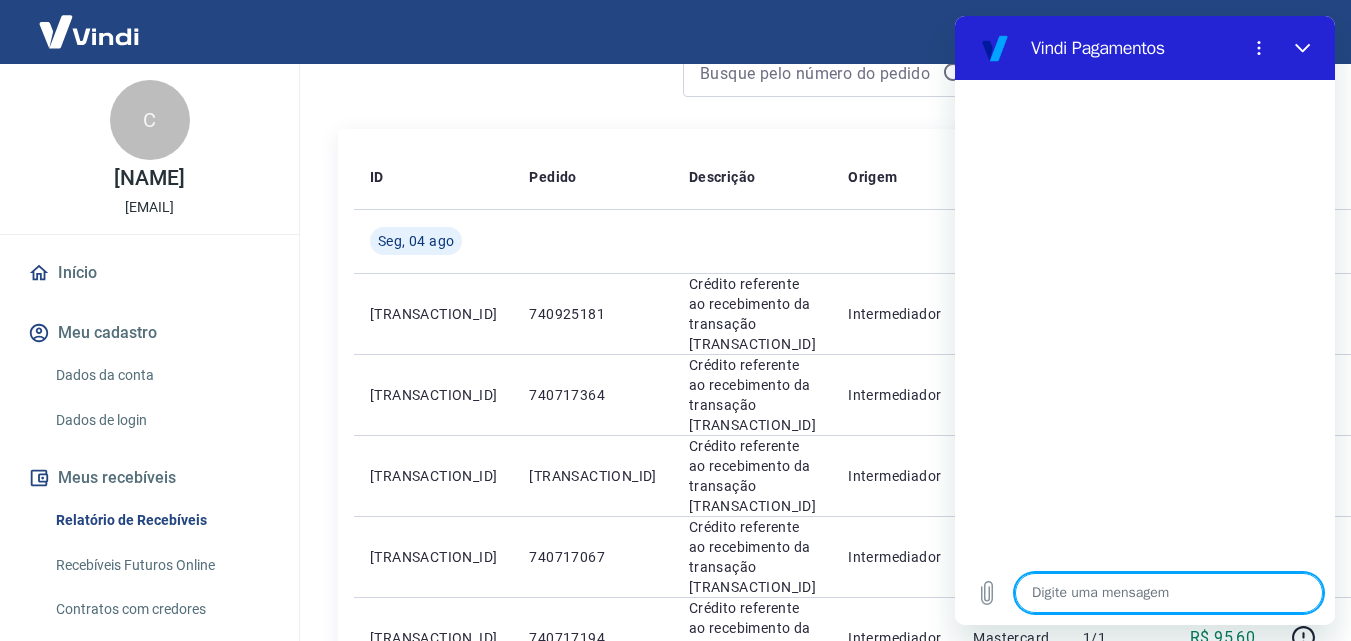type on "B" 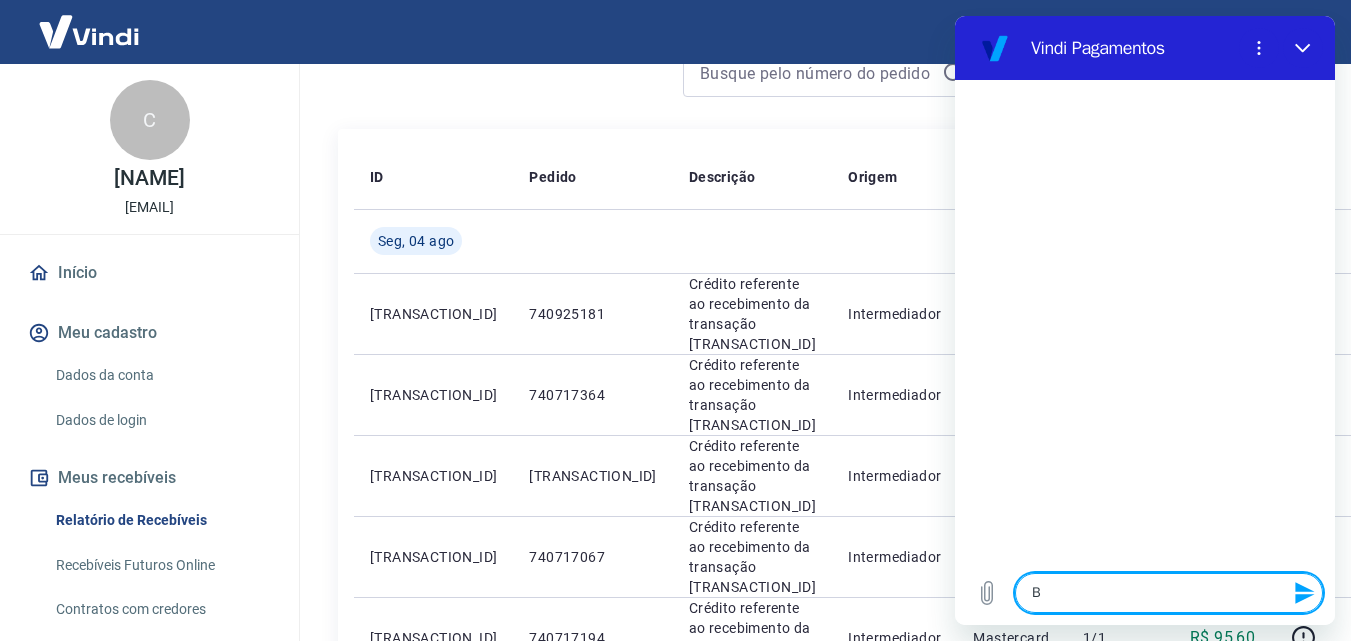 type on "Bo" 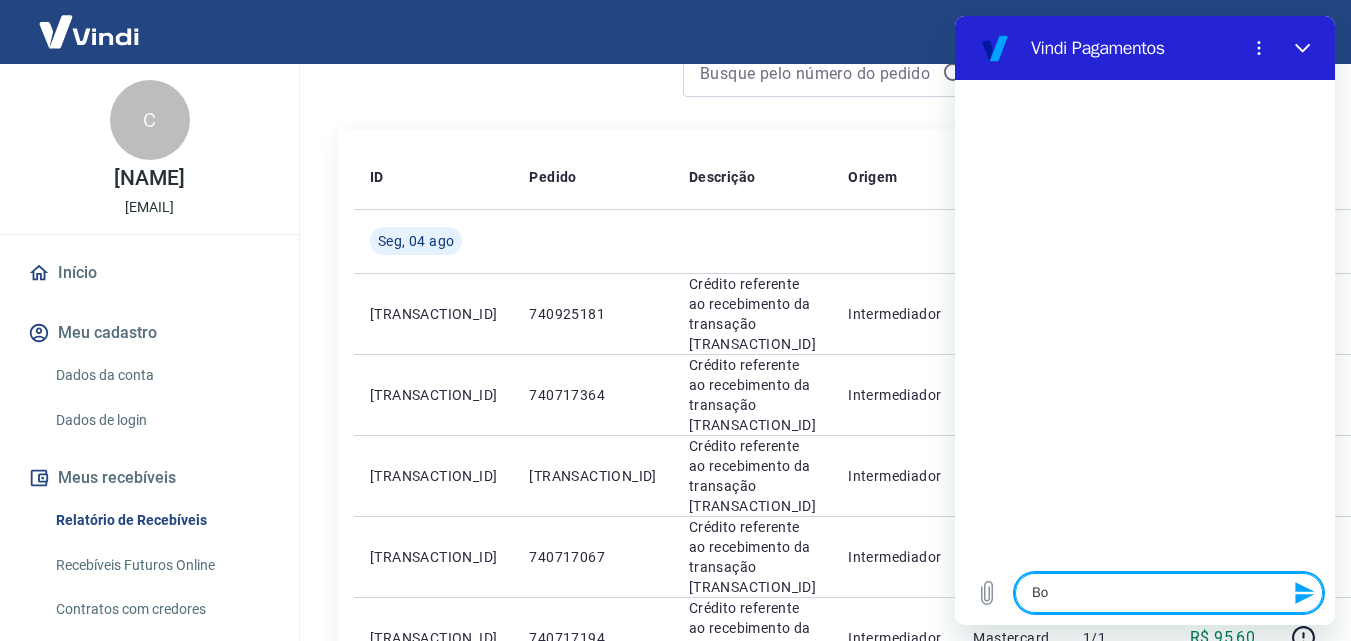 type on "Boa" 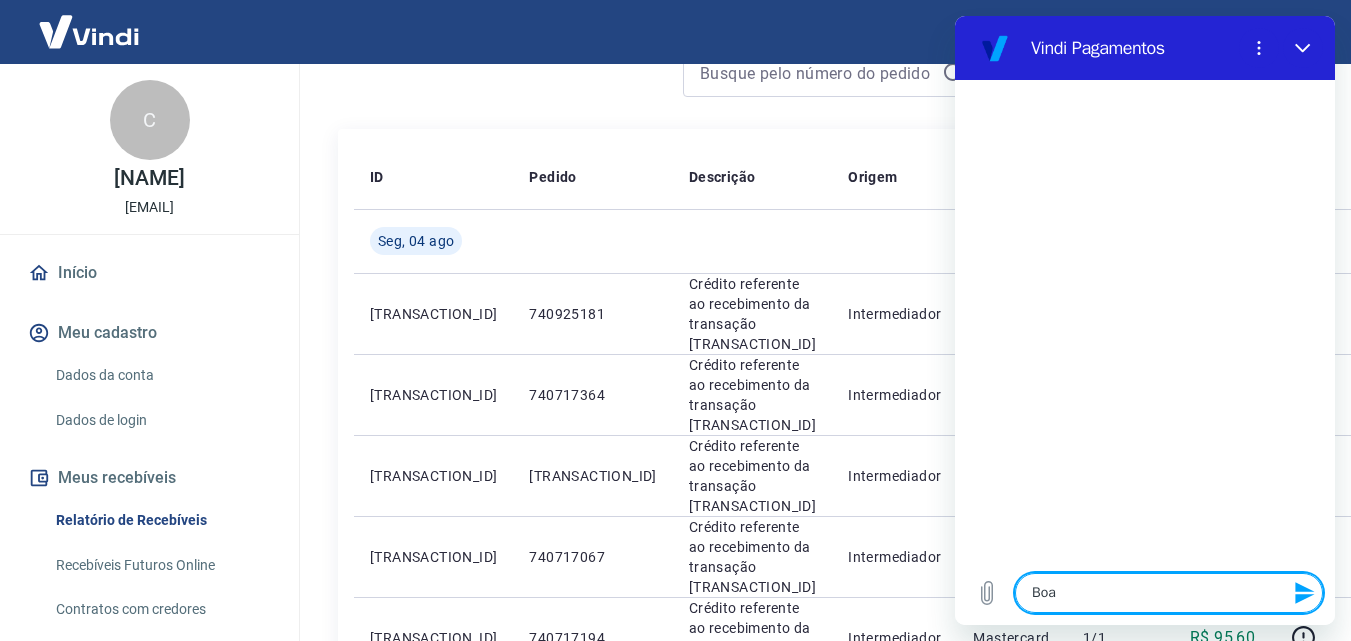 type on "Boa" 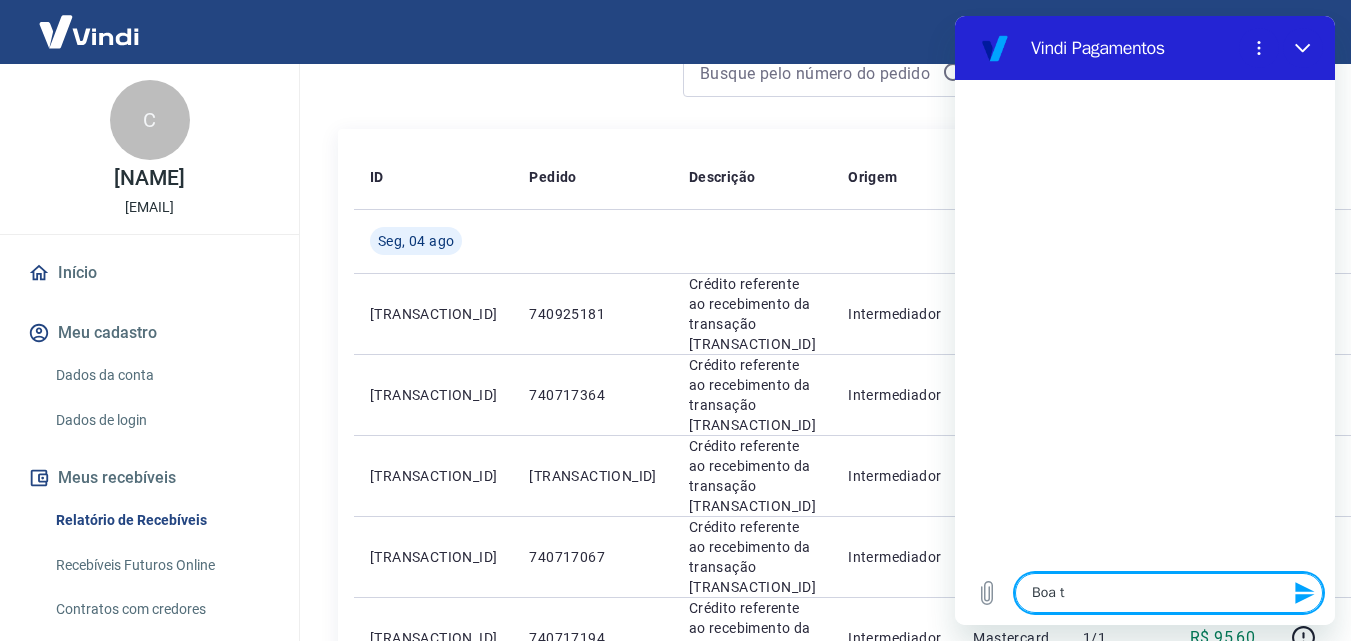 type on "Boa ta" 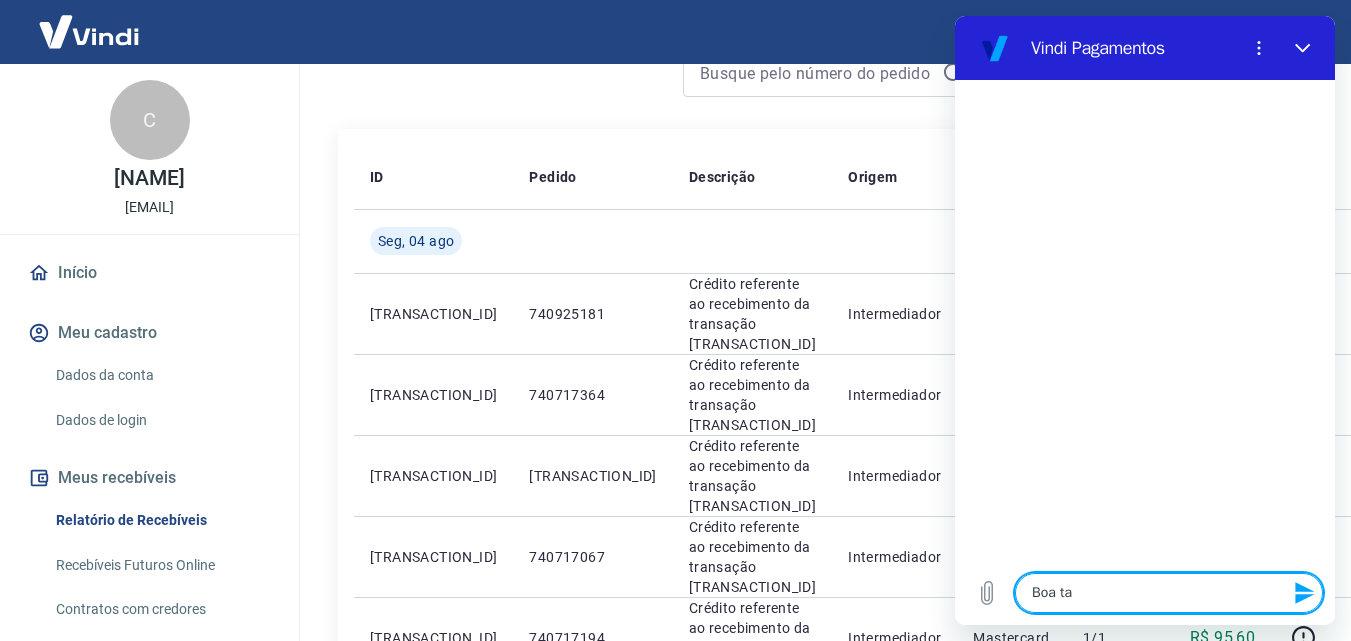 type on "Boa tar" 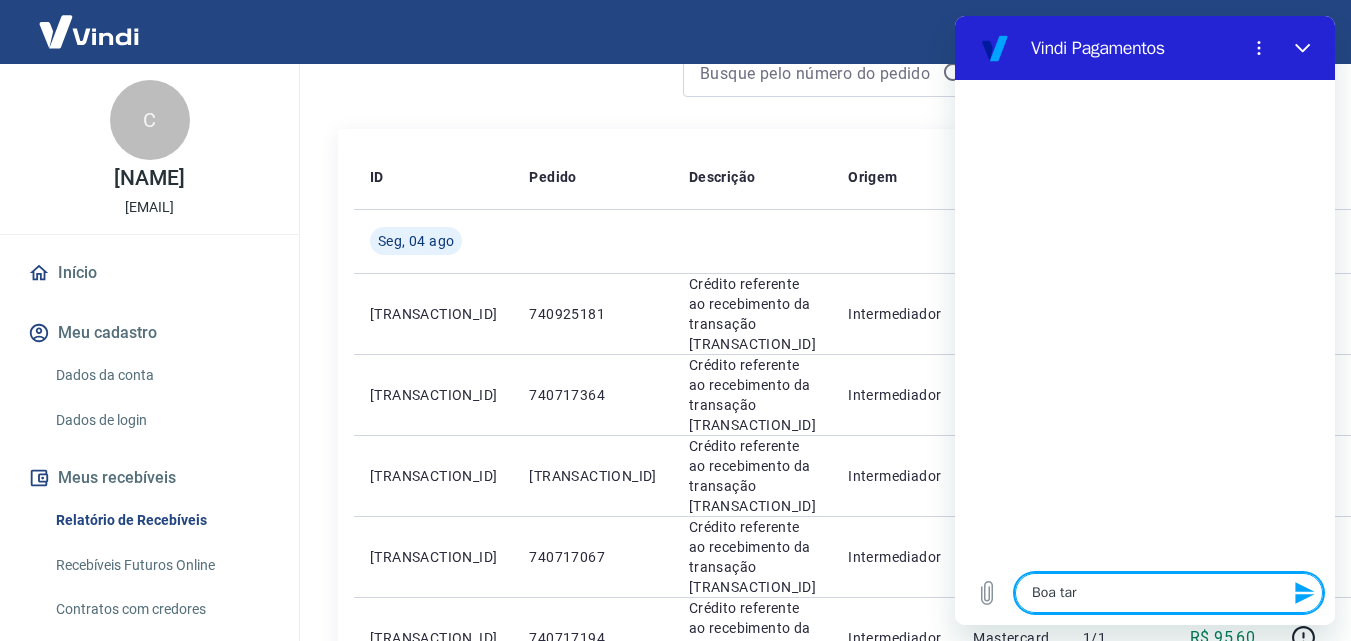 type on "Boa tard" 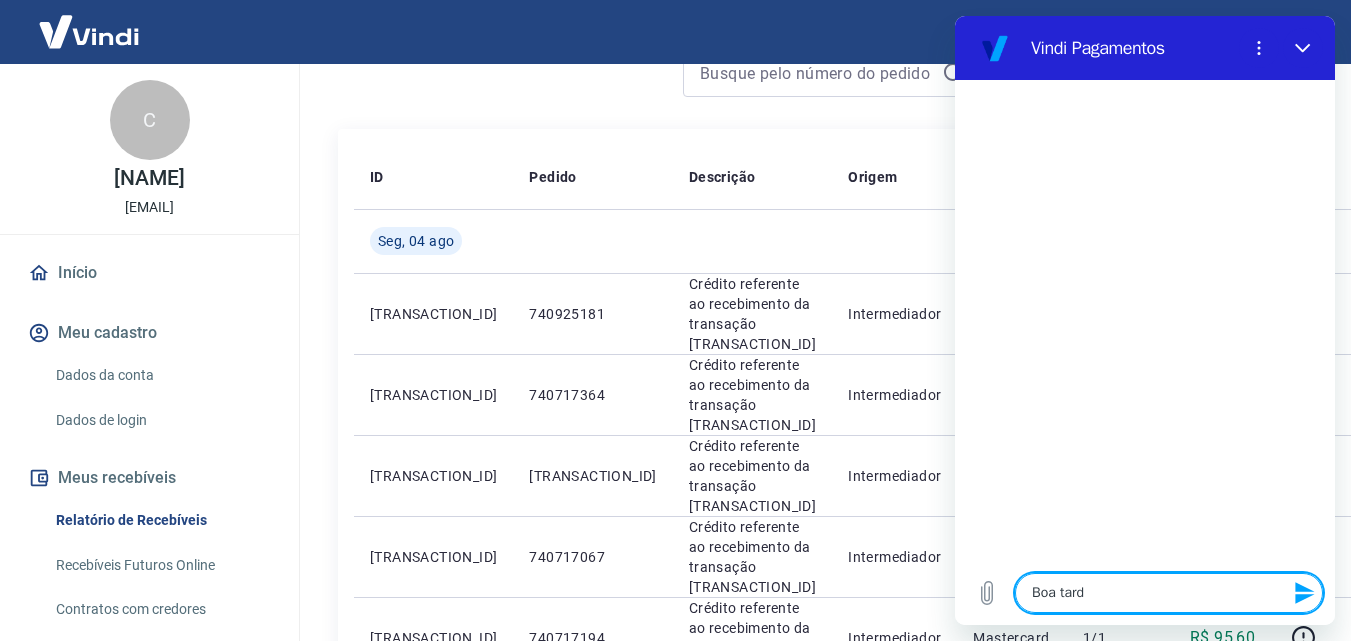 type on "Boa tarde" 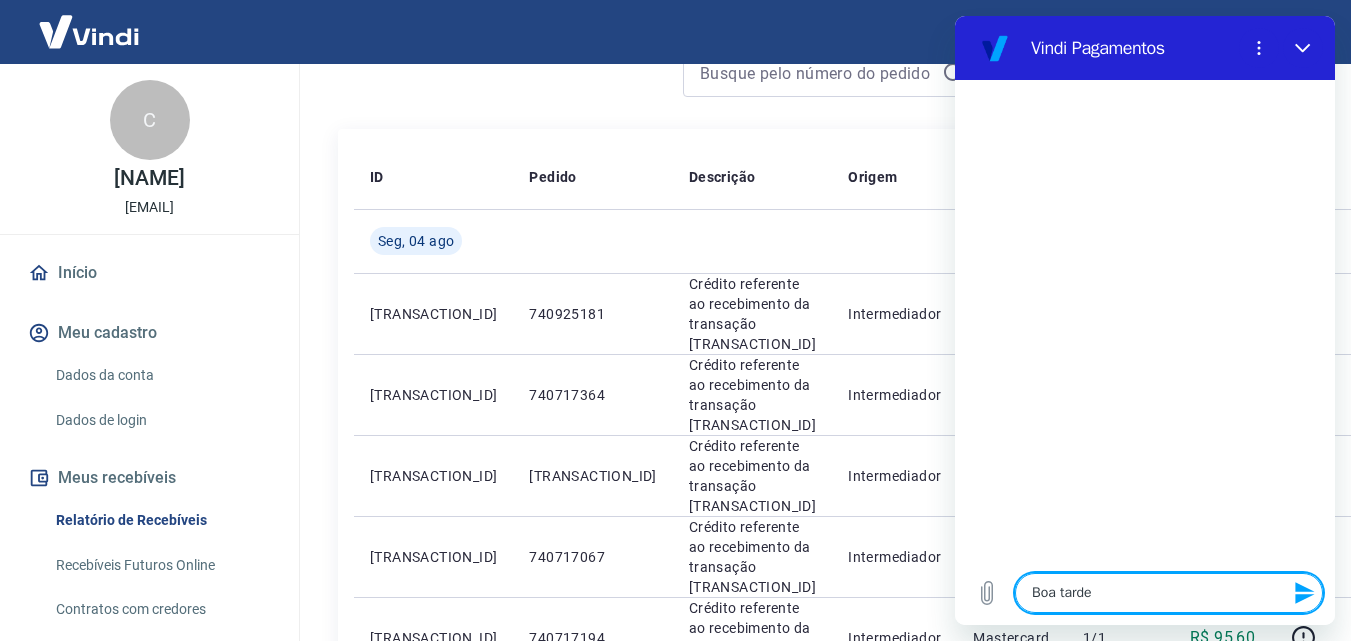 type on "Boa tarde" 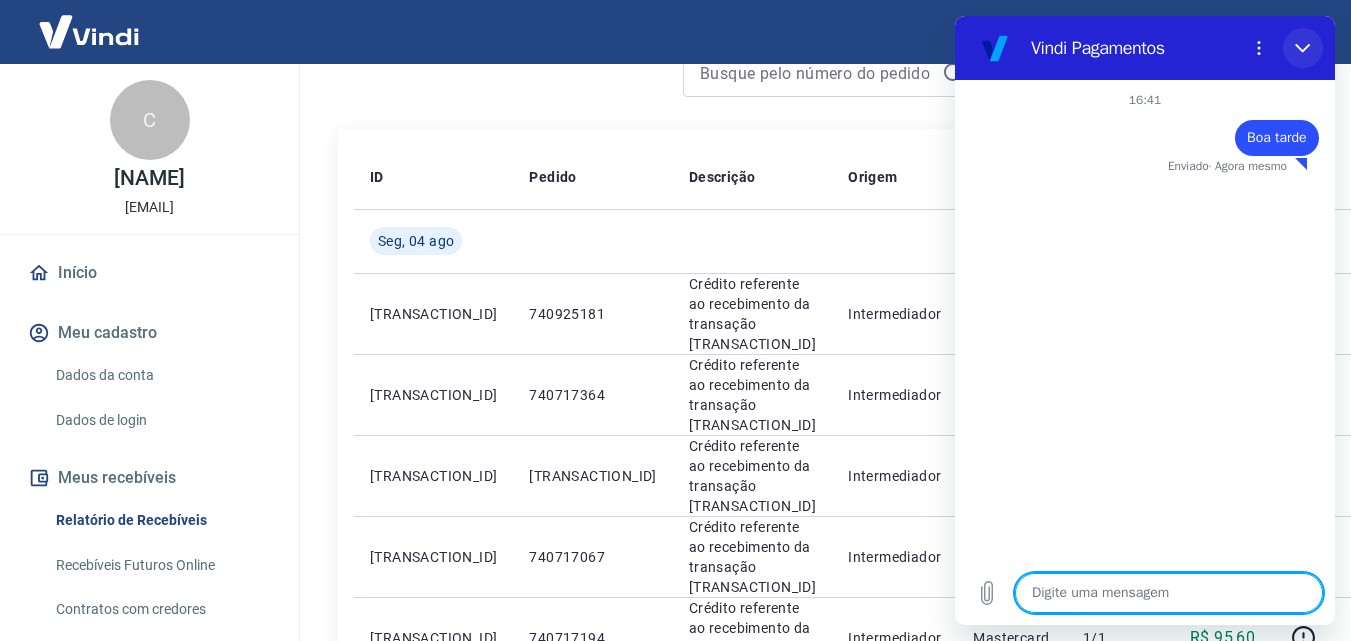 click 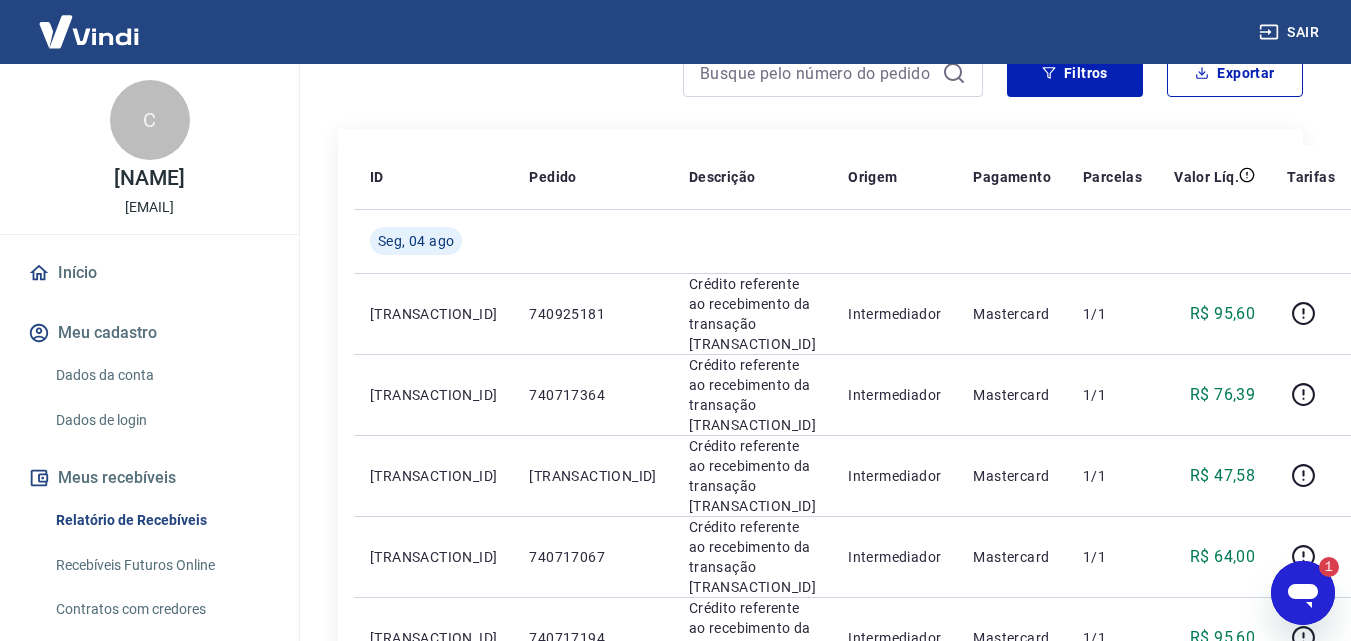scroll, scrollTop: 0, scrollLeft: 0, axis: both 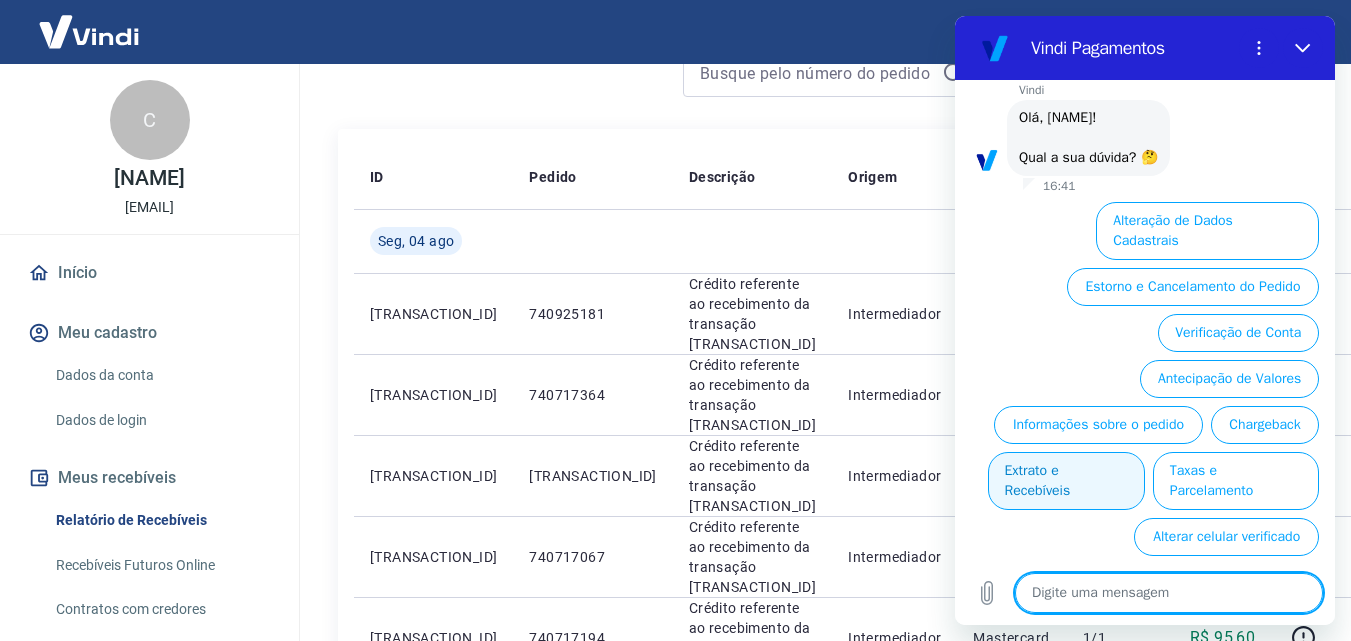 click on "Extrato e Recebíveis" at bounding box center (1066, 481) 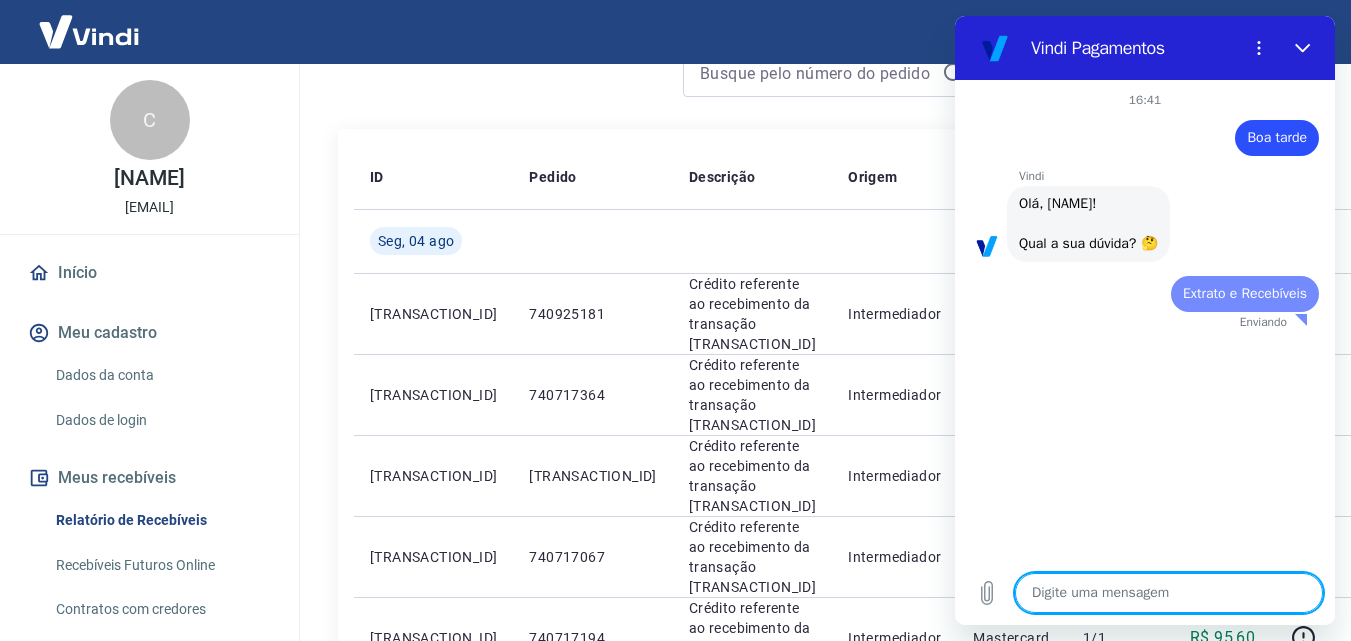 scroll, scrollTop: 0, scrollLeft: 0, axis: both 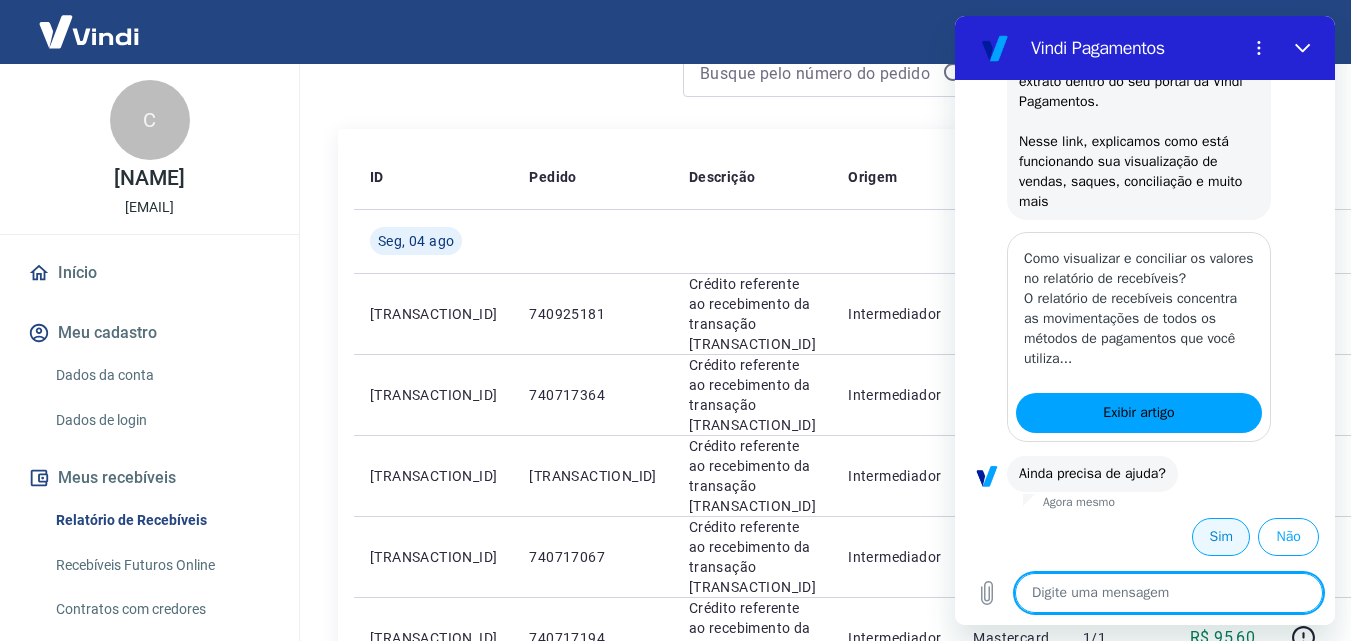 click on "Sim" at bounding box center [1221, 537] 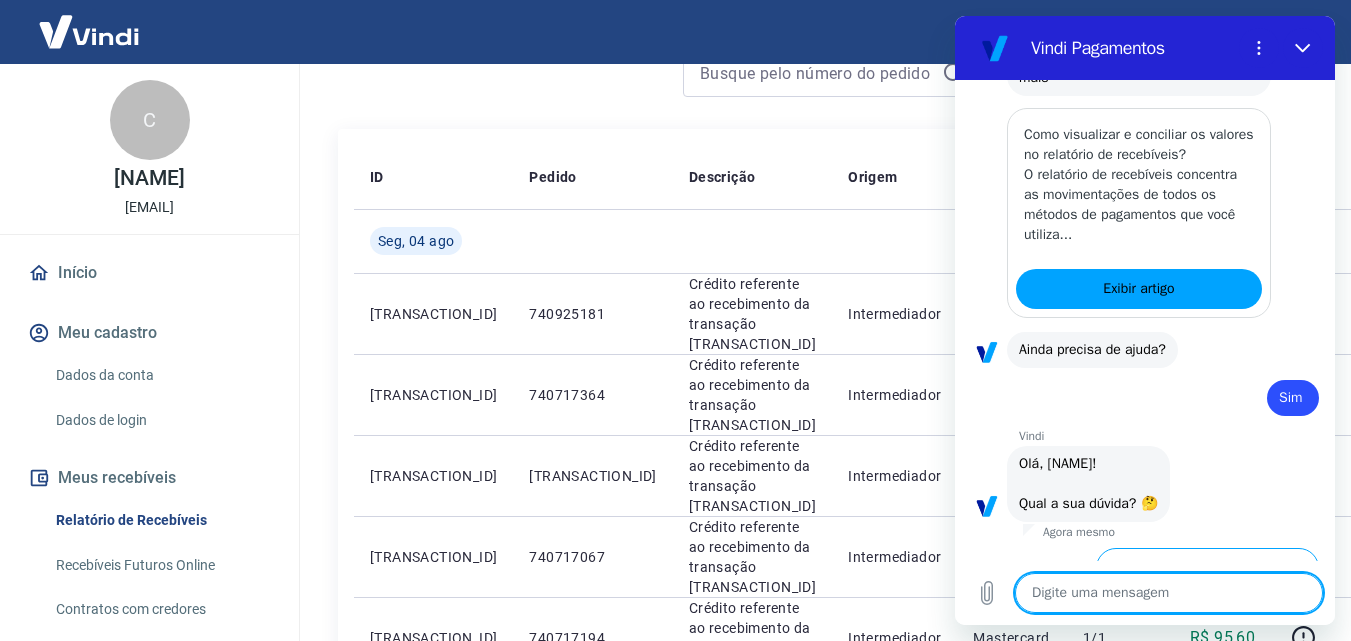 scroll, scrollTop: 792, scrollLeft: 0, axis: vertical 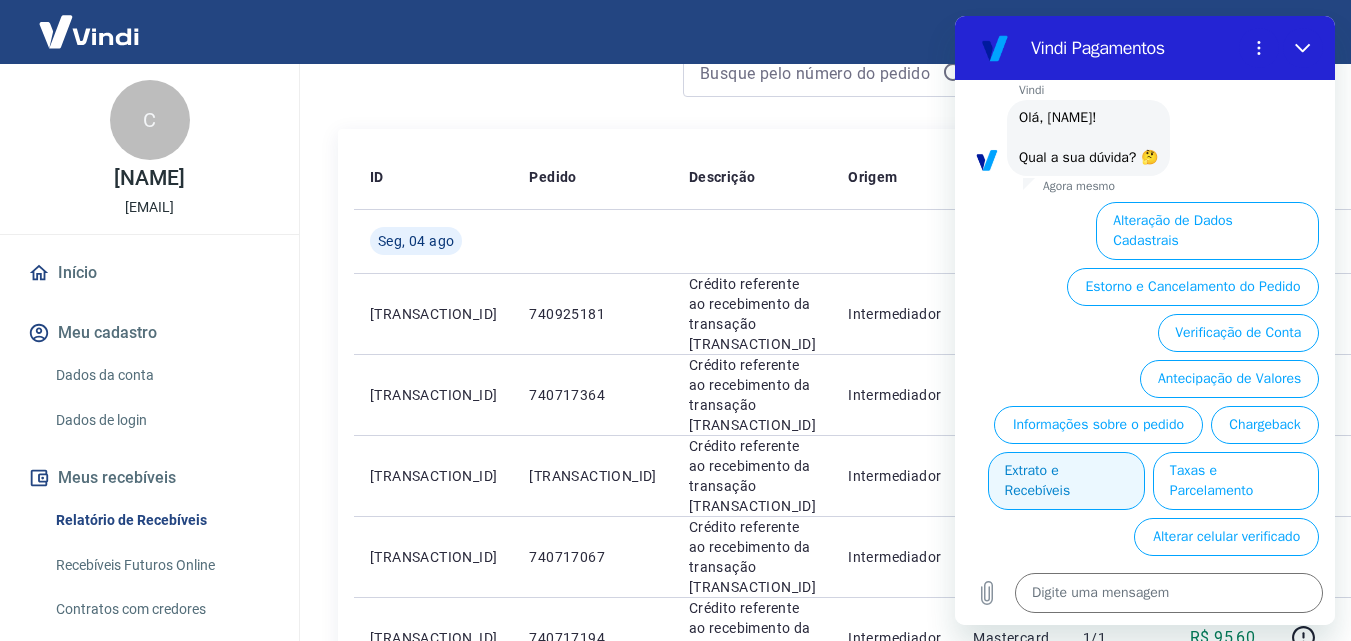 click on "Extrato e Recebíveis" at bounding box center (1066, 481) 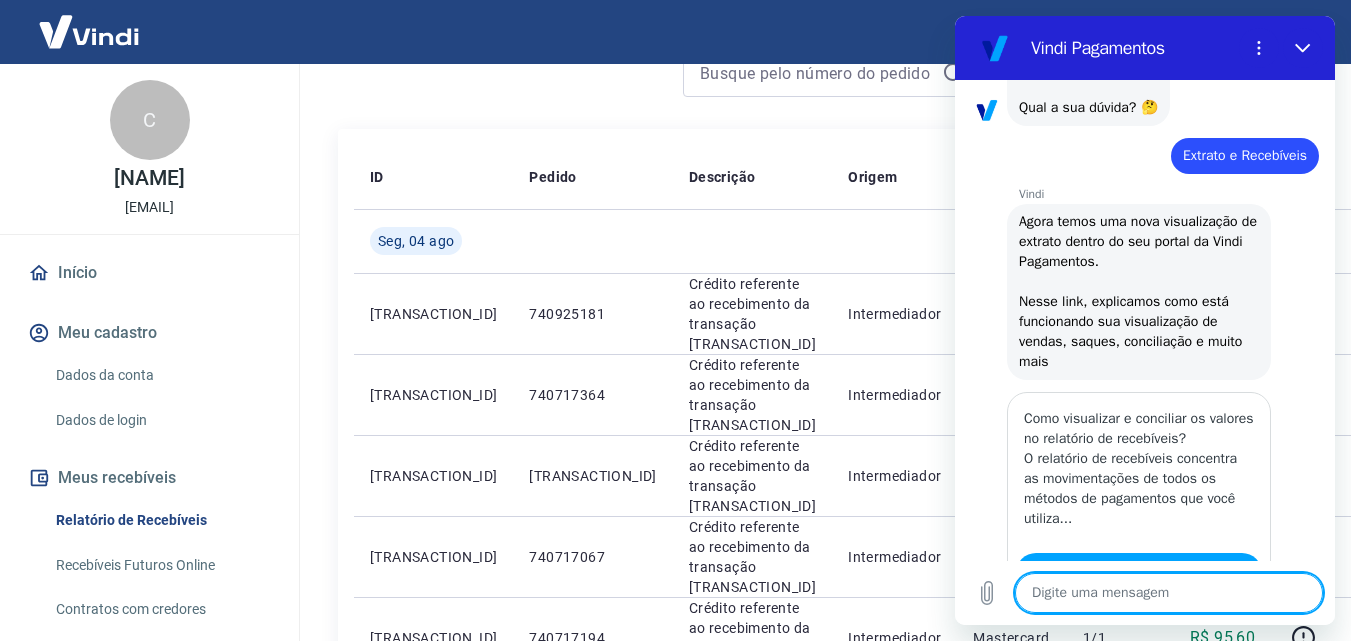 scroll, scrollTop: 1016, scrollLeft: 0, axis: vertical 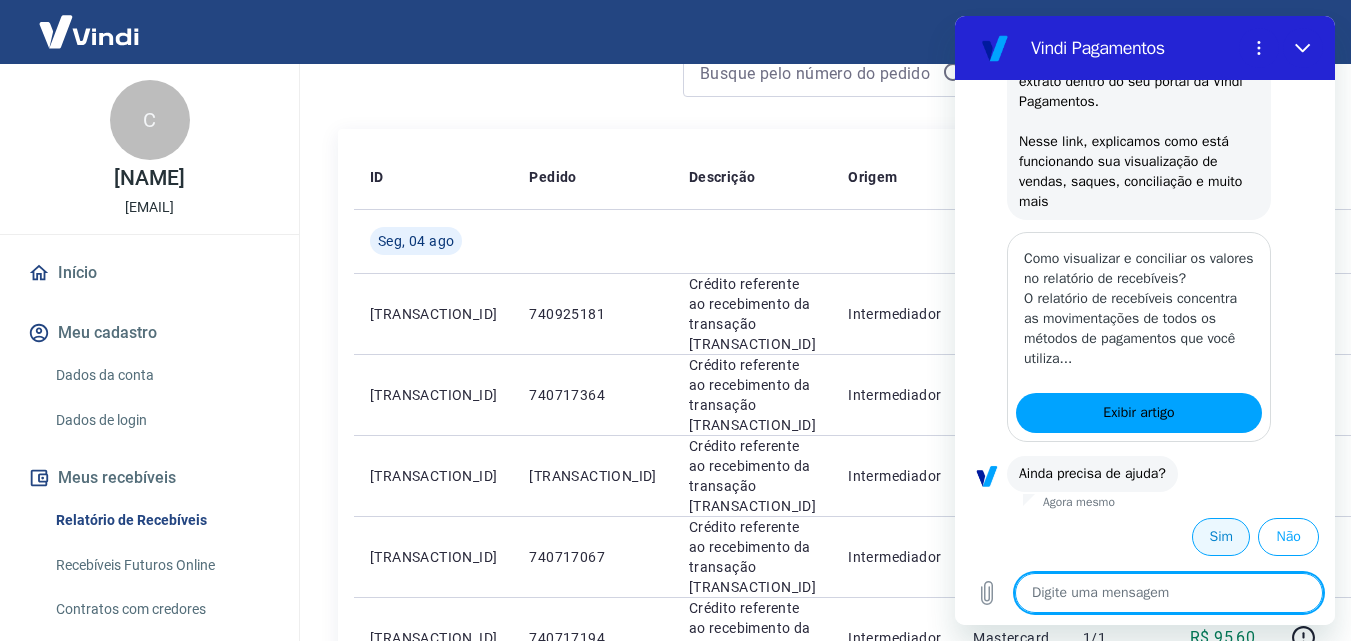 click on "Sim" at bounding box center [1221, 537] 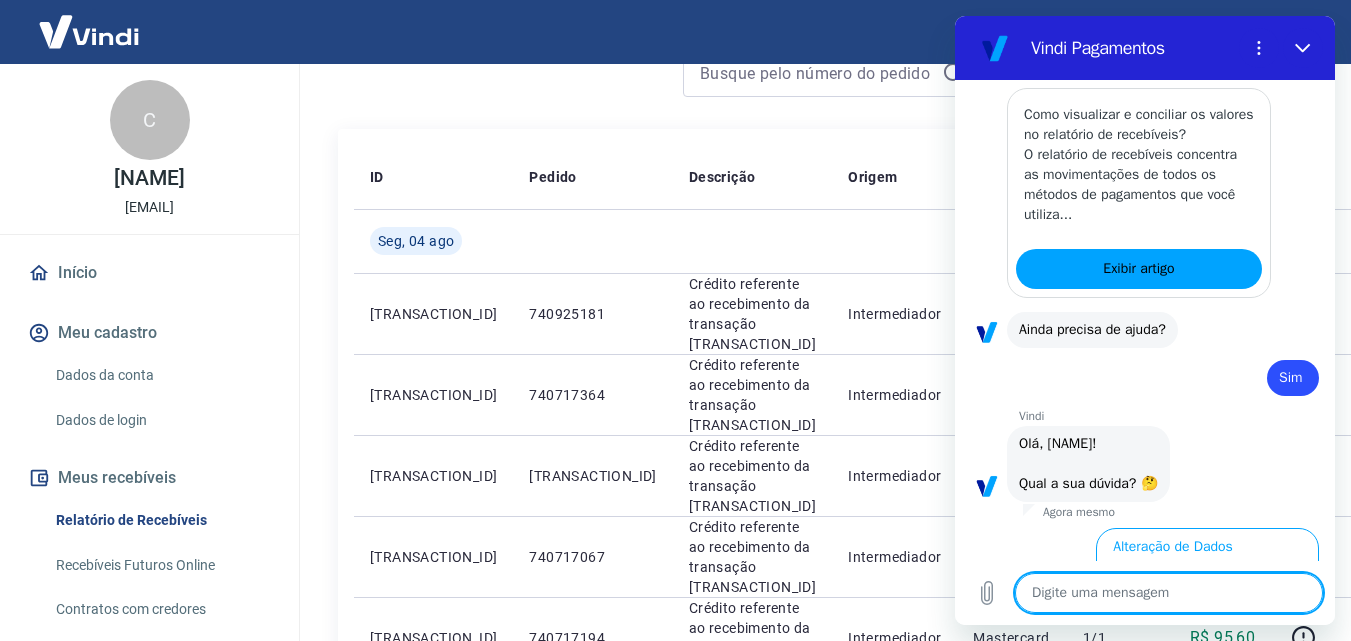 scroll, scrollTop: 1492, scrollLeft: 0, axis: vertical 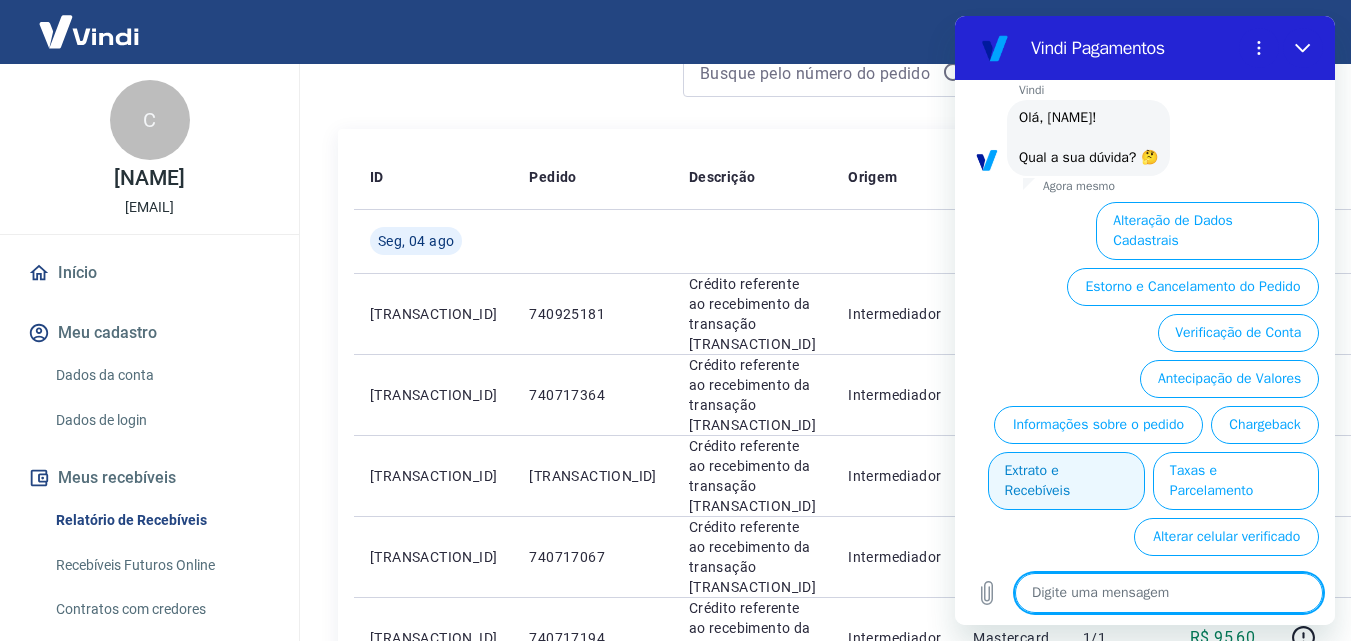 click on "Extrato e Recebíveis" at bounding box center [1066, 481] 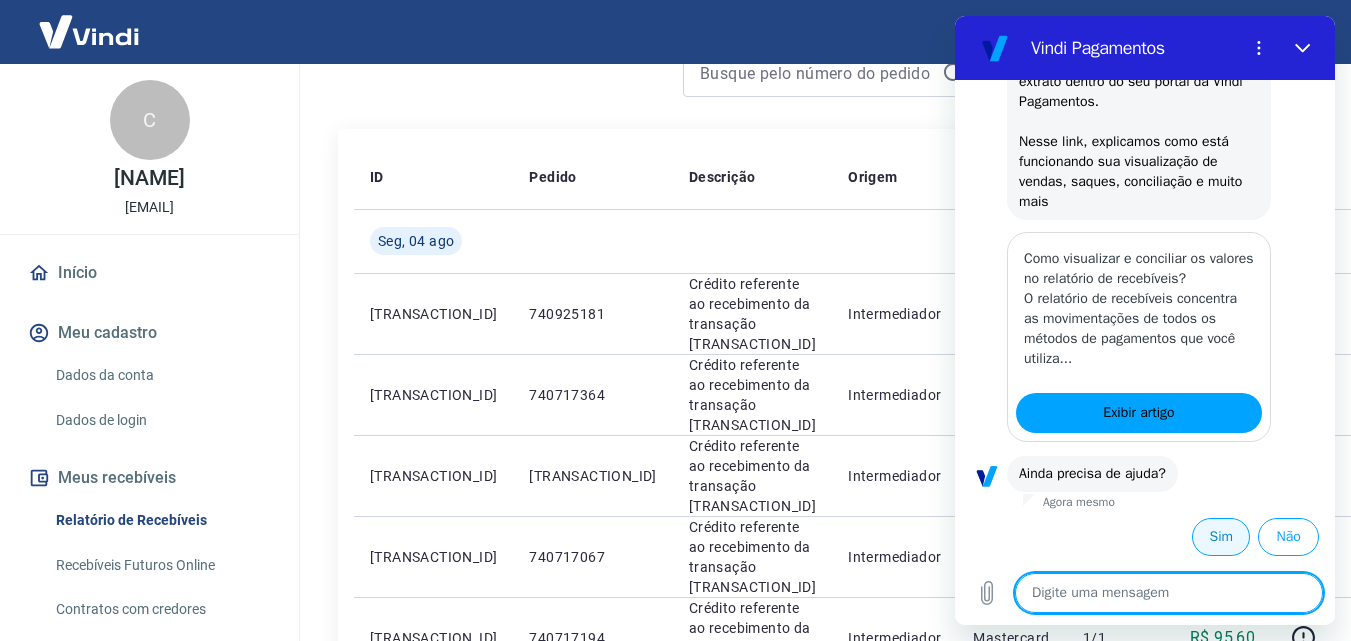 scroll, scrollTop: 1716, scrollLeft: 0, axis: vertical 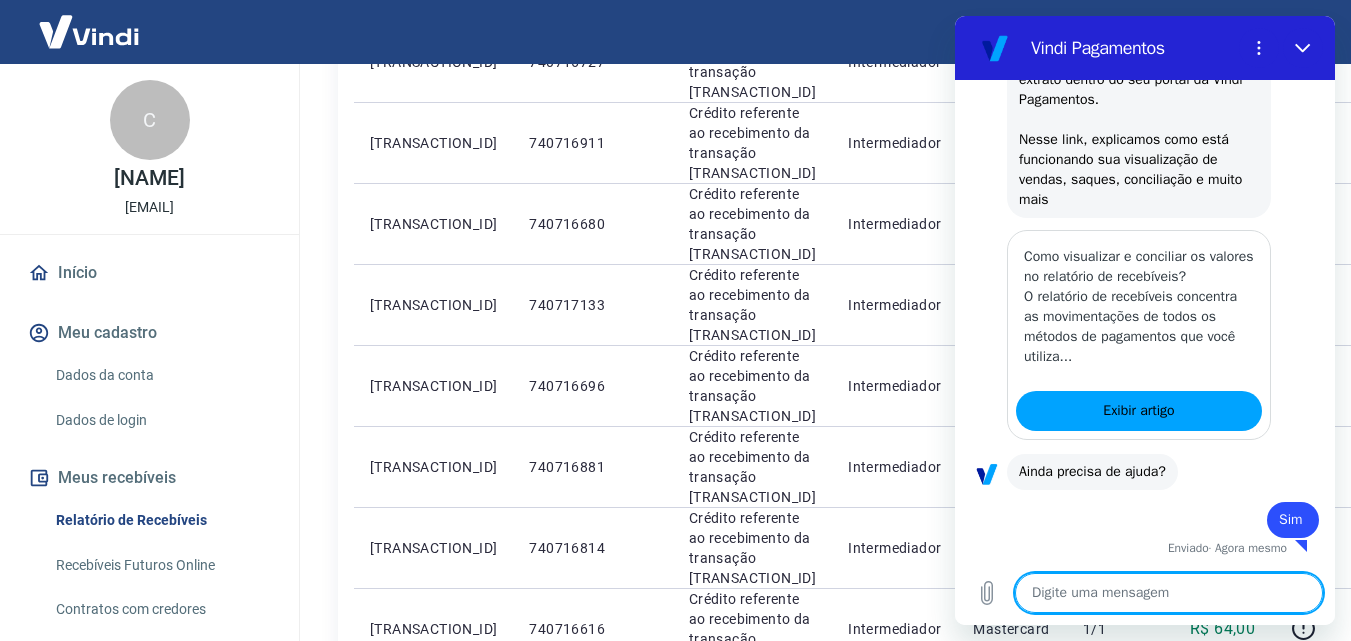 type on "x" 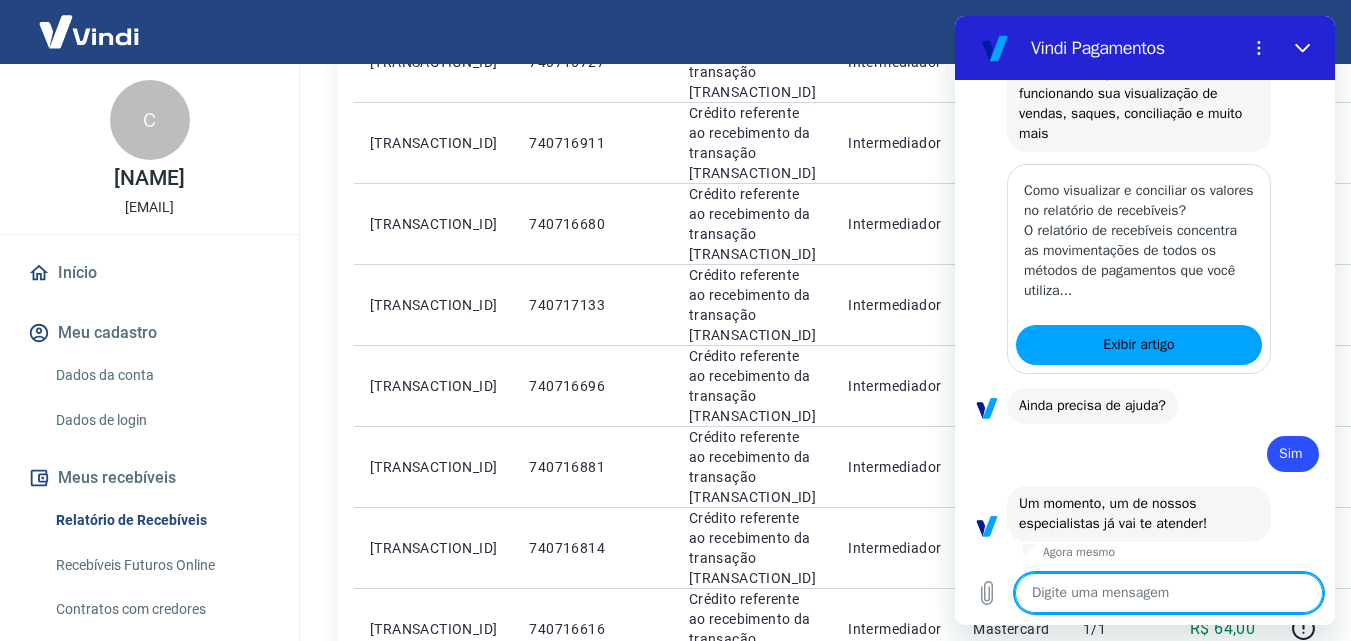 scroll, scrollTop: 1788, scrollLeft: 0, axis: vertical 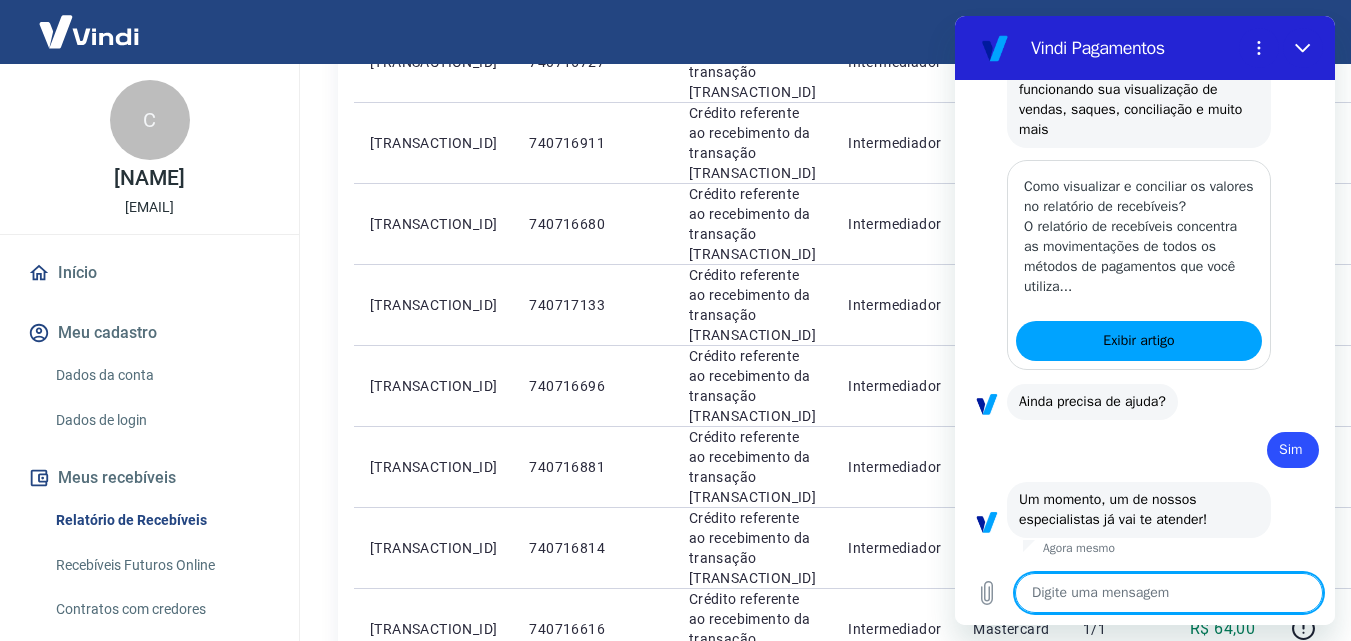 click at bounding box center (1169, 593) 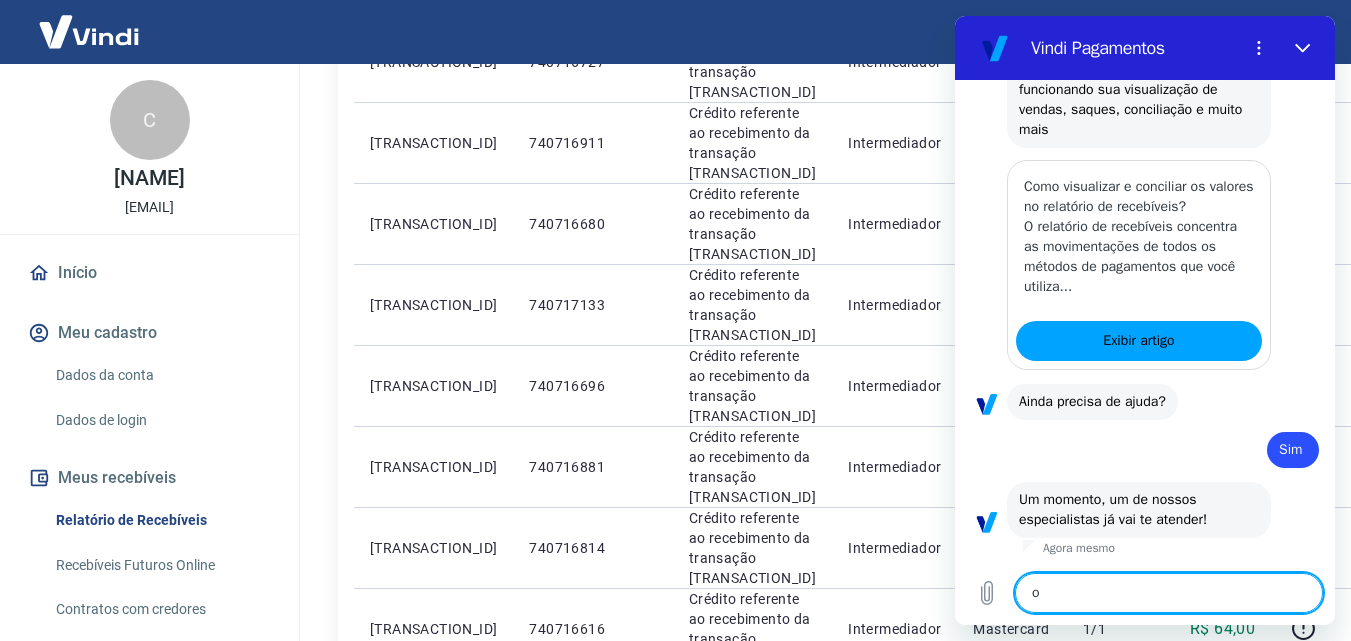 type on "ok" 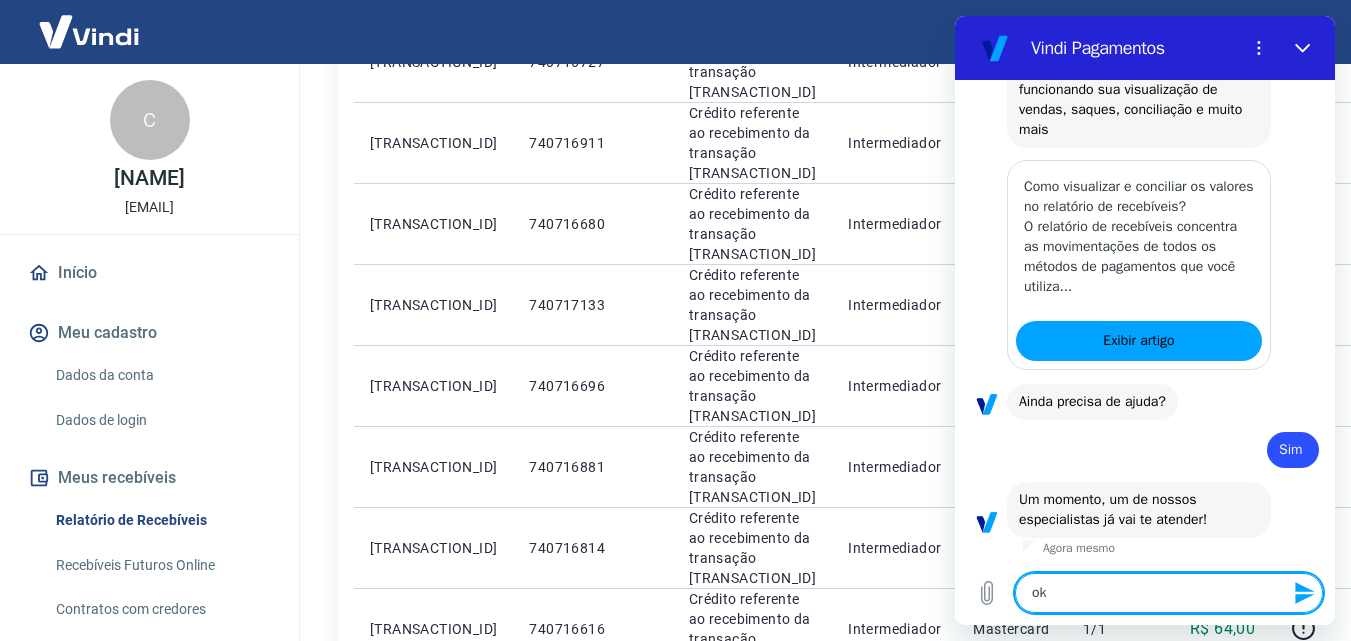 type 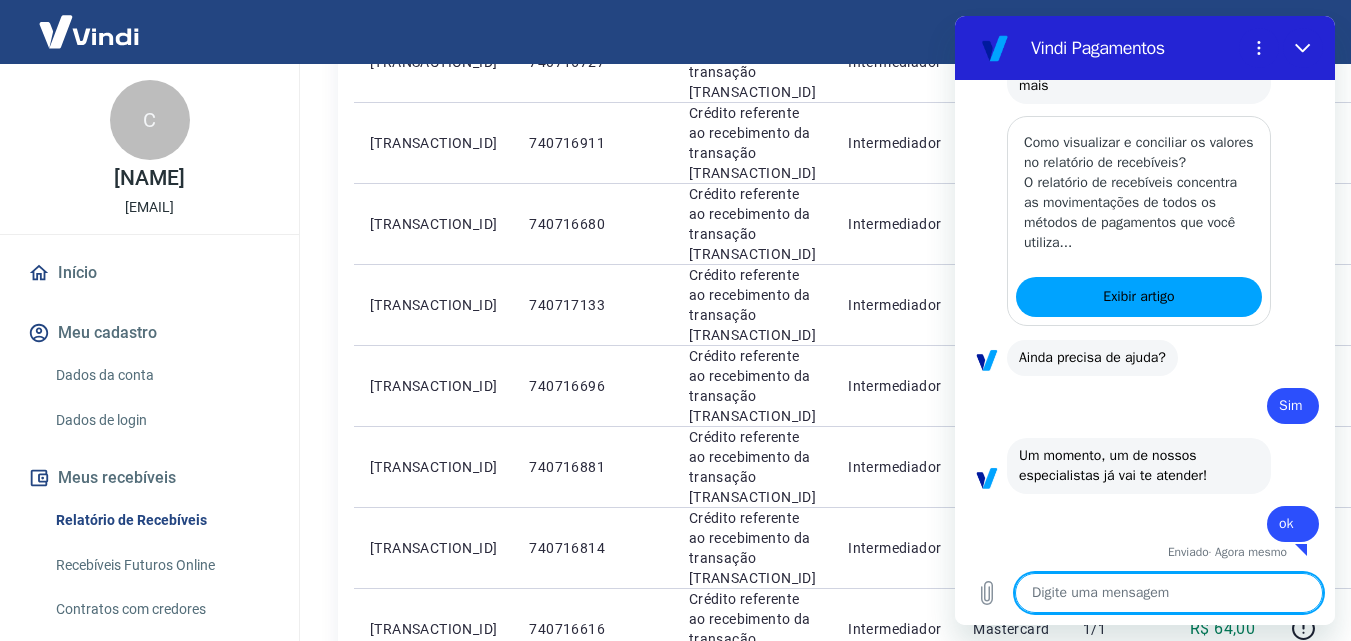 scroll, scrollTop: 1836, scrollLeft: 0, axis: vertical 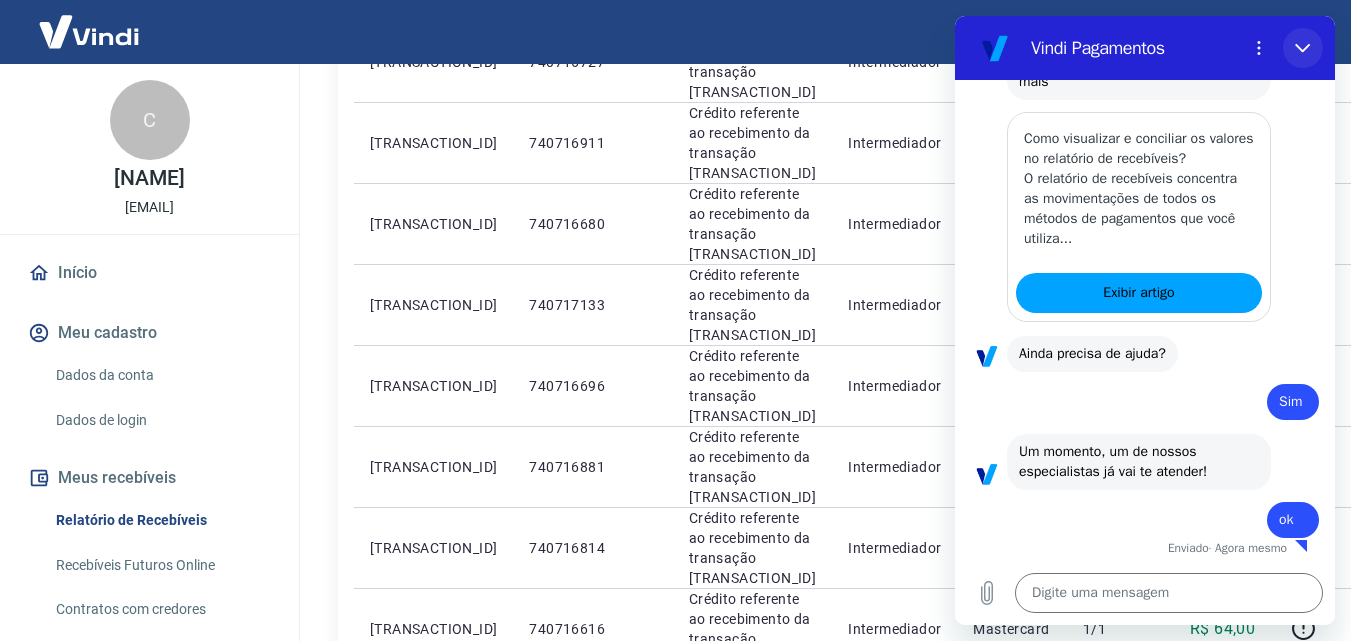 click 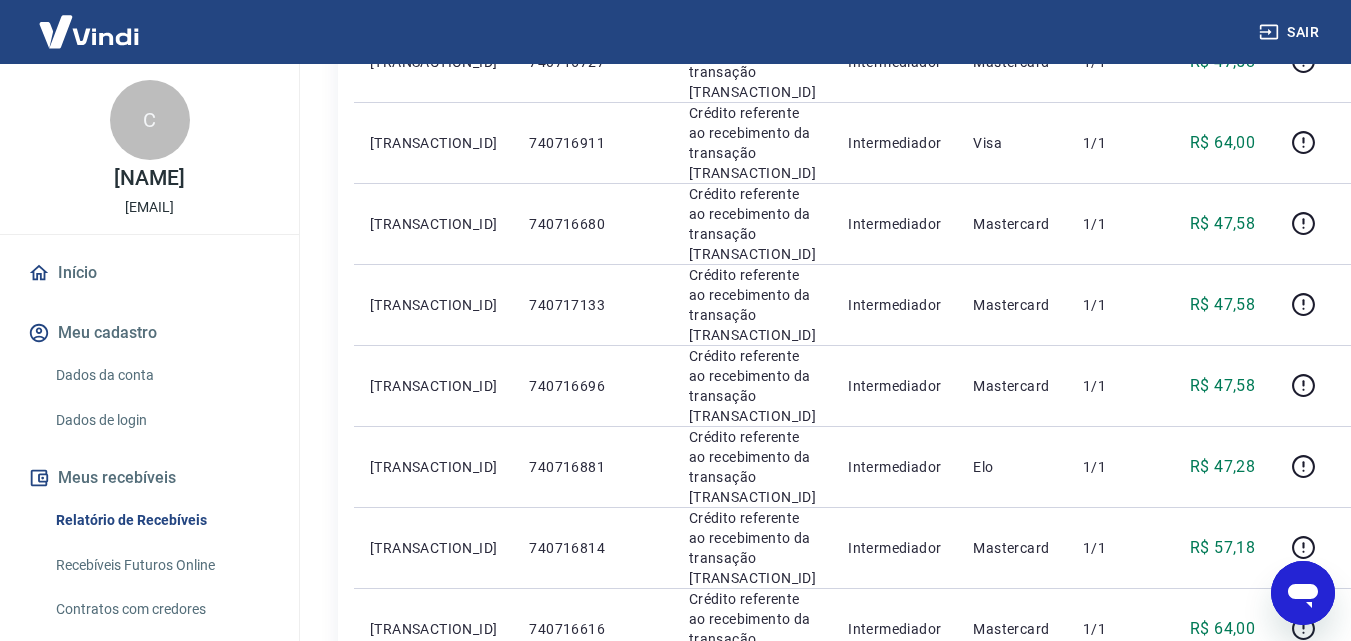 scroll, scrollTop: 900, scrollLeft: 0, axis: vertical 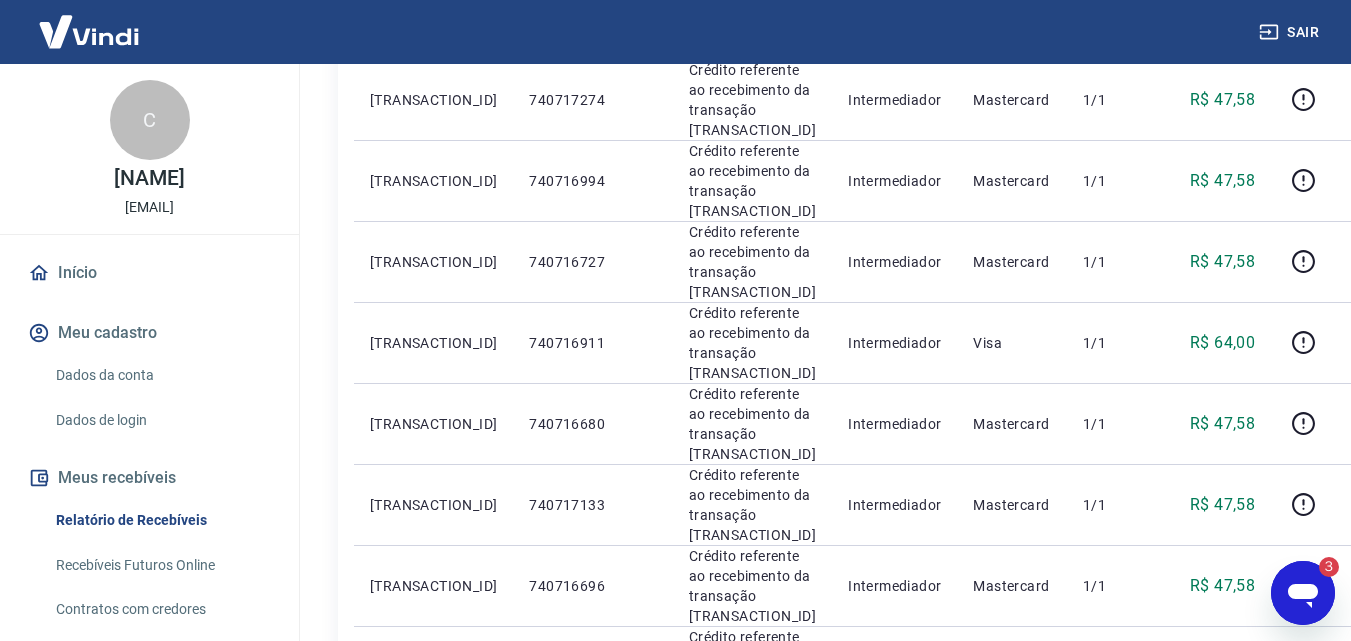 click on "3" at bounding box center [1319, 567] 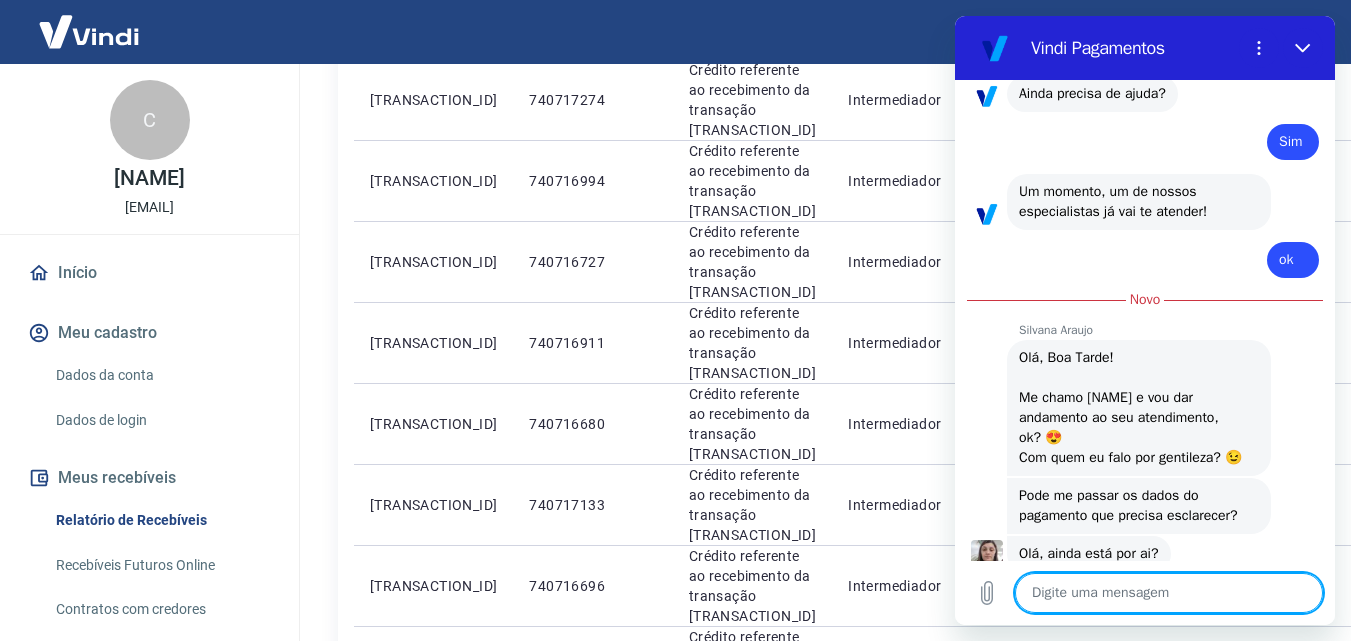 type on "x" 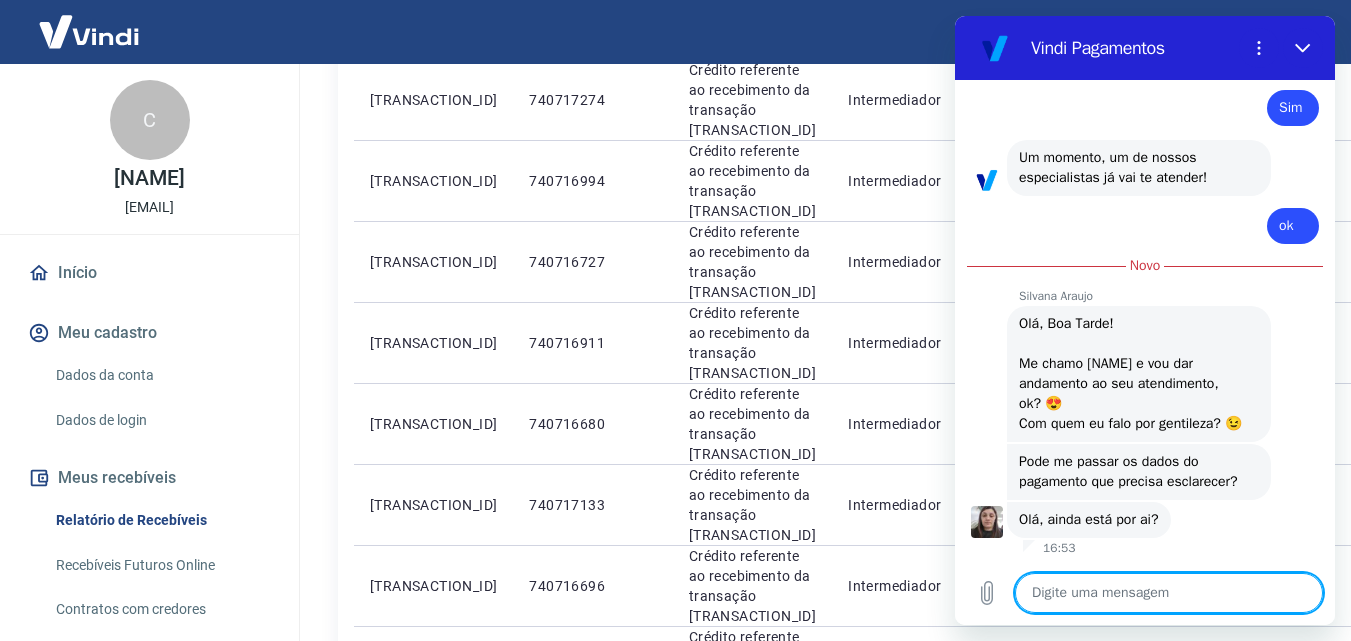 click at bounding box center [1169, 593] 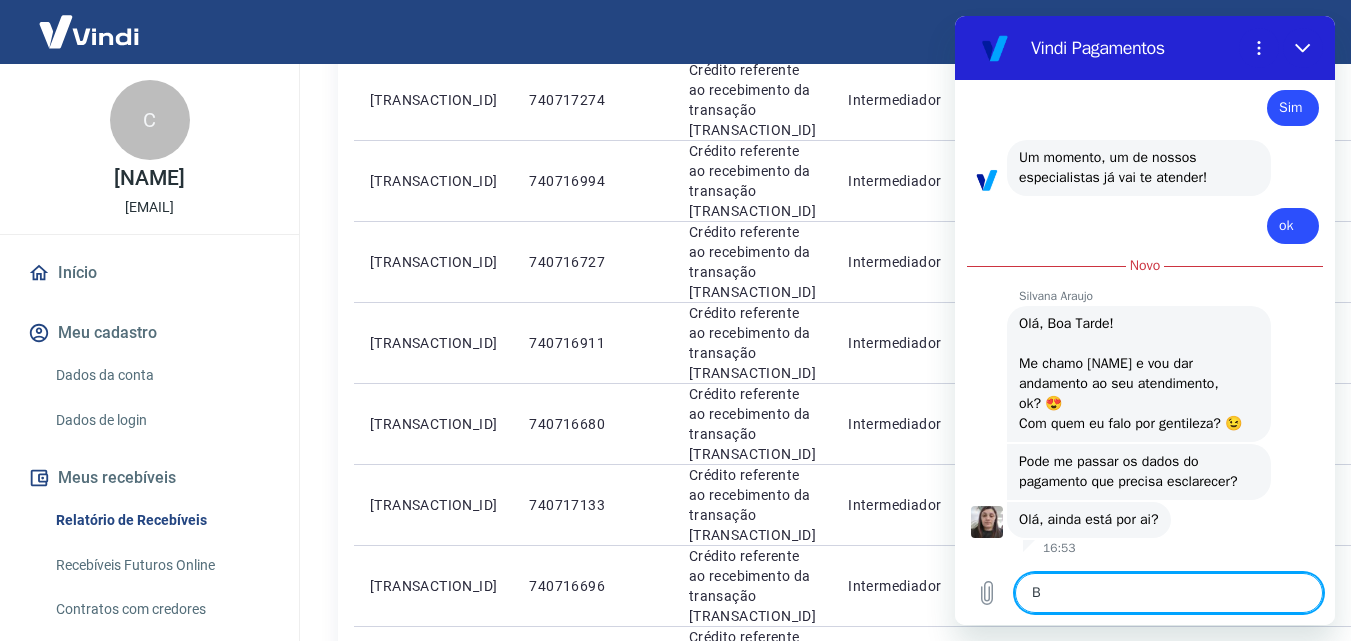 type on "x" 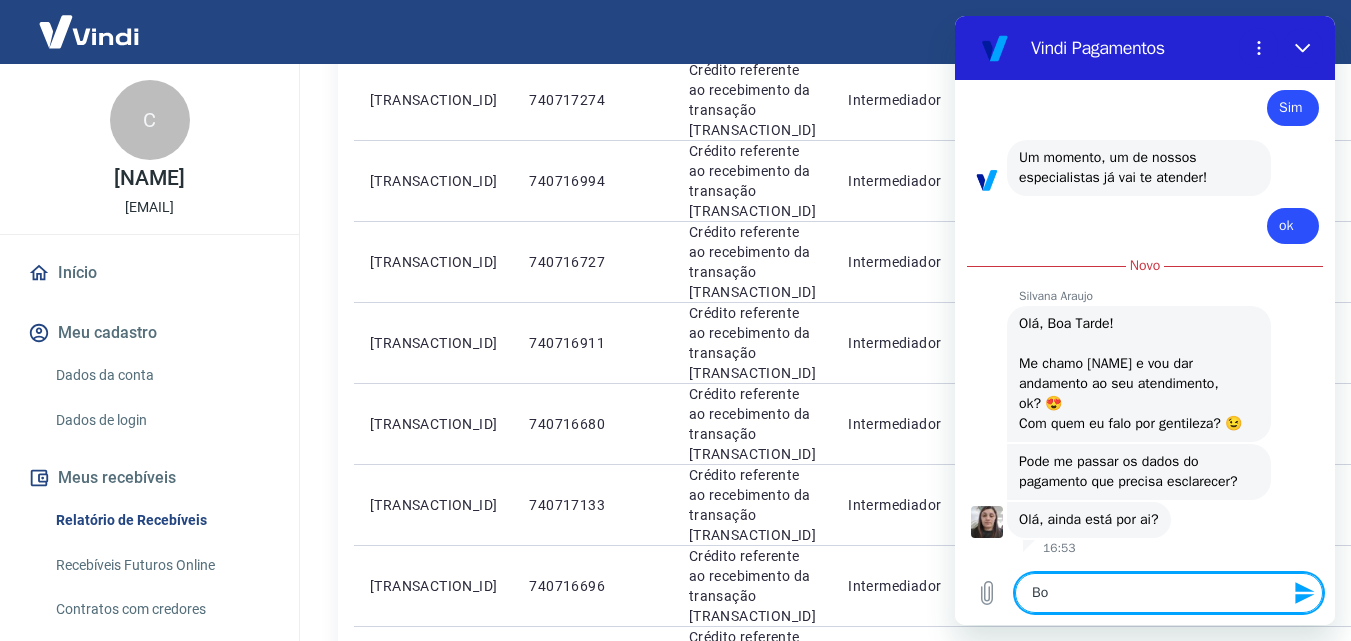 type on "Boa" 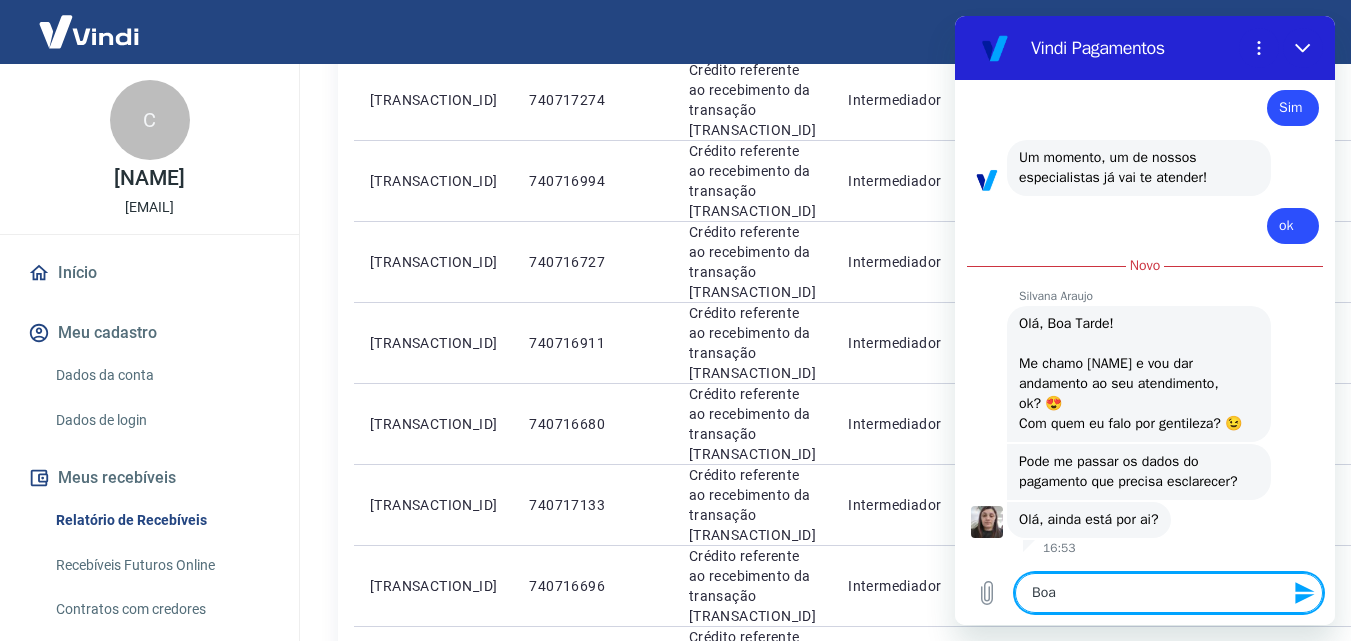 type on "Boa" 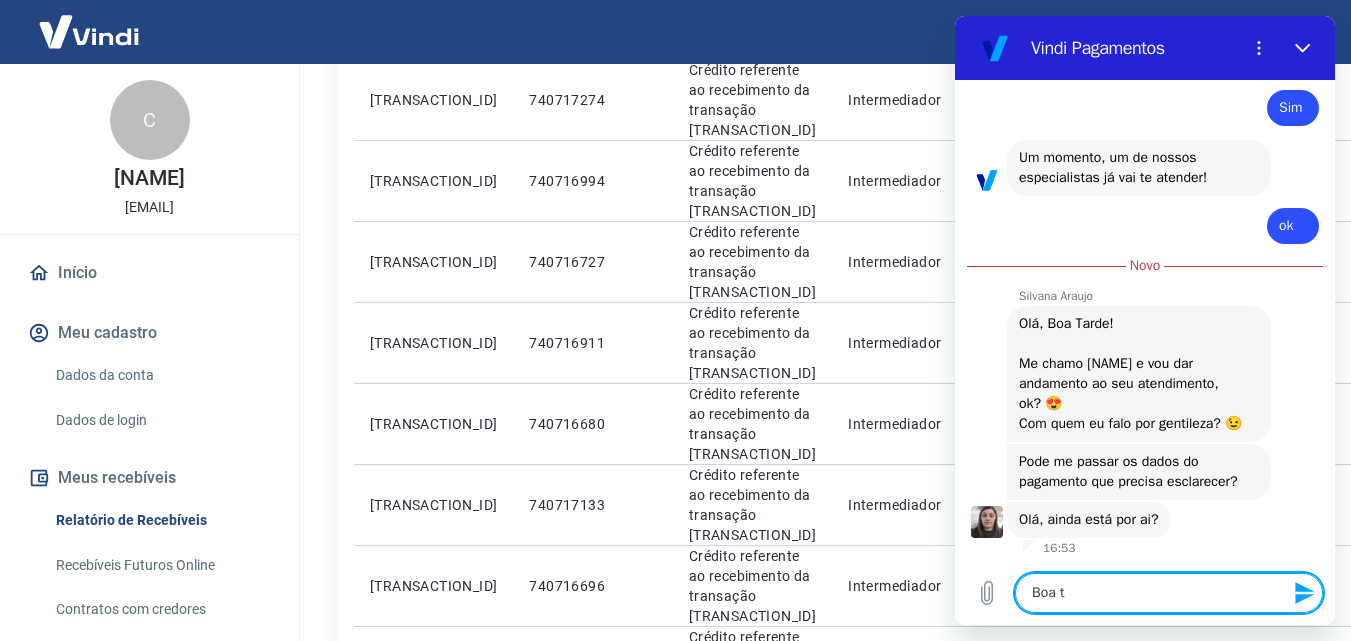 type on "Boa ta" 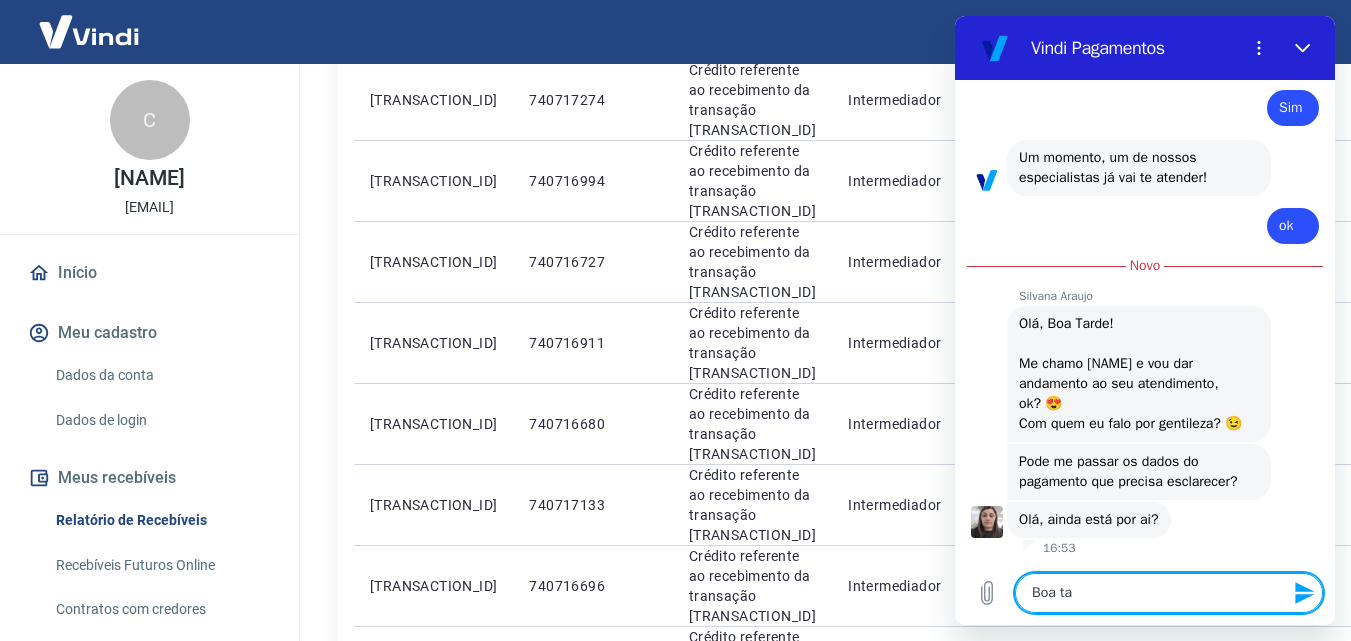 type on "Boa tar" 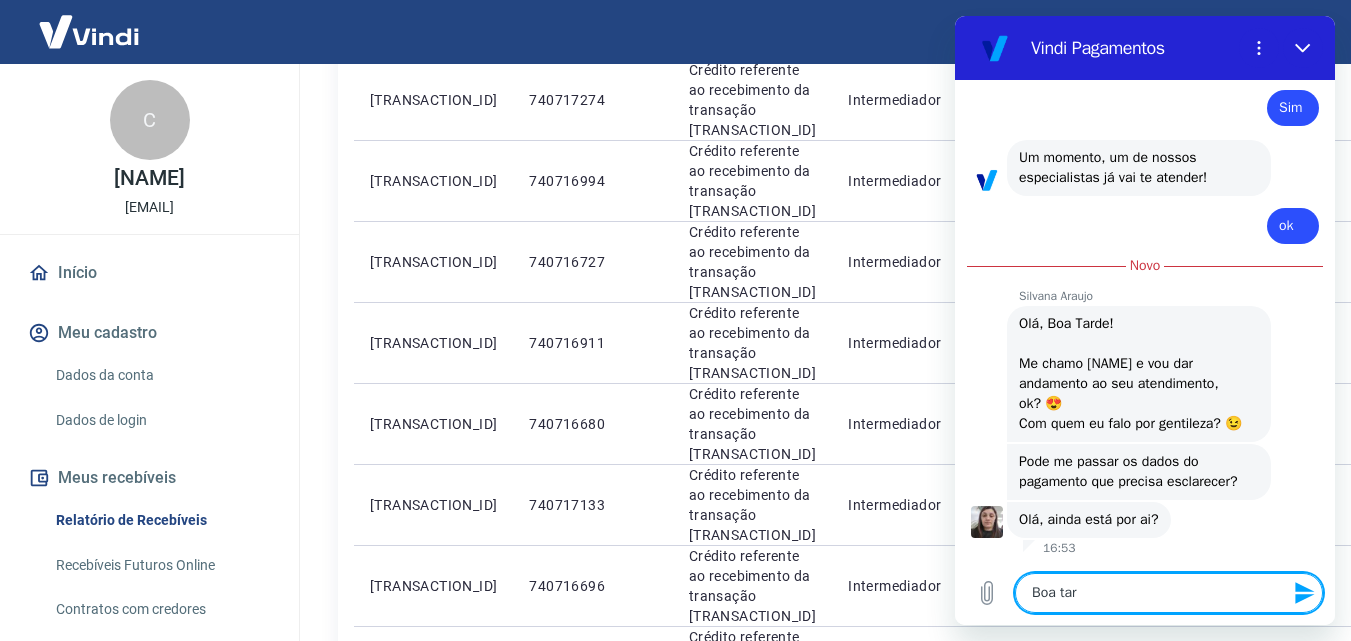 type on "x" 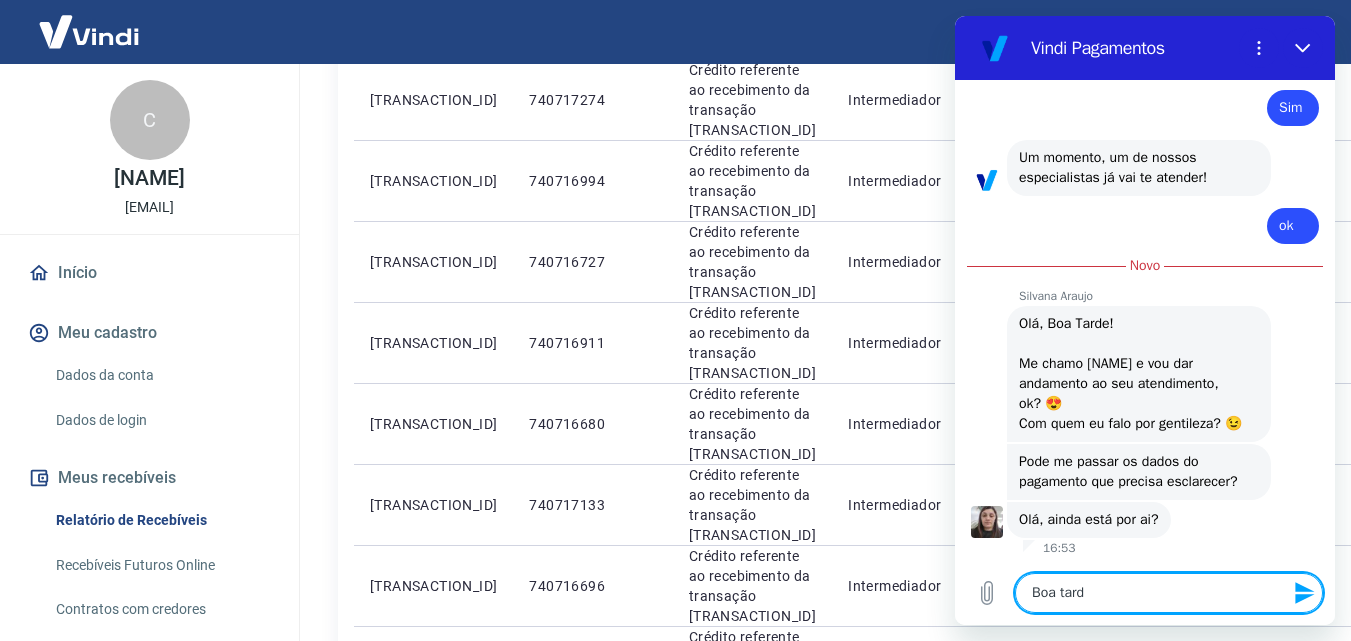 type on "Boa tarde" 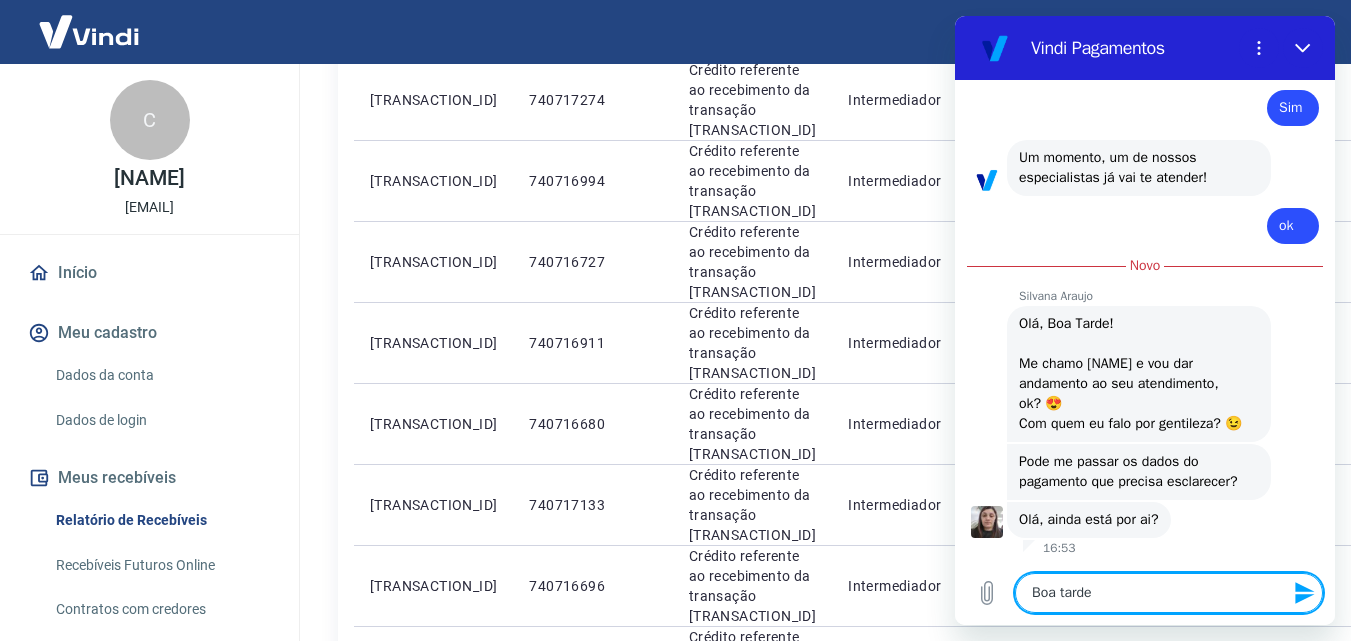 type on "Boa tarde" 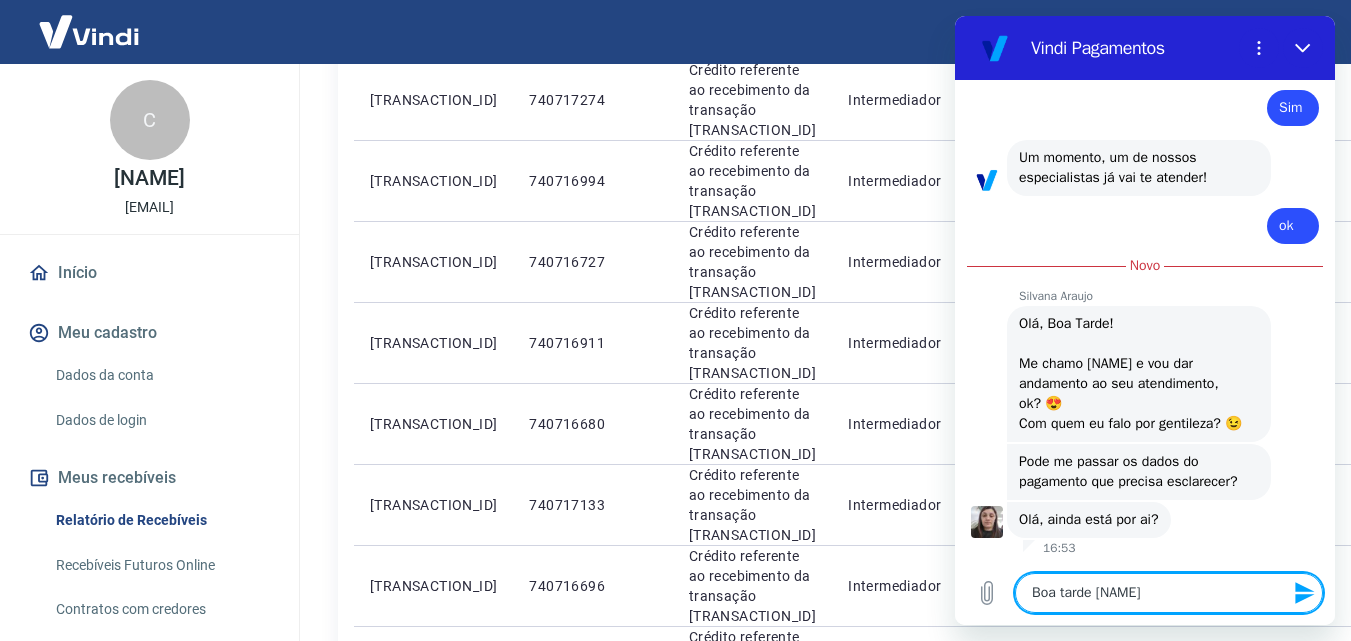 type on "Boa tarde [NAME]" 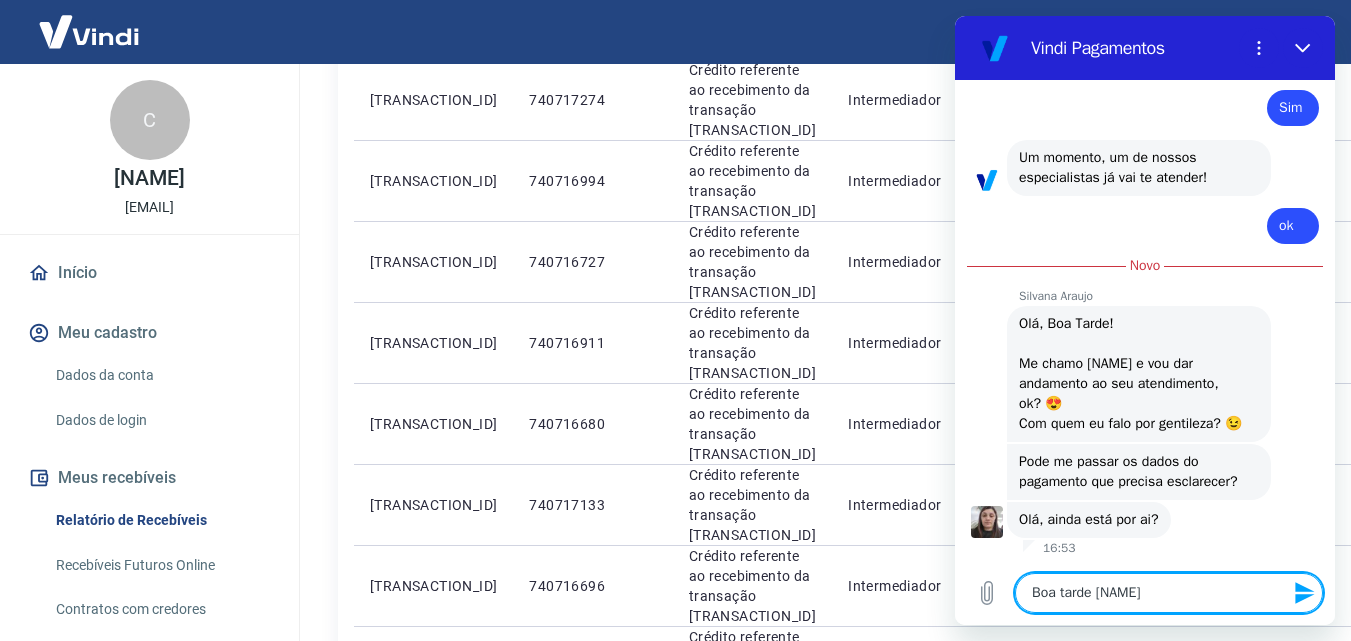 type 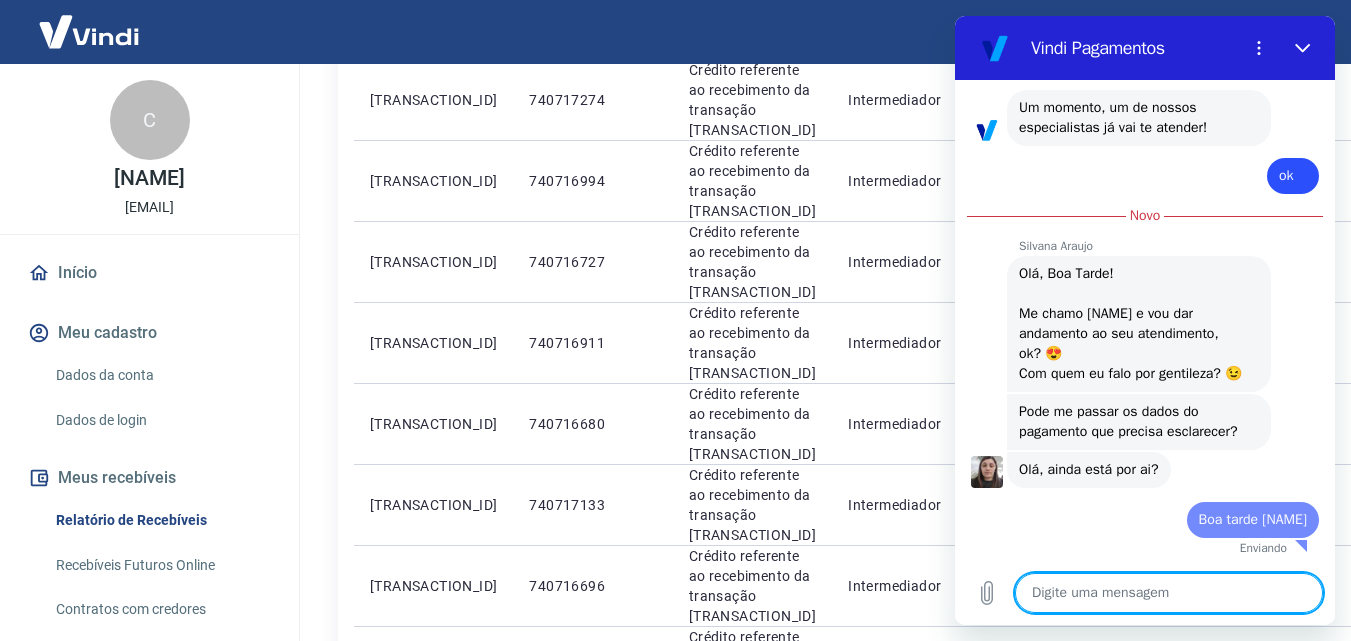 type on "x" 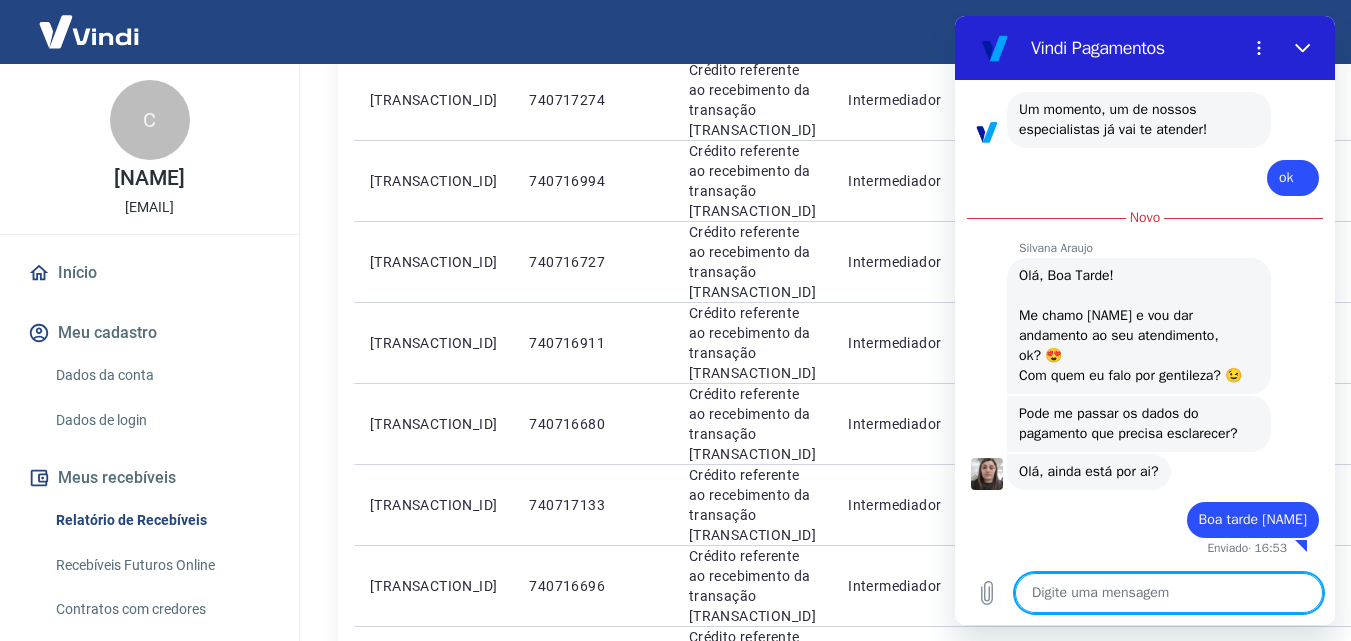 scroll, scrollTop: 2198, scrollLeft: 0, axis: vertical 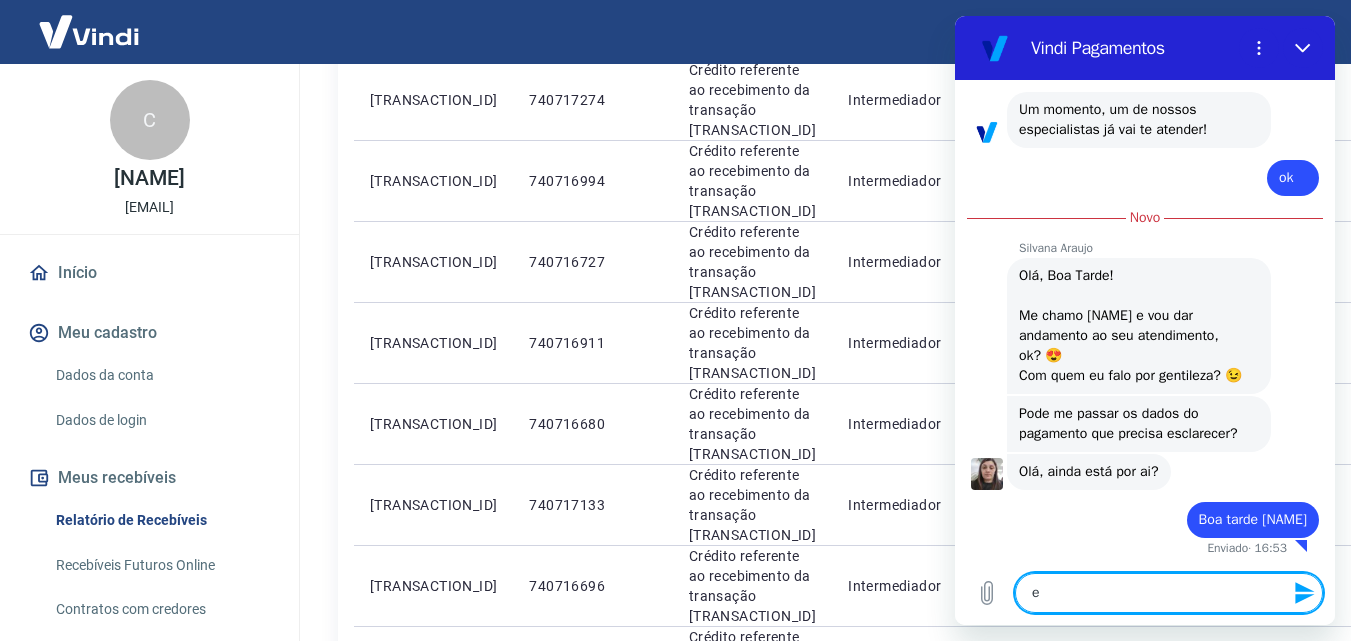 type on "es" 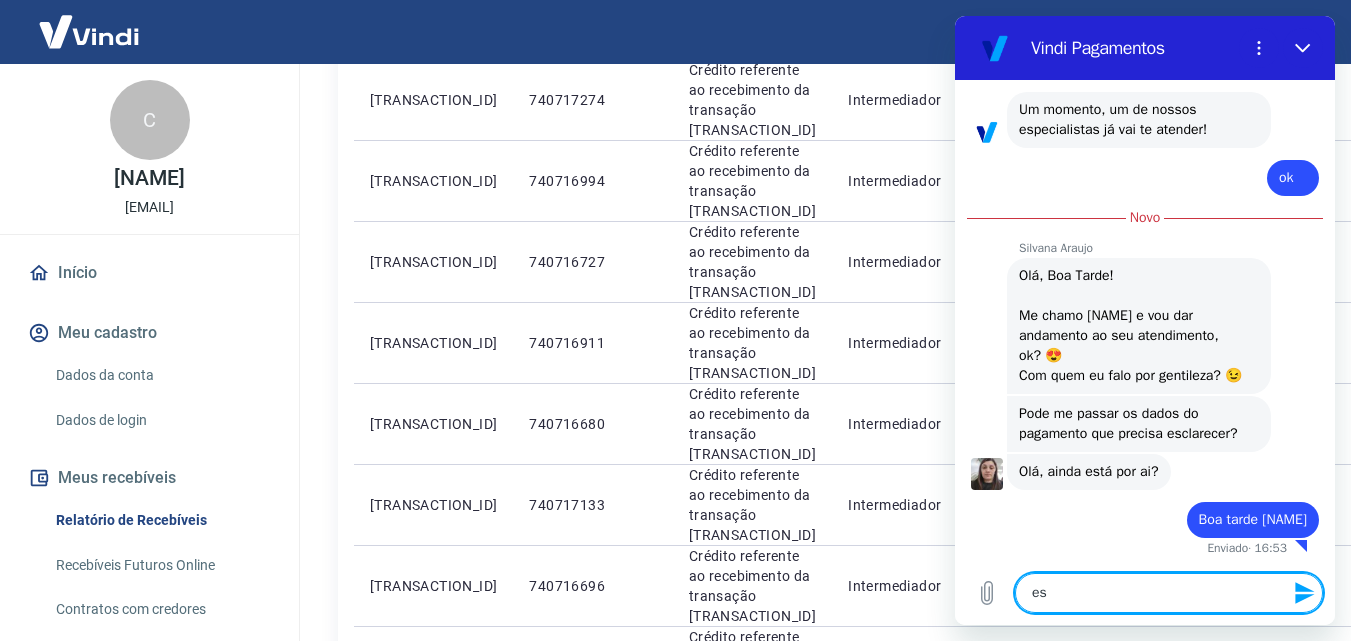 type on "est" 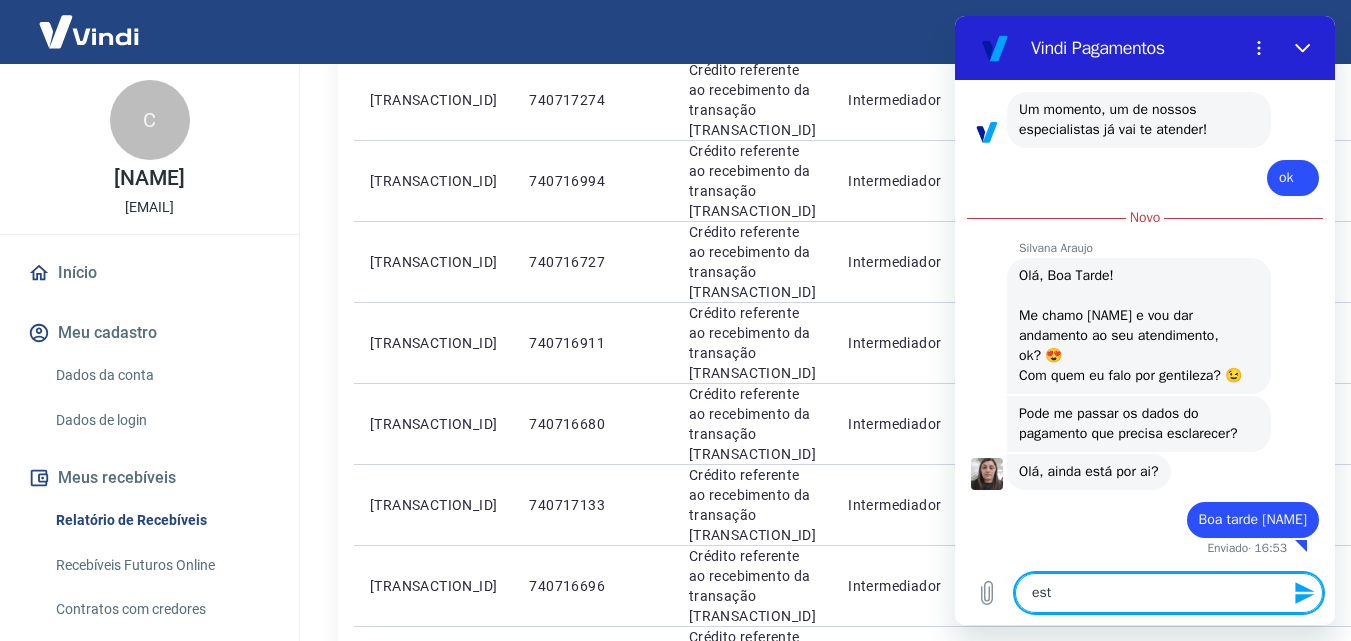 type on "esto" 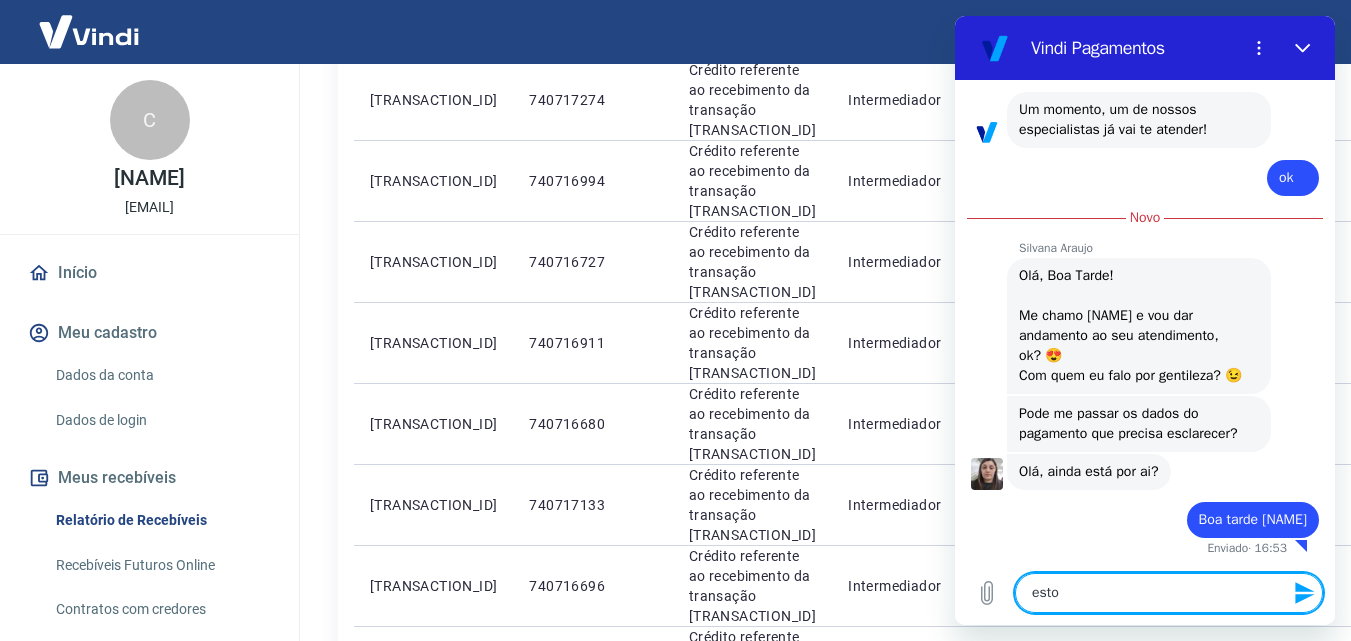 type on "estou" 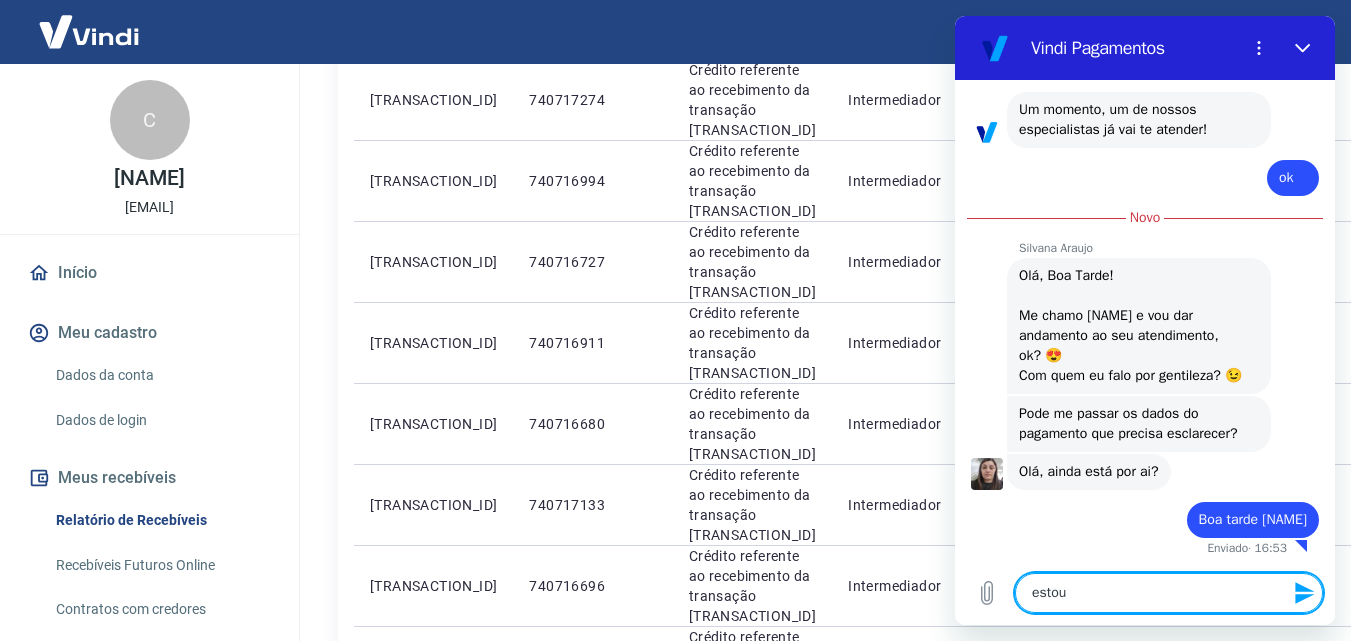 type on "estou" 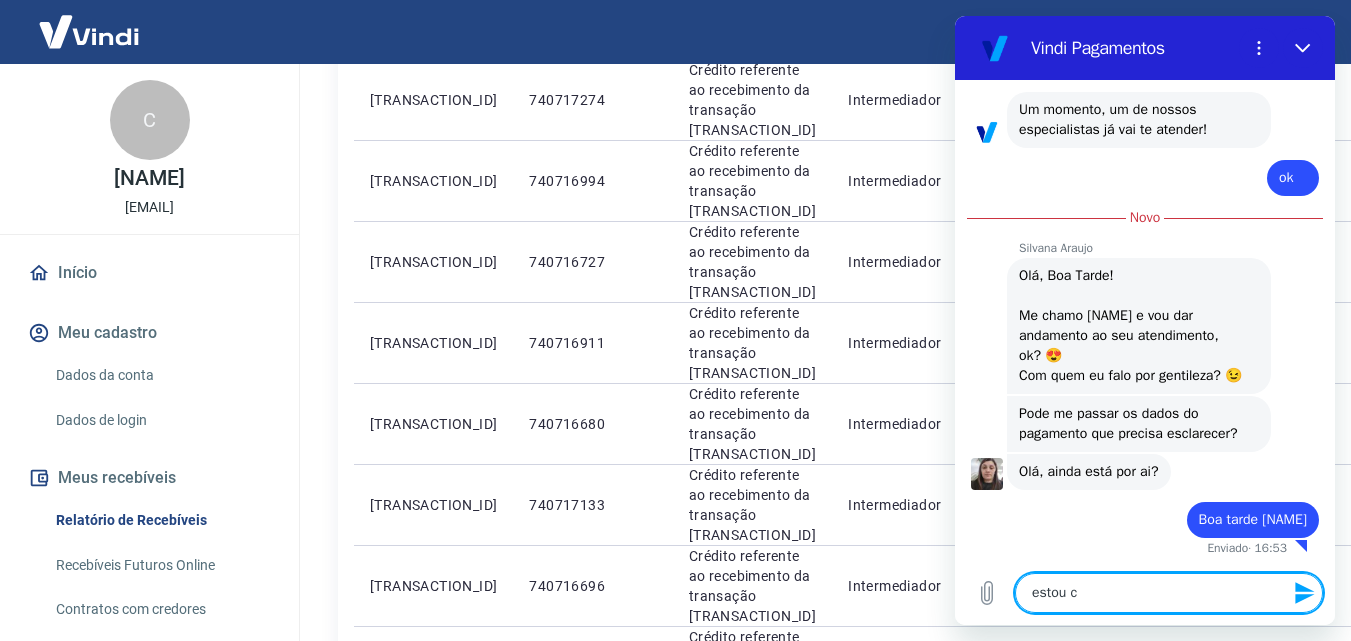 type on "estou co" 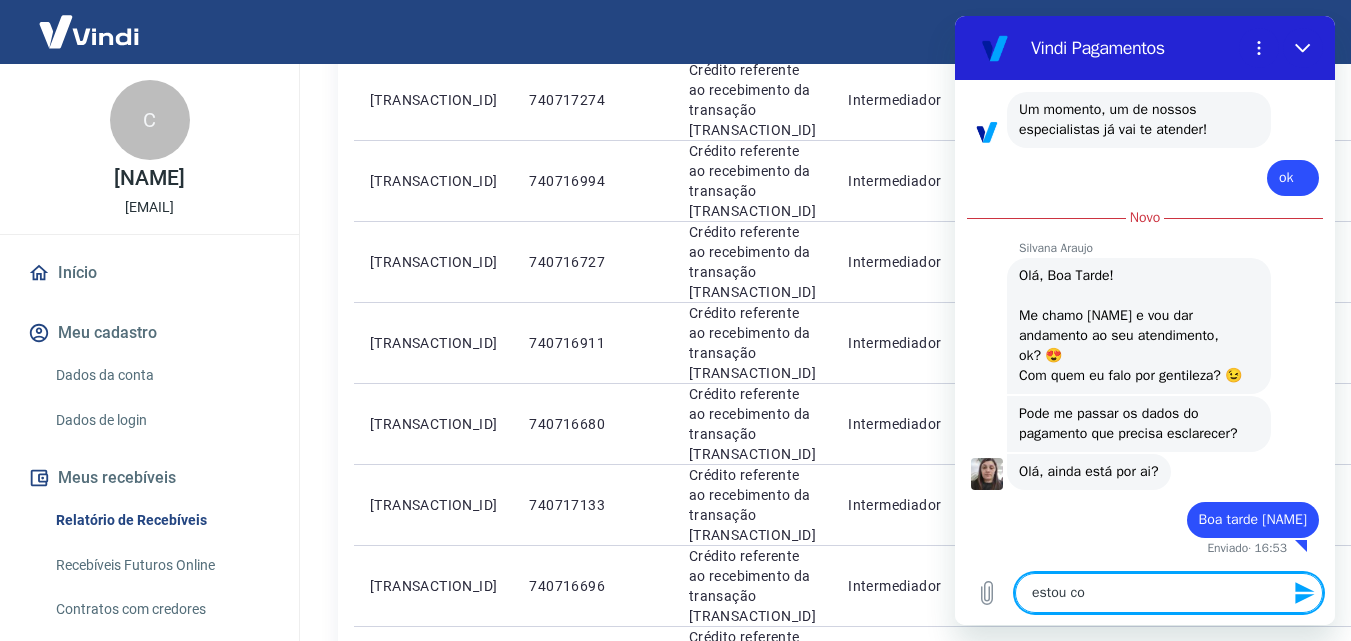 type on "estou com" 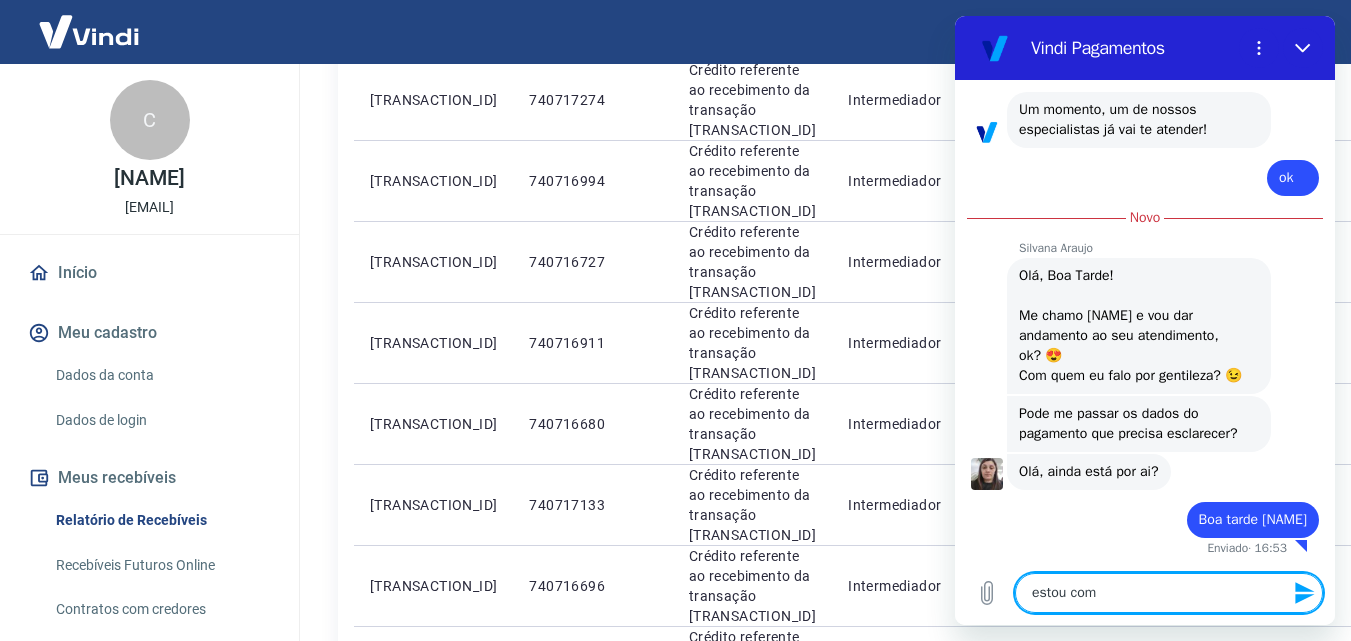 type on "estou com" 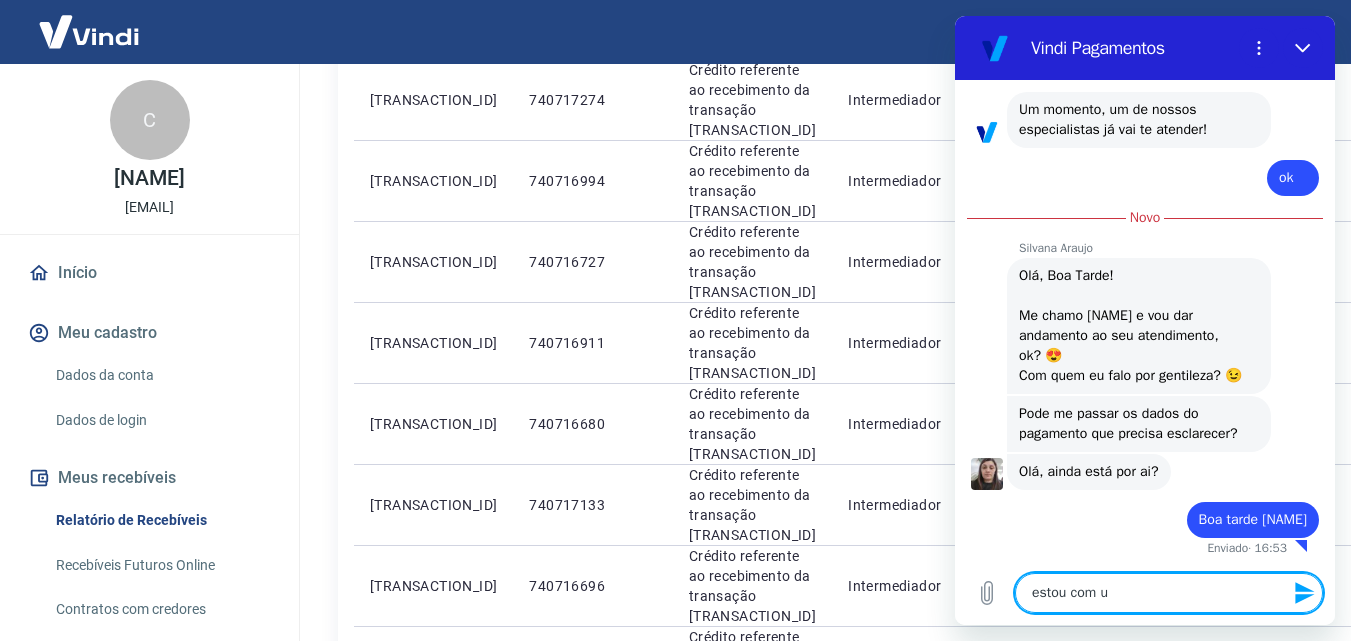 type on "estou com um" 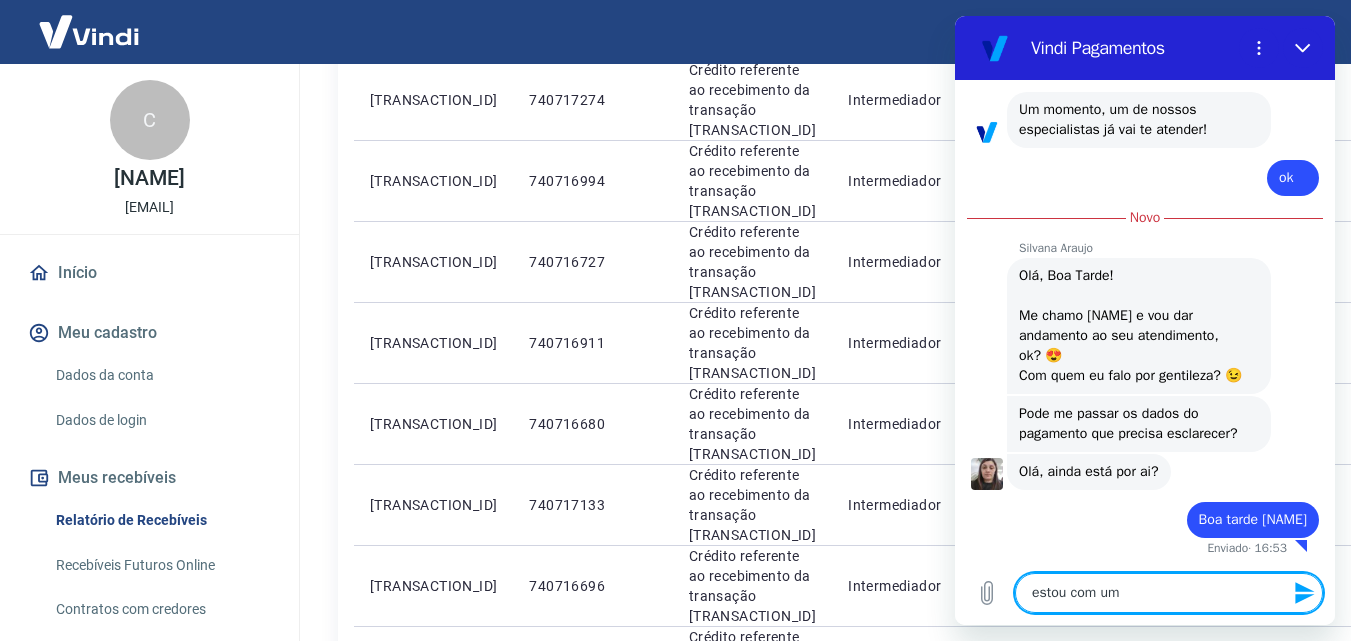 type on "estou com uma" 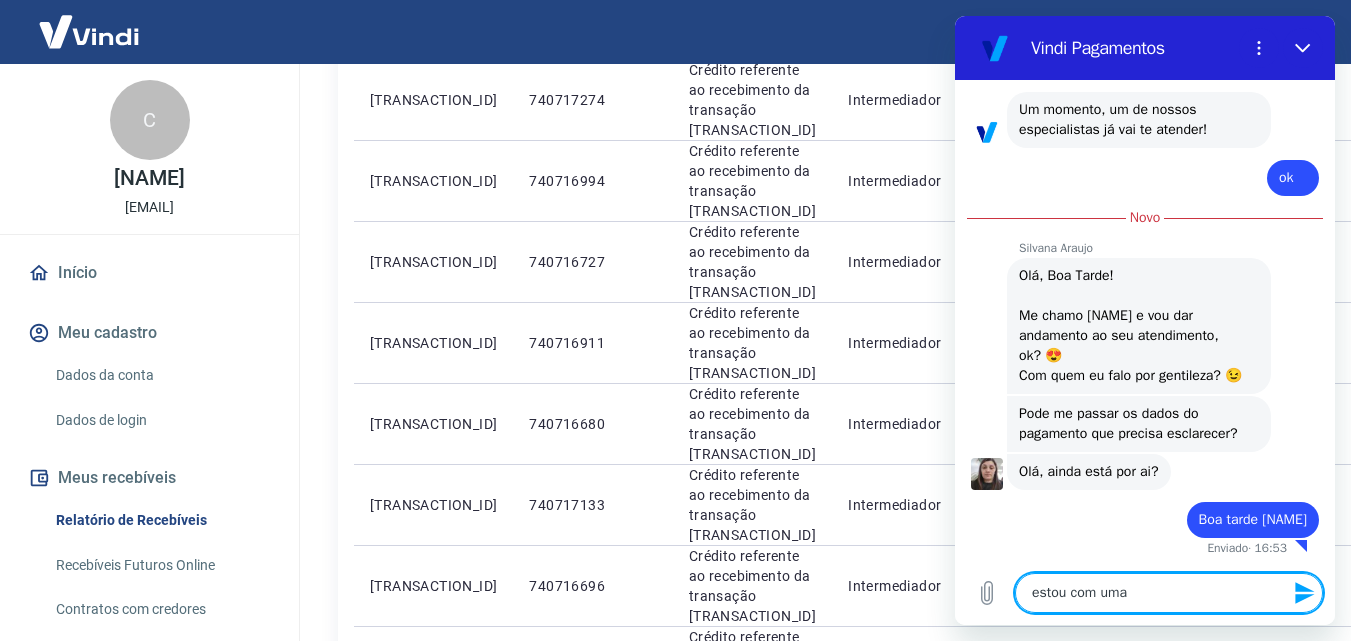type on "estou com uma" 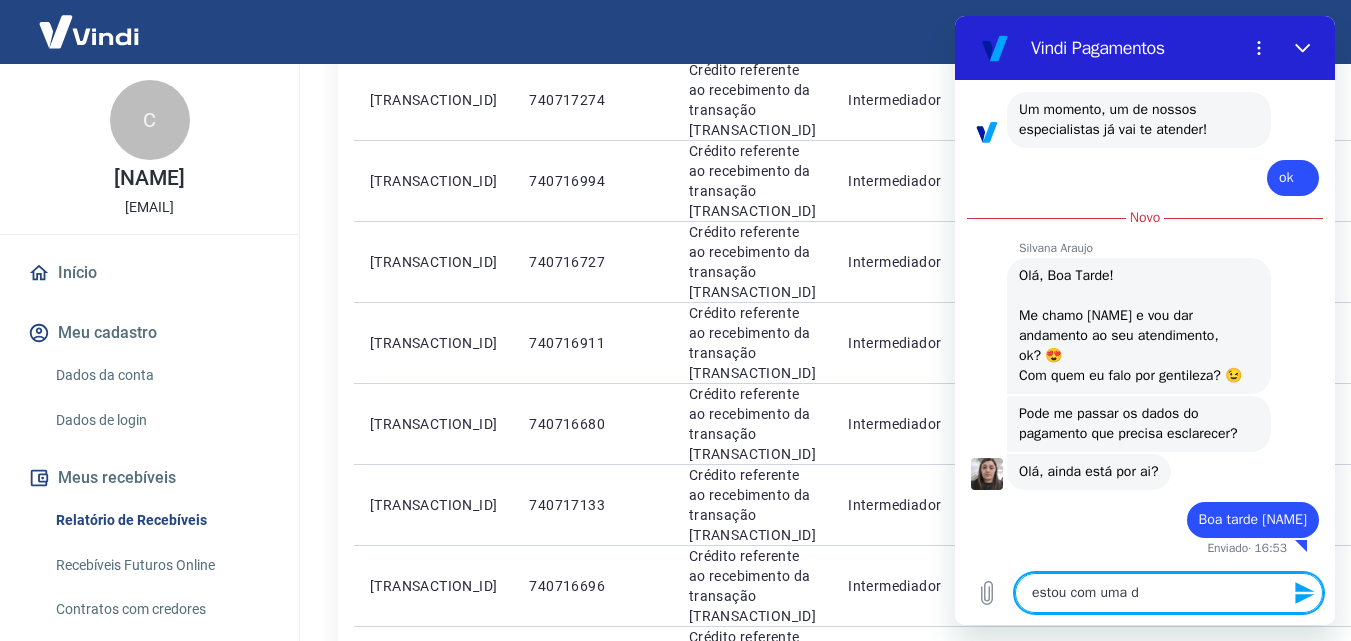 type on "estou com uma di" 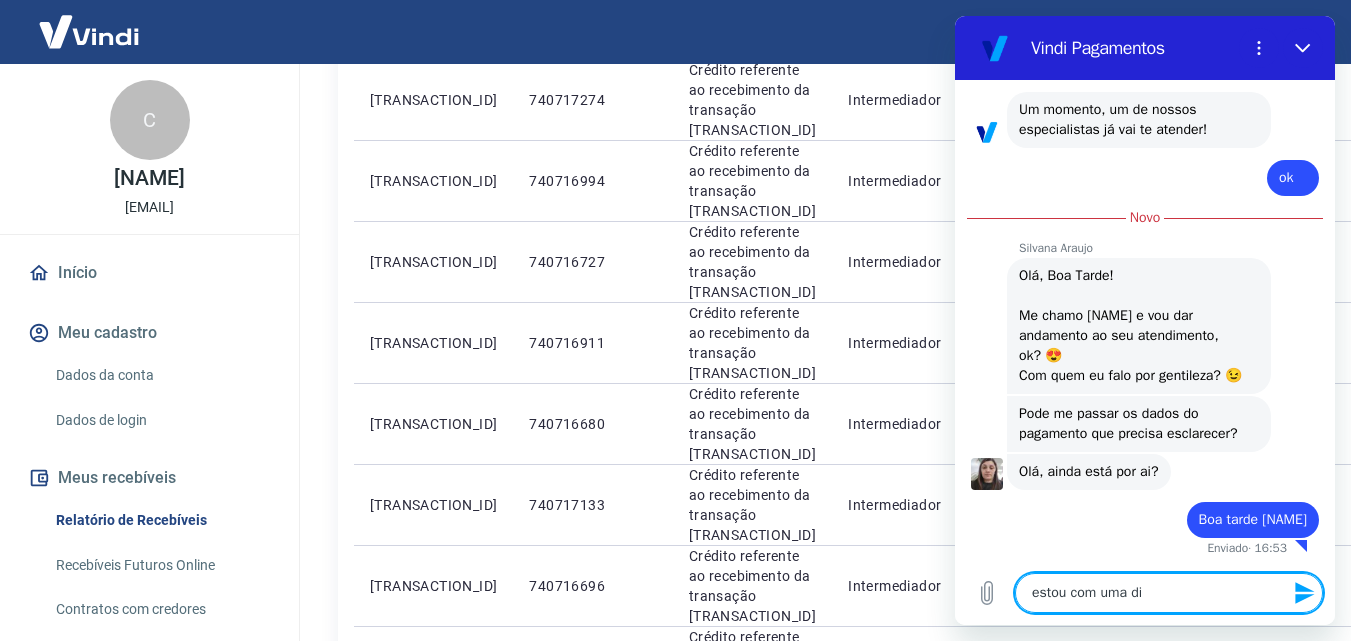 type on "estou com uma div" 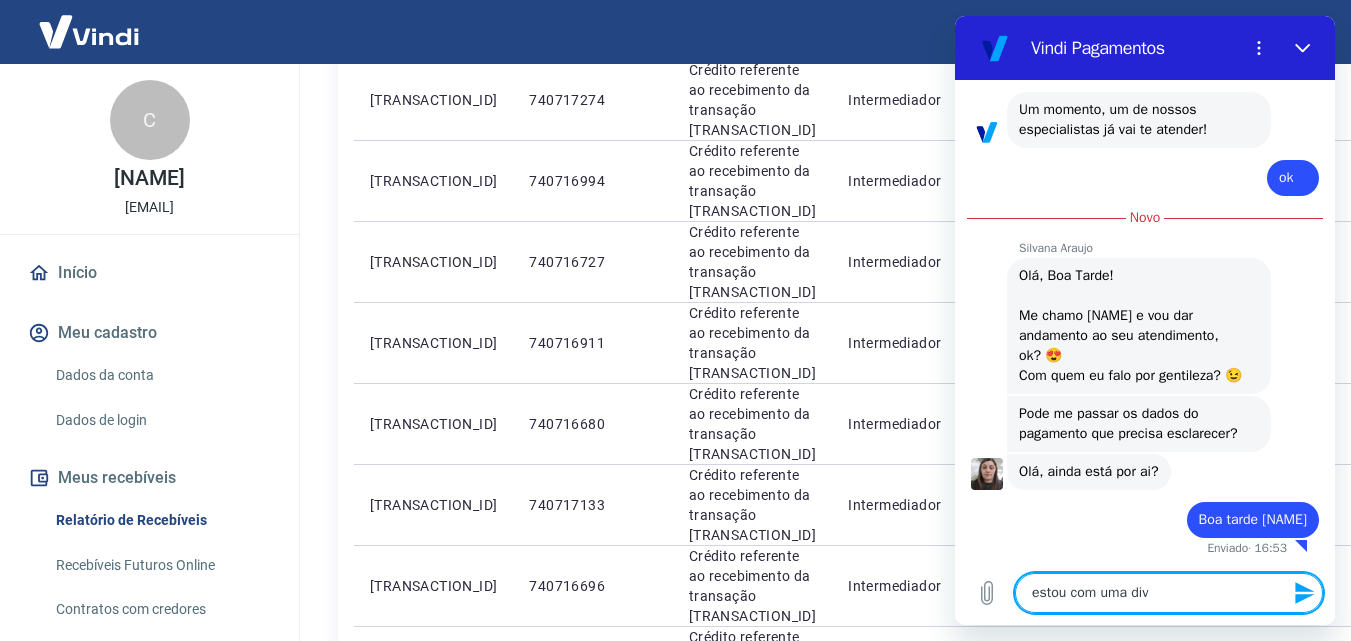 type on "x" 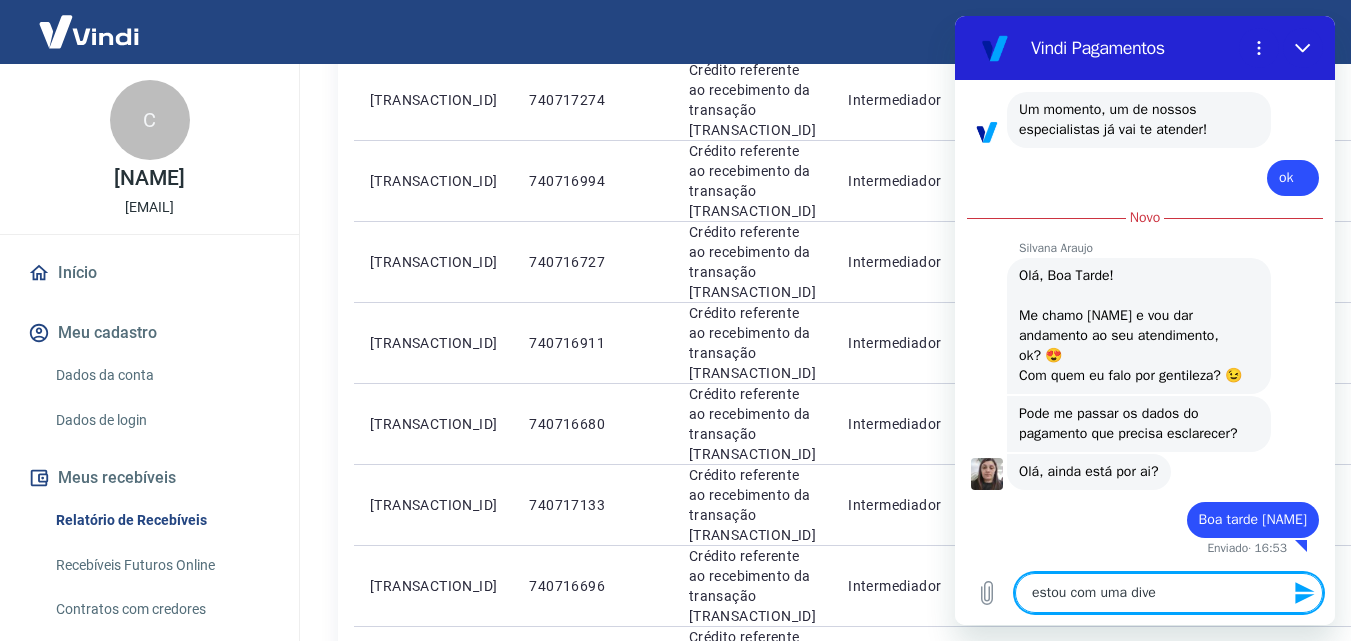 type on "x" 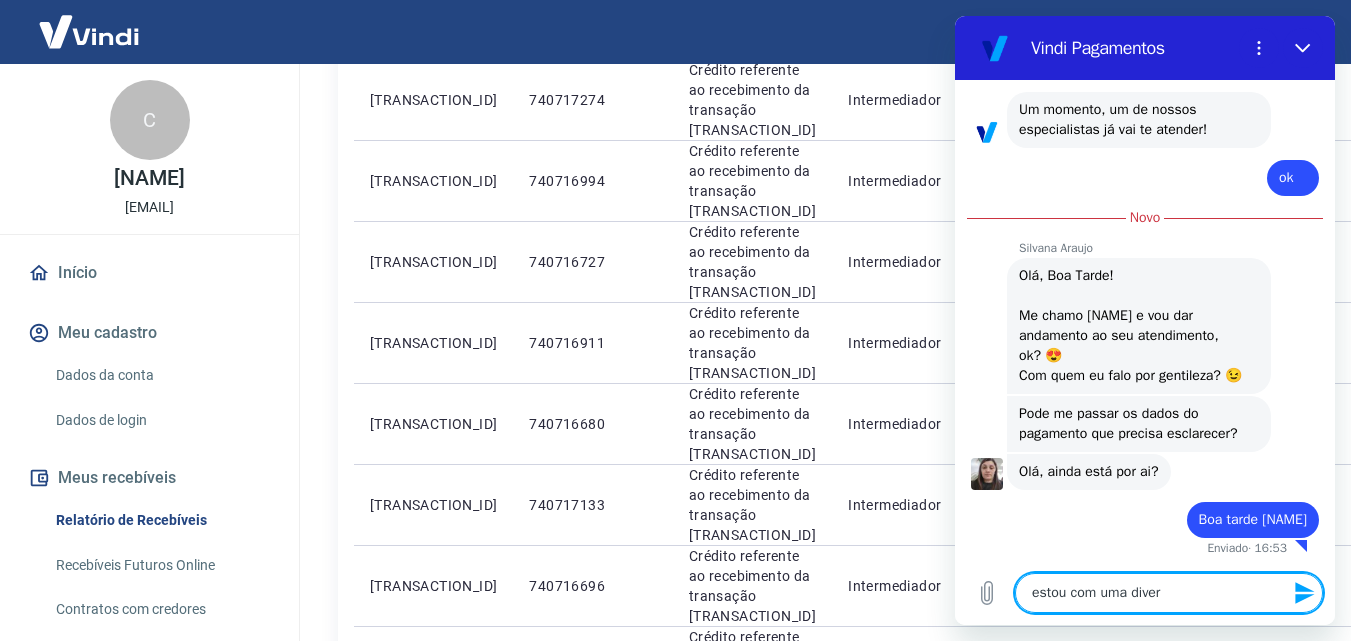 type on "estou com uma diverg" 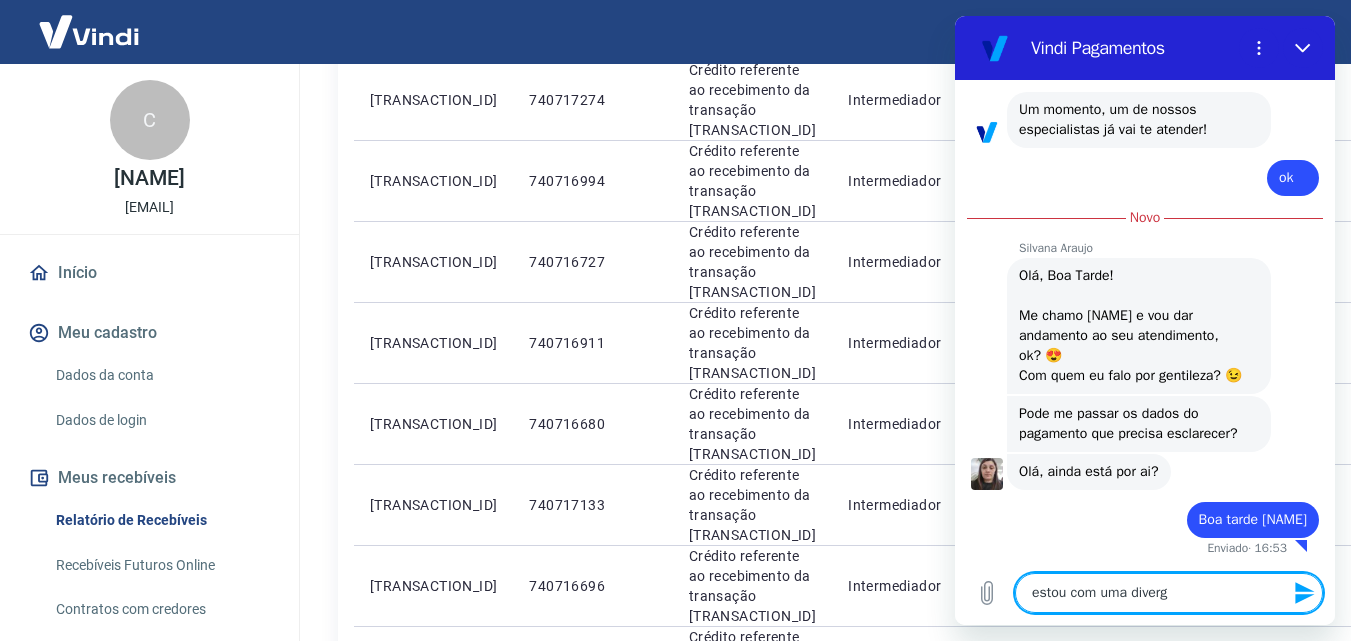 type on "estou com uma diverge" 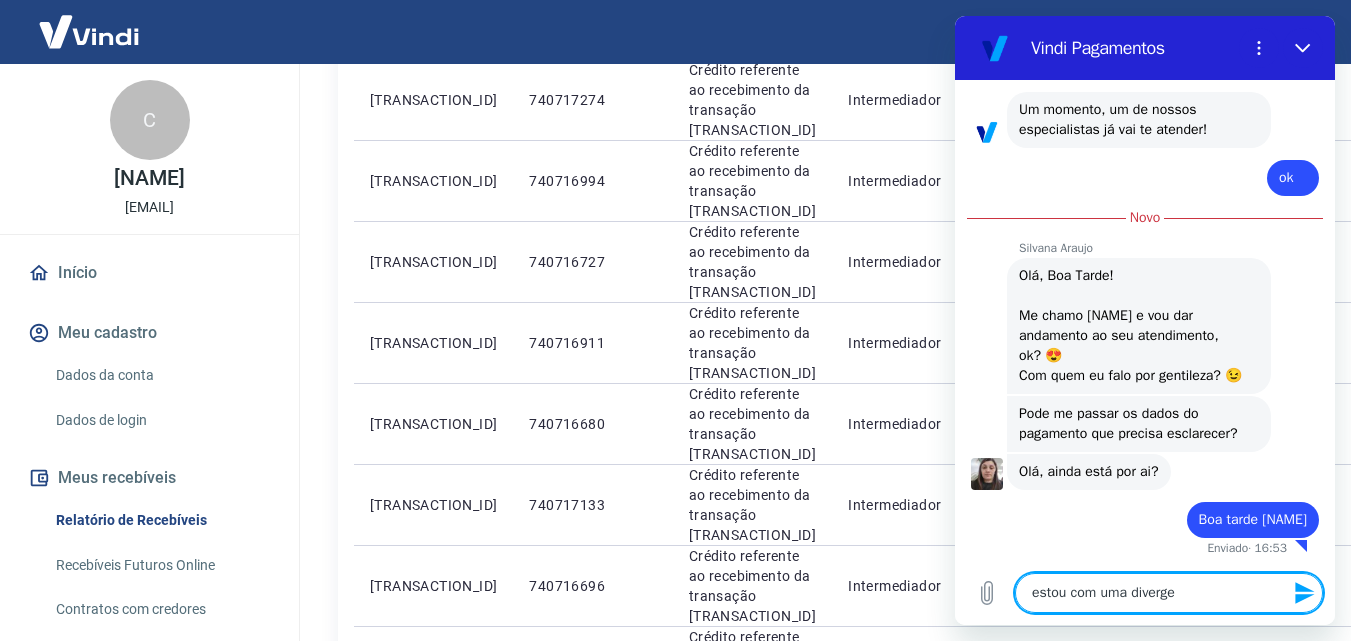 type on "estou com uma divergen" 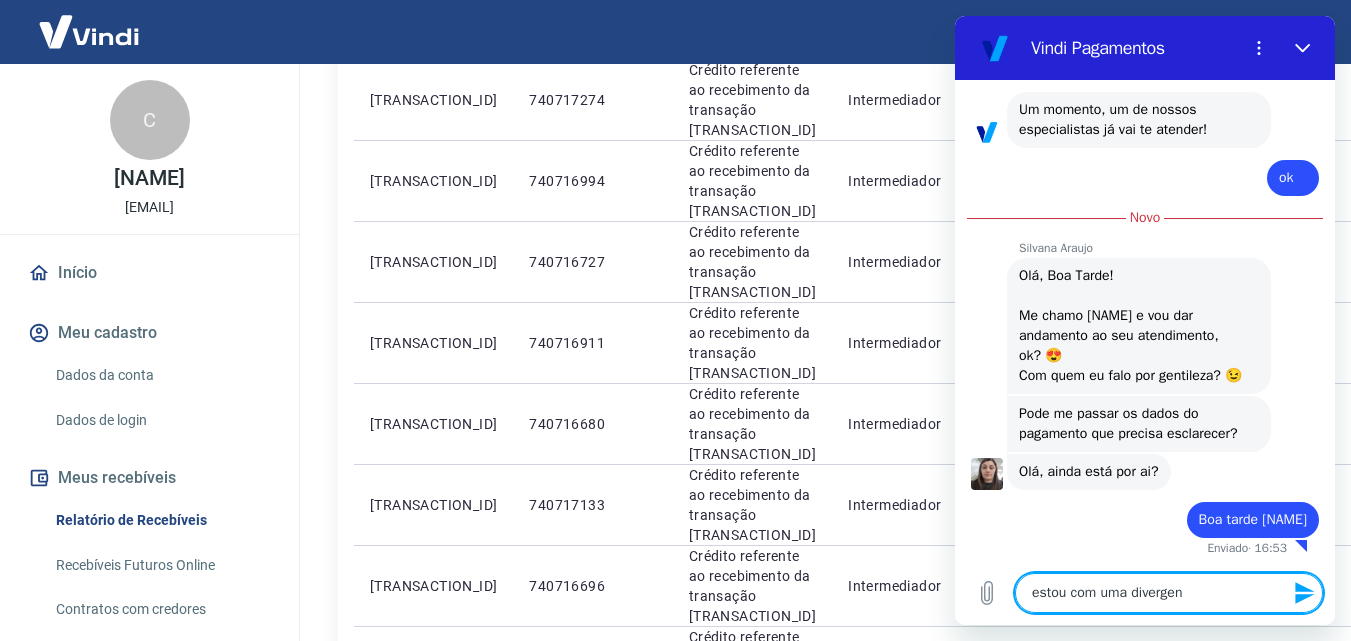 type on "estou com uma divergenc" 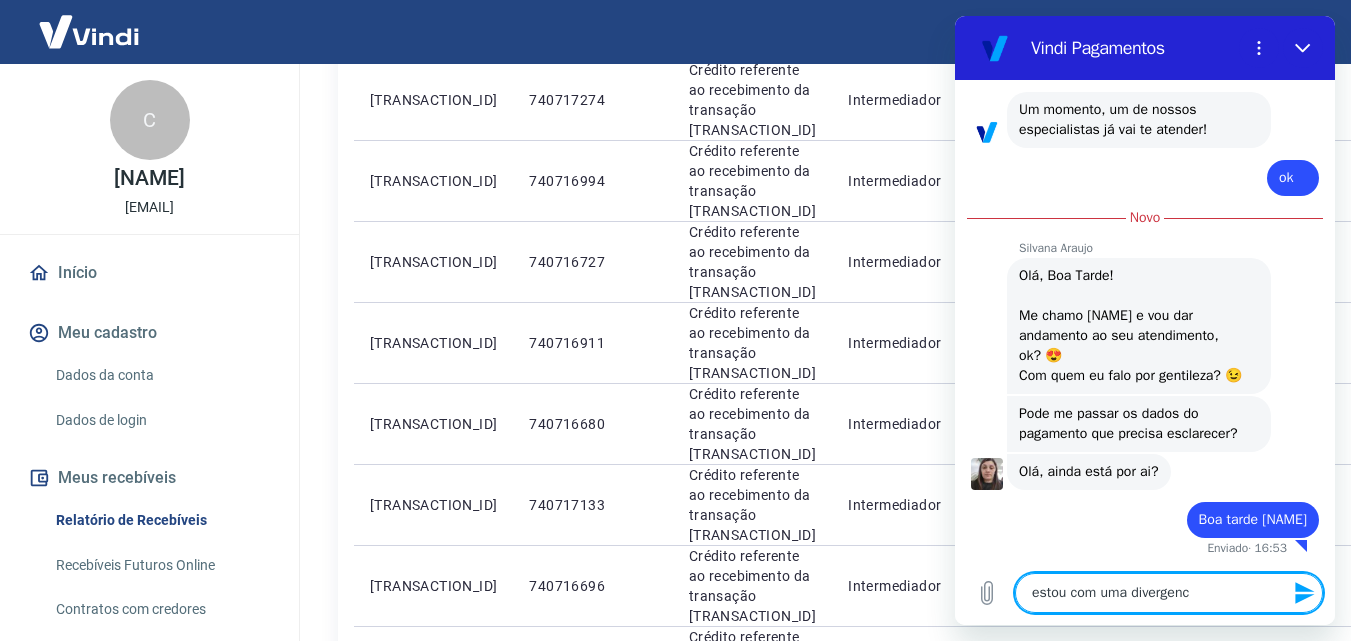 type on "estou com uma divergenci" 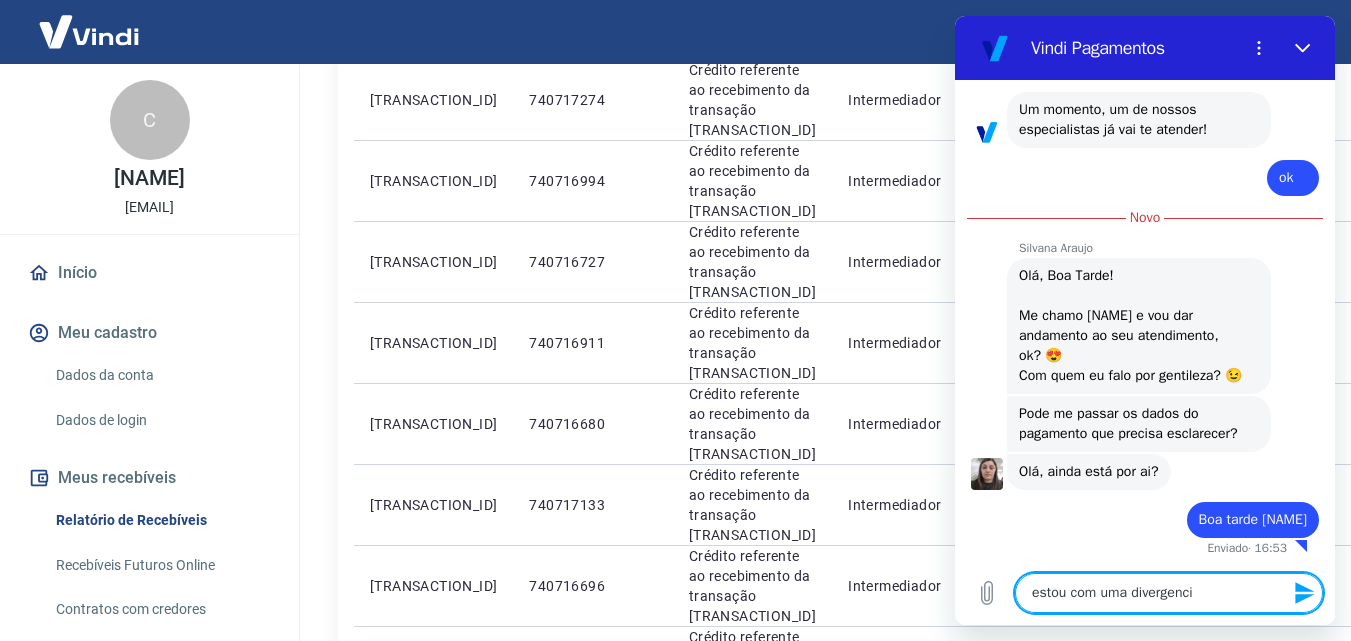 type on "estou com uma divergencia" 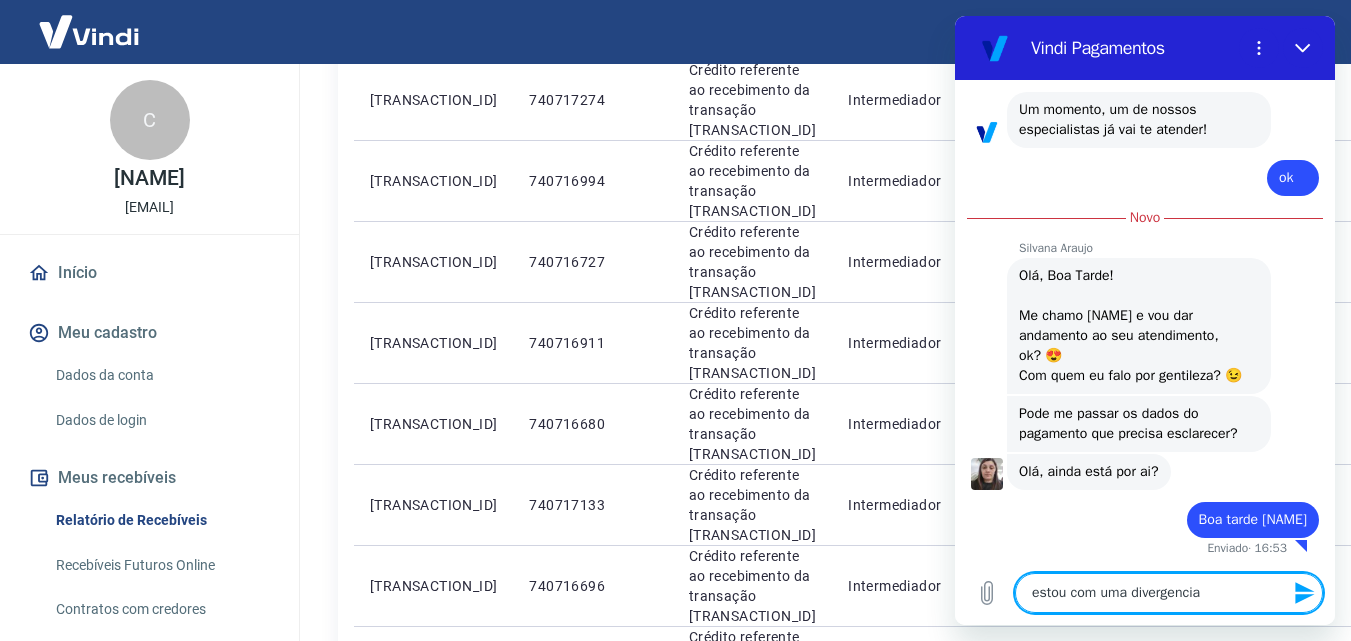 type on "estou com uma divergencia" 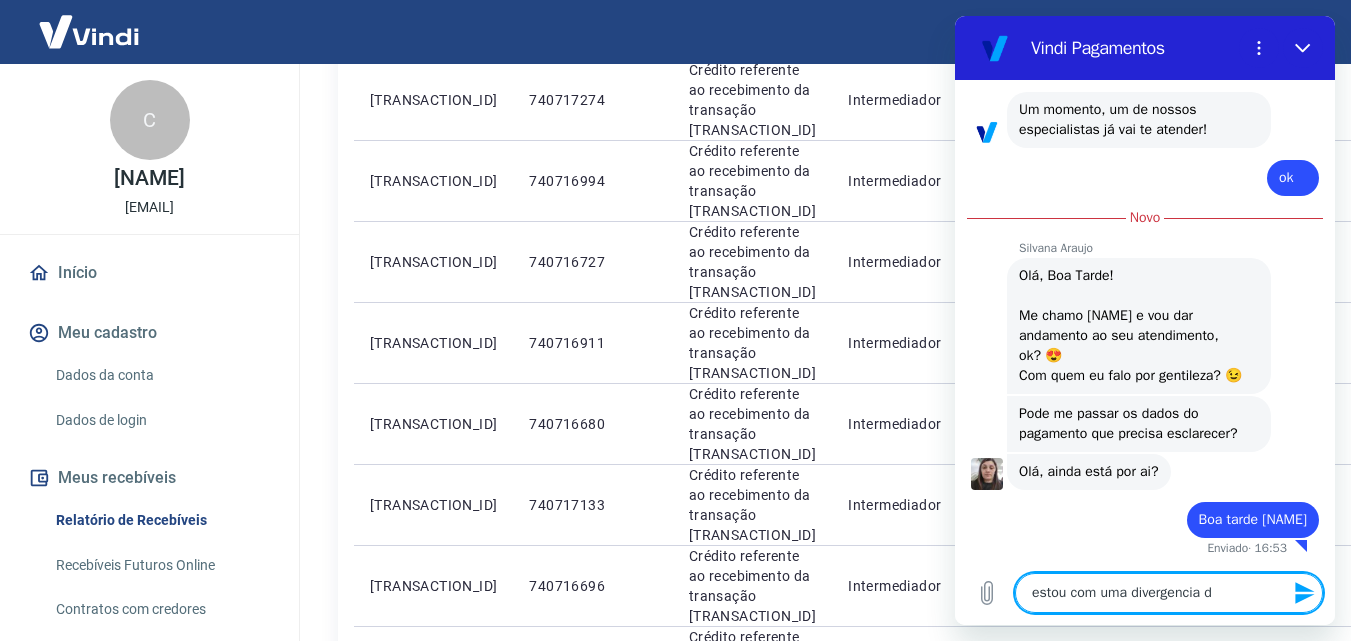 type on "estou com uma divergencia de" 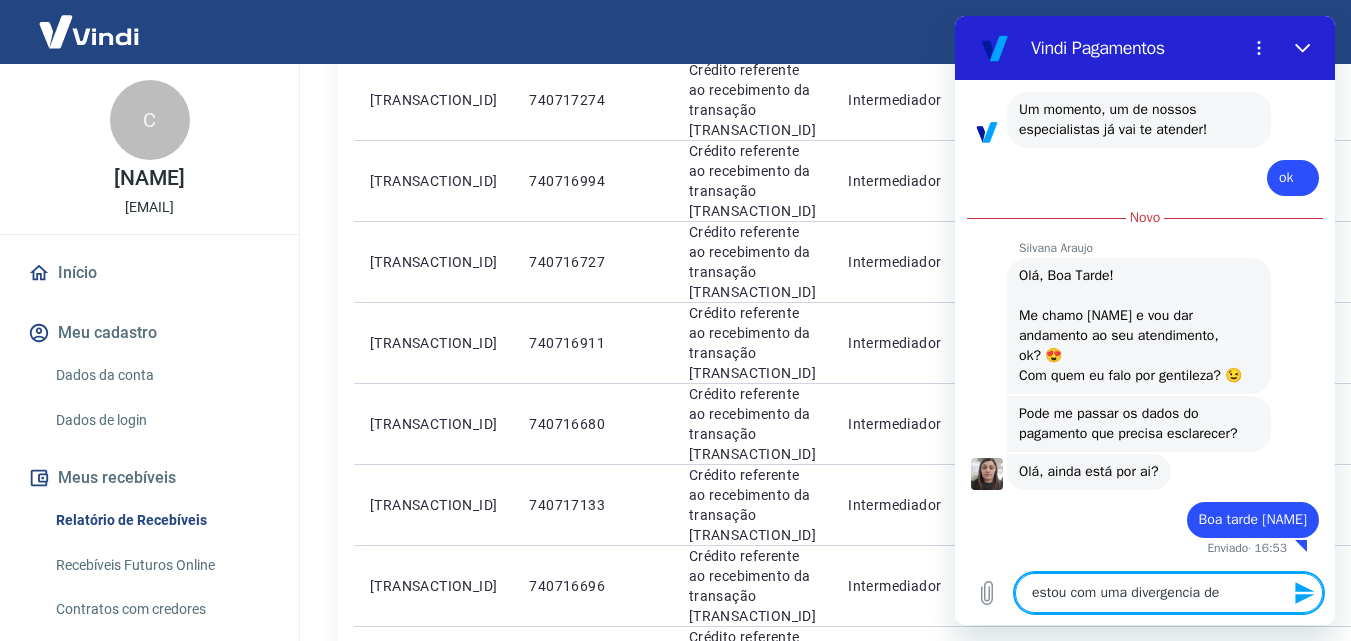 type on "estou com uma divergencia de" 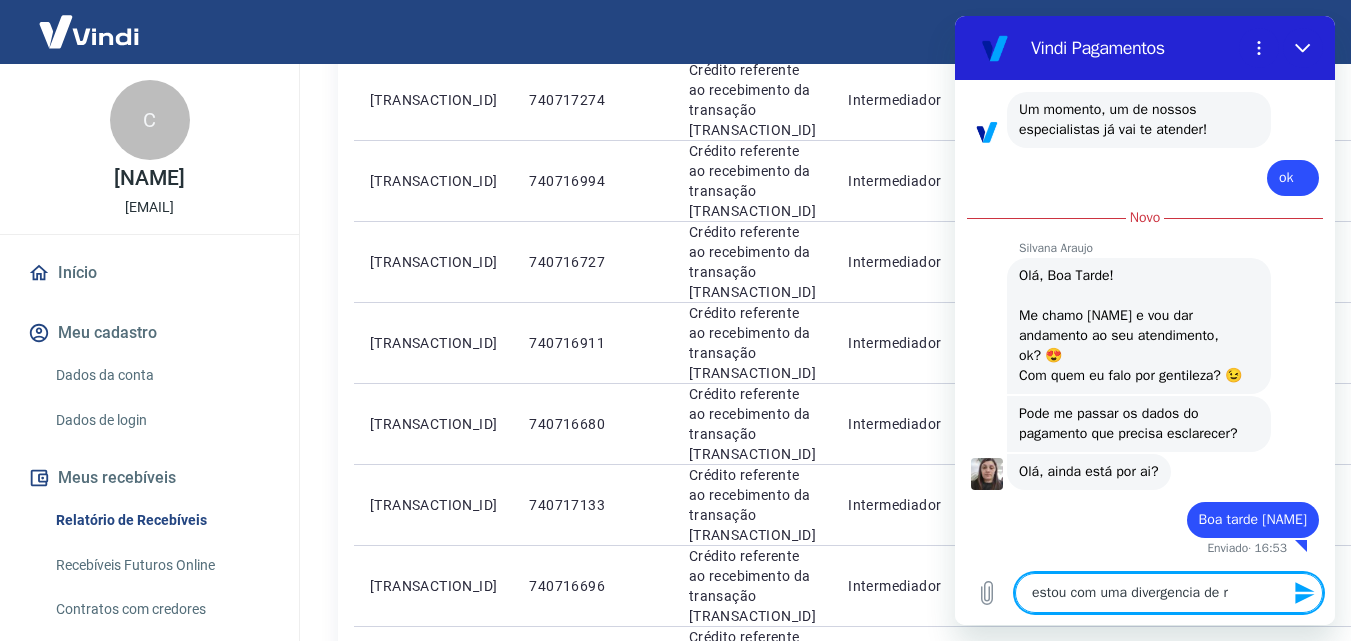 type on "estou com uma divergencia de re" 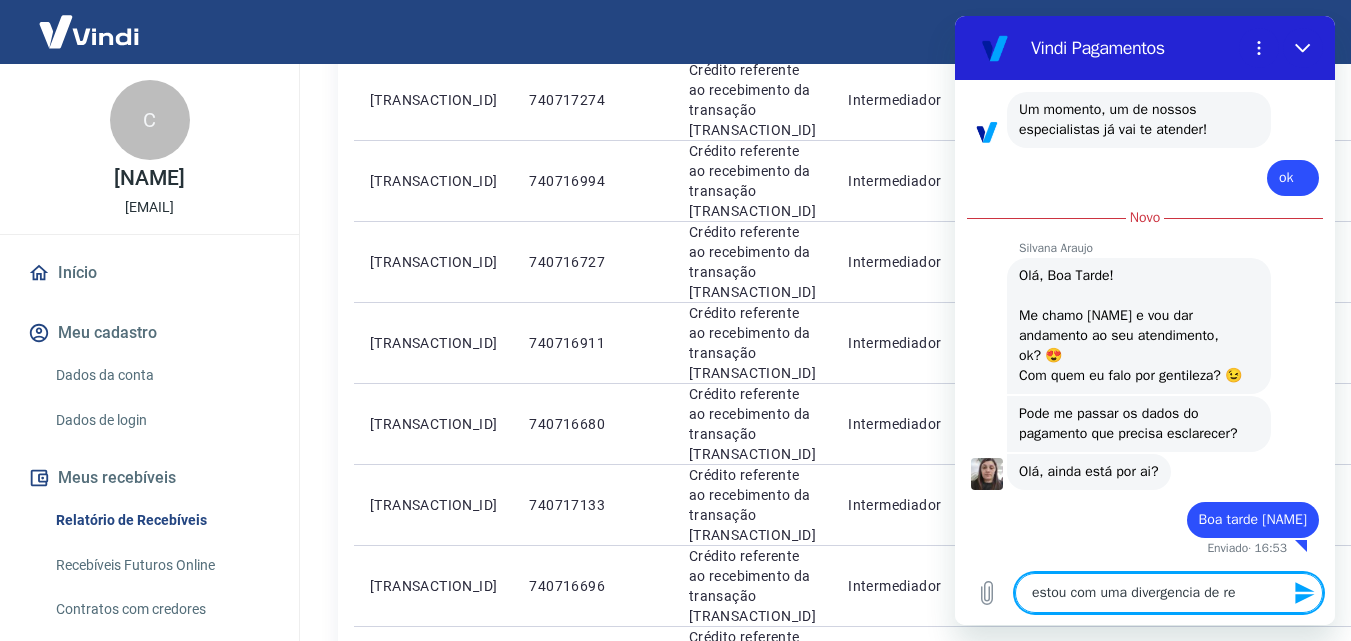 type on "estou com uma divergencia de rep" 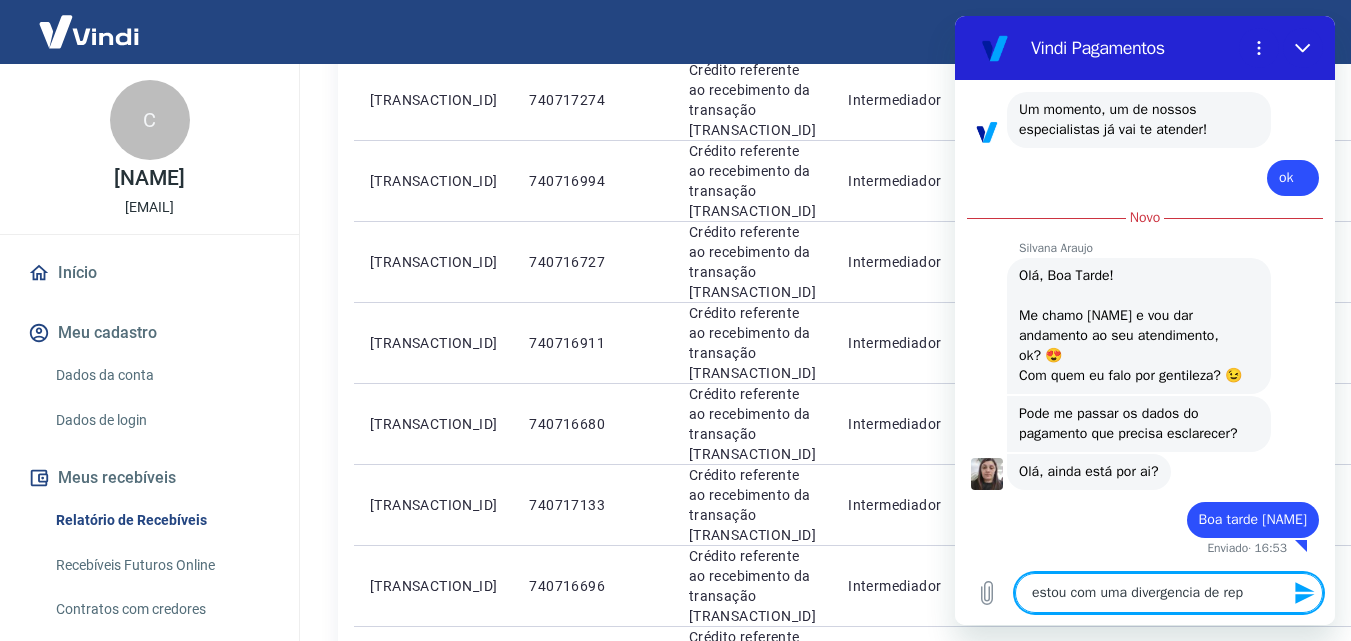 type on "estou com uma divergencia de repa" 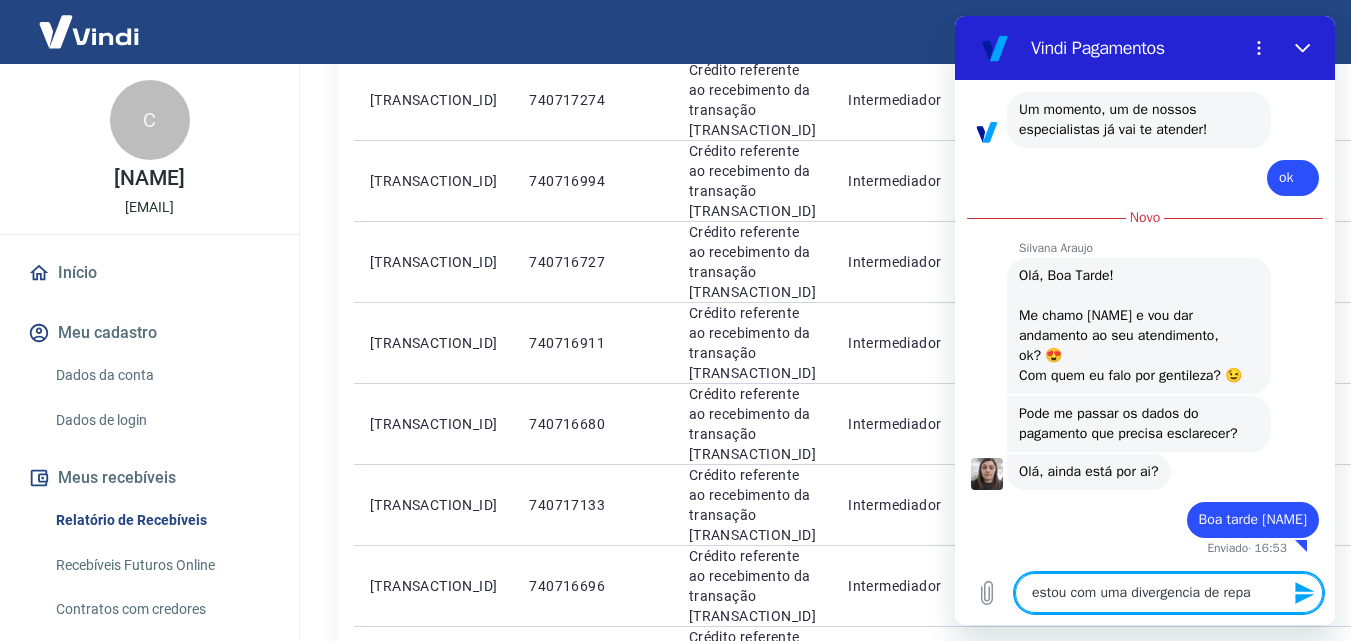 type on "estou com uma divergencia de repas" 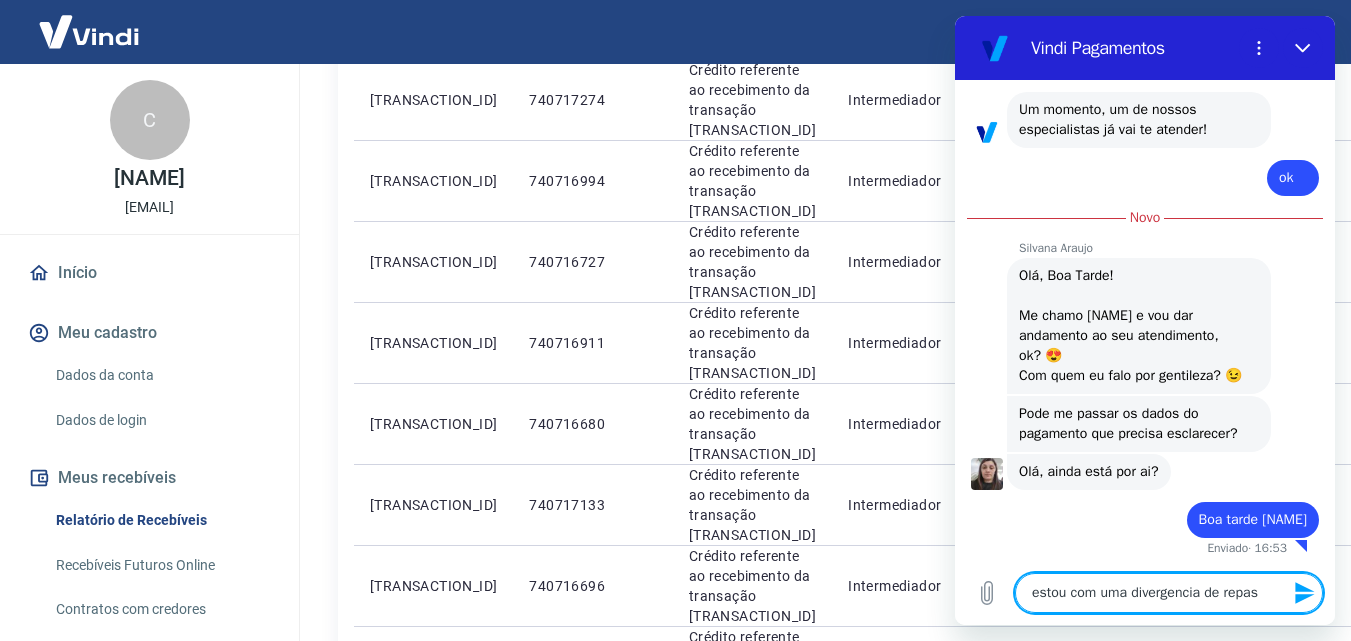 type on "estou com uma divergencia de repass" 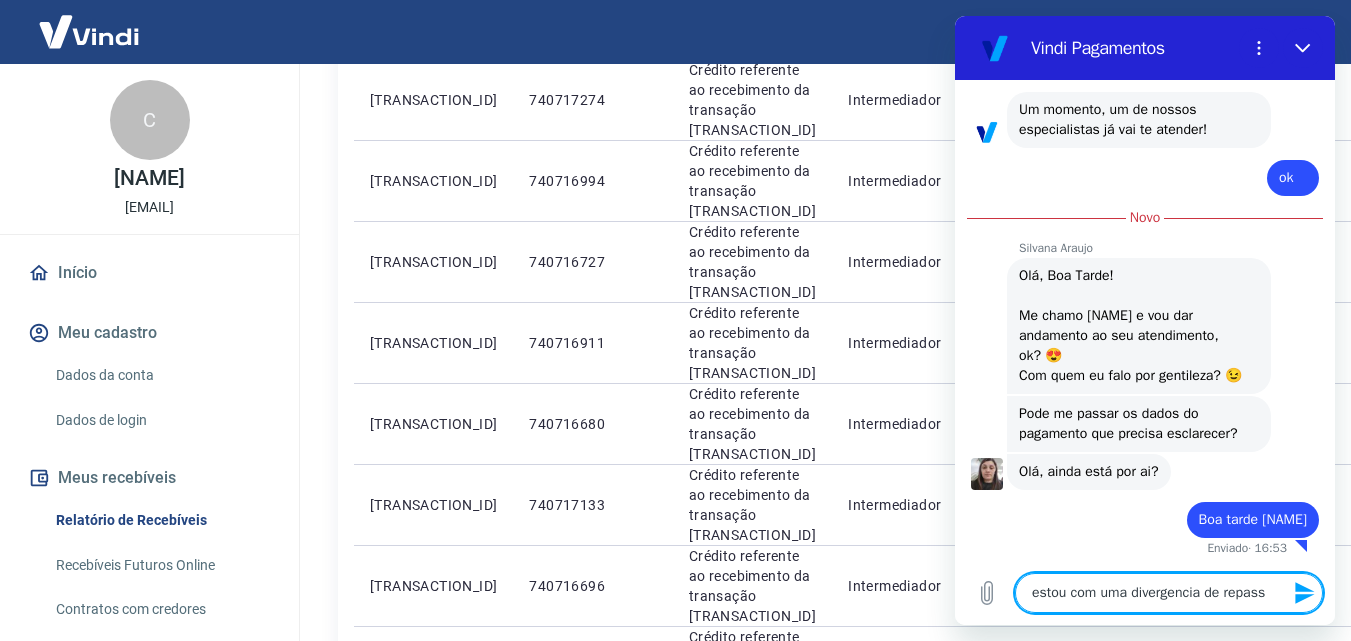 type on "estou com uma divergencia de repasse" 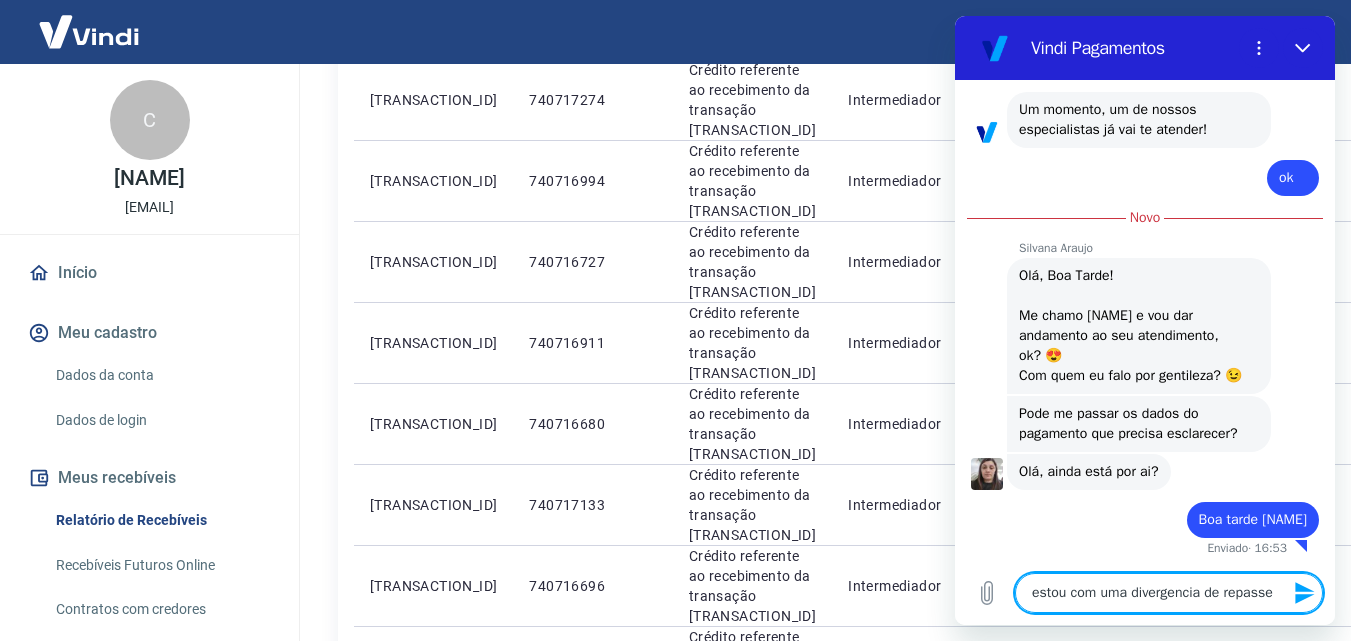 type on "estou com uma divergencia de repasse" 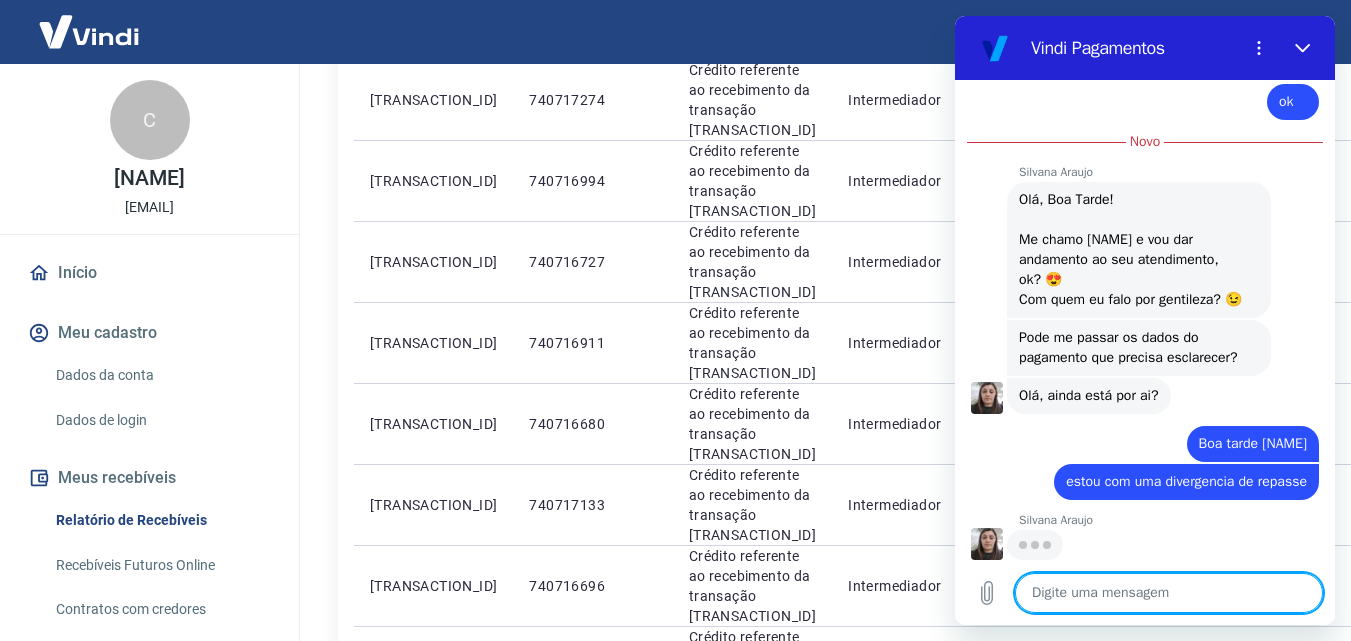 scroll, scrollTop: 2274, scrollLeft: 0, axis: vertical 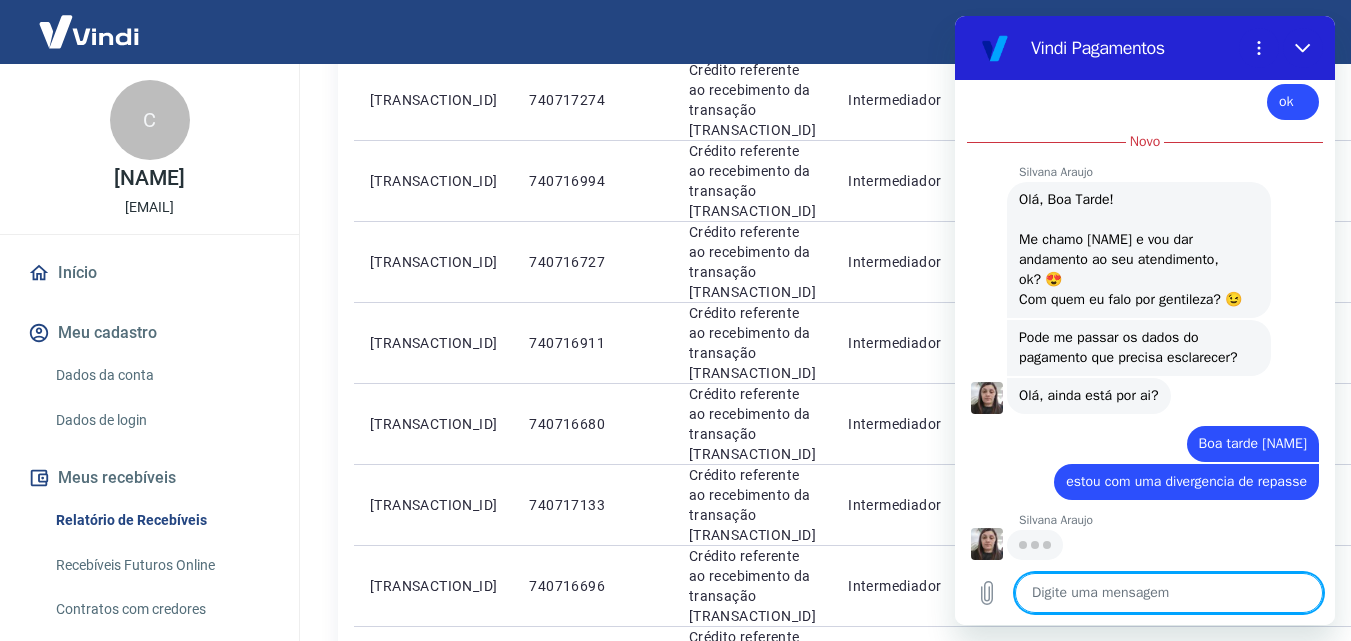 type on "x" 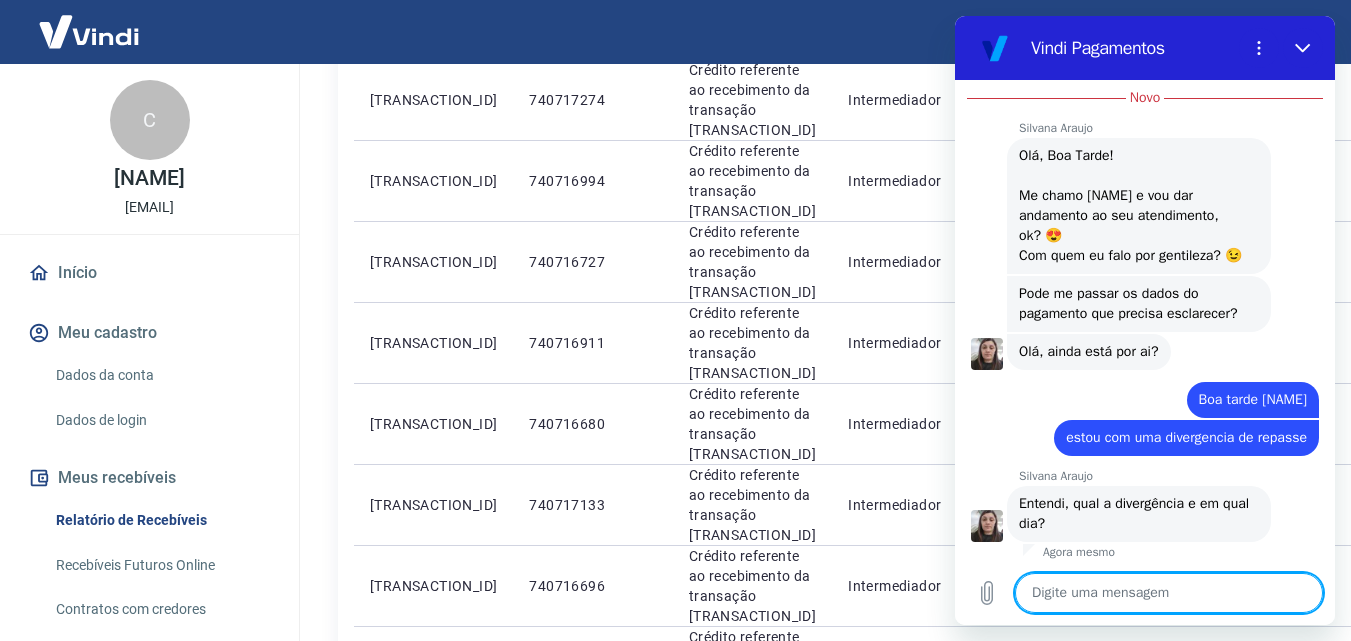 scroll, scrollTop: 2322, scrollLeft: 0, axis: vertical 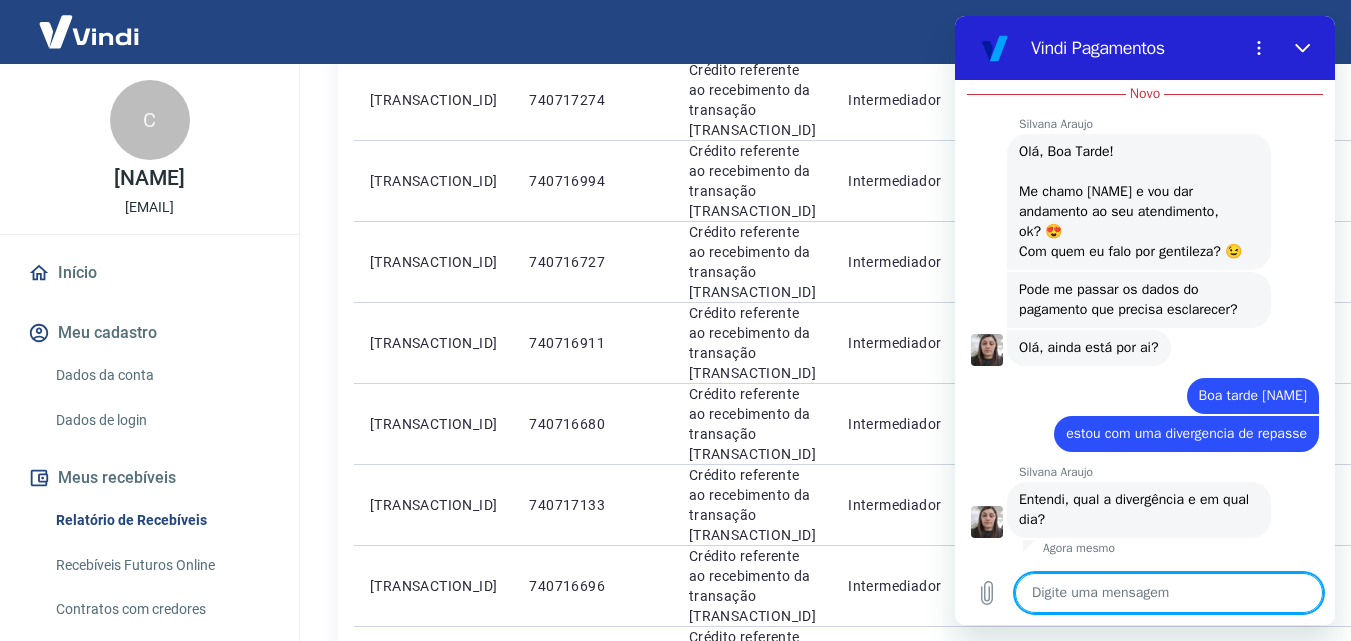 click at bounding box center (1169, 593) 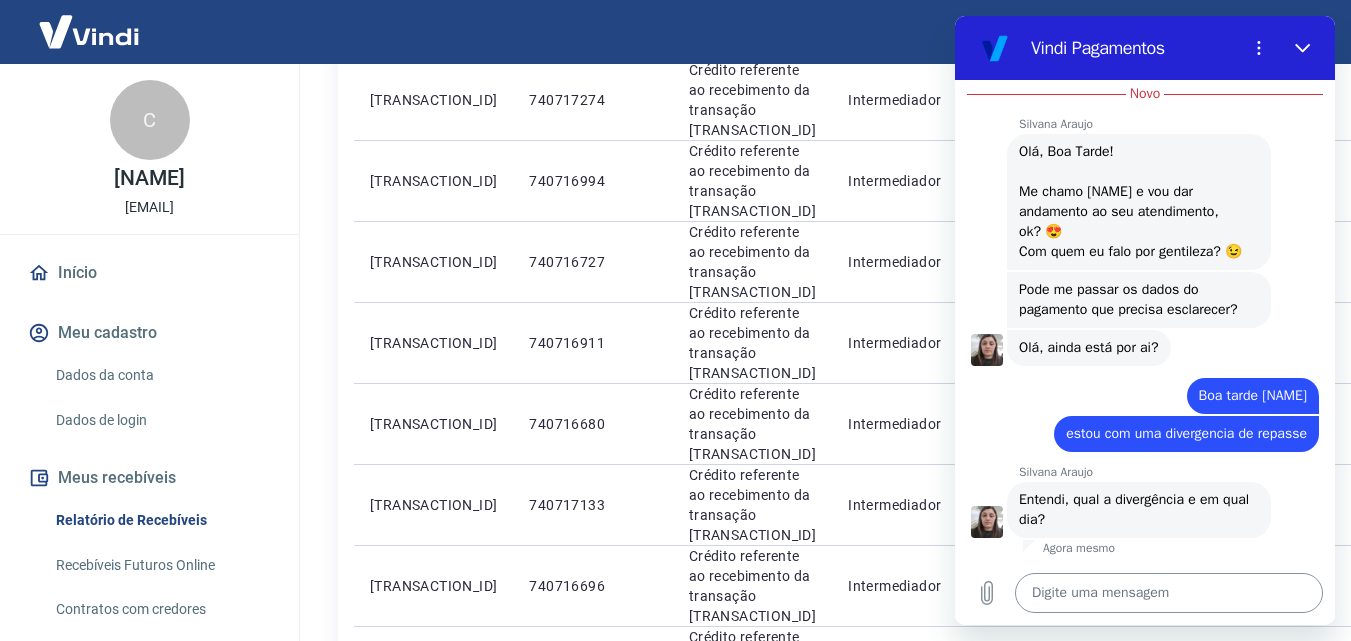 click at bounding box center [1169, 593] 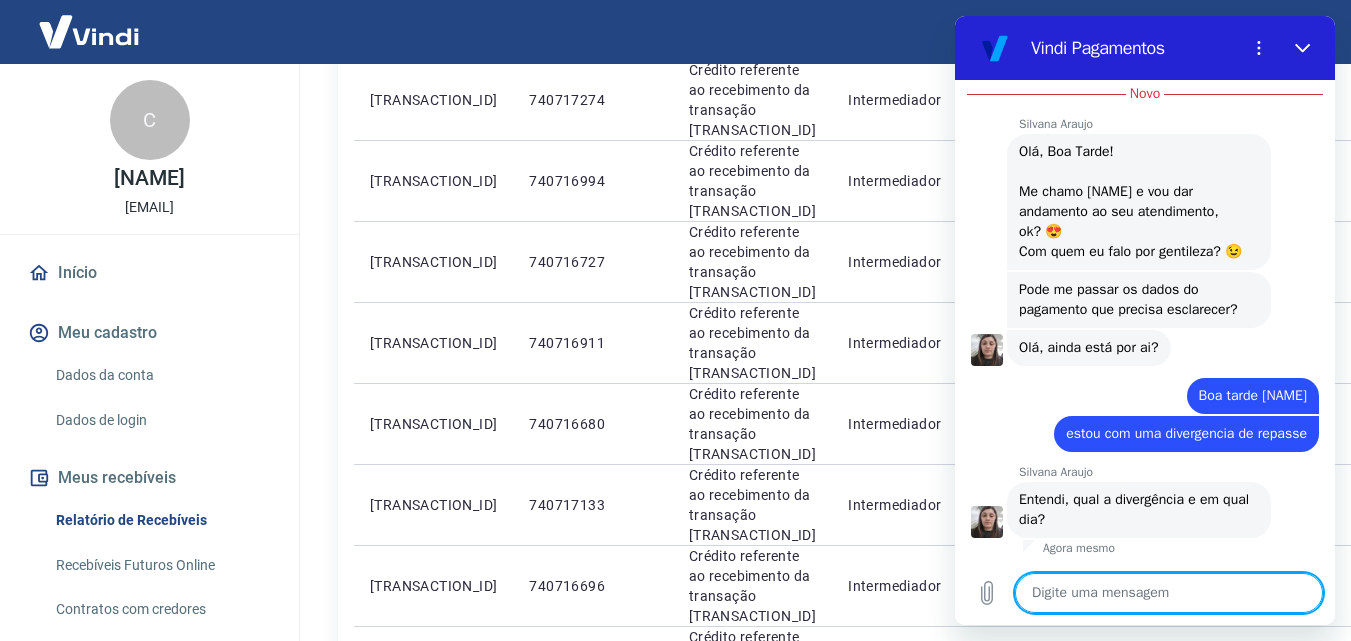 type on "d" 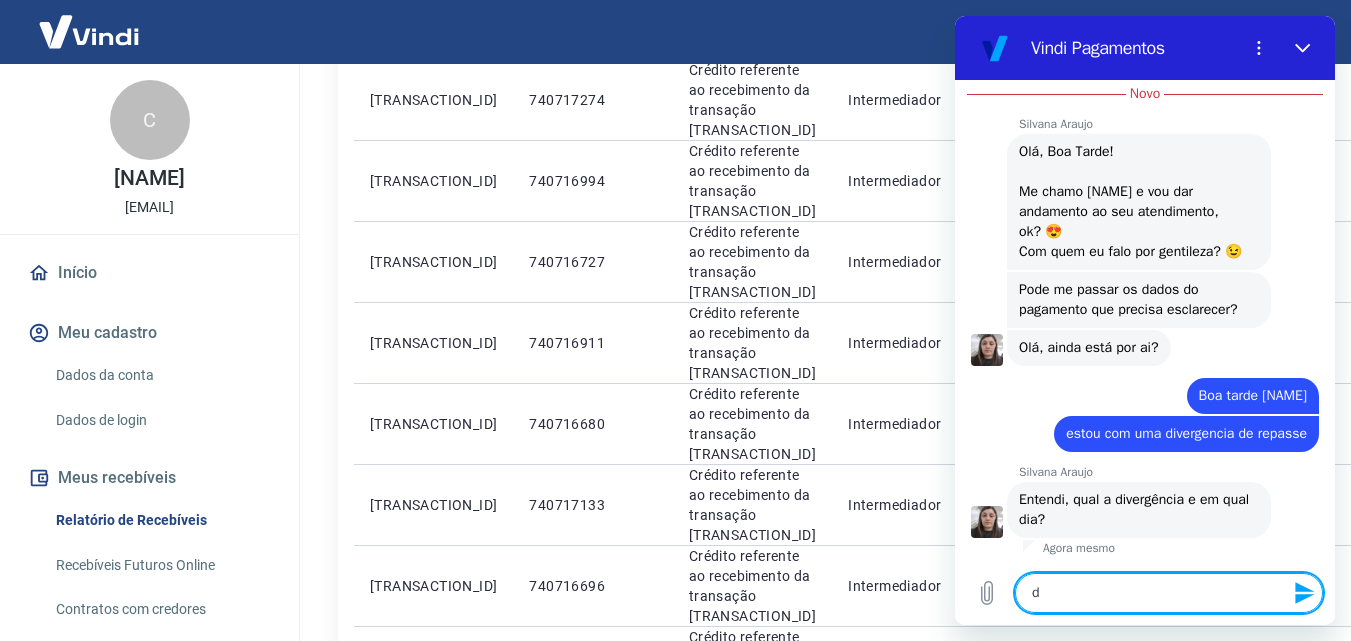 type on "di" 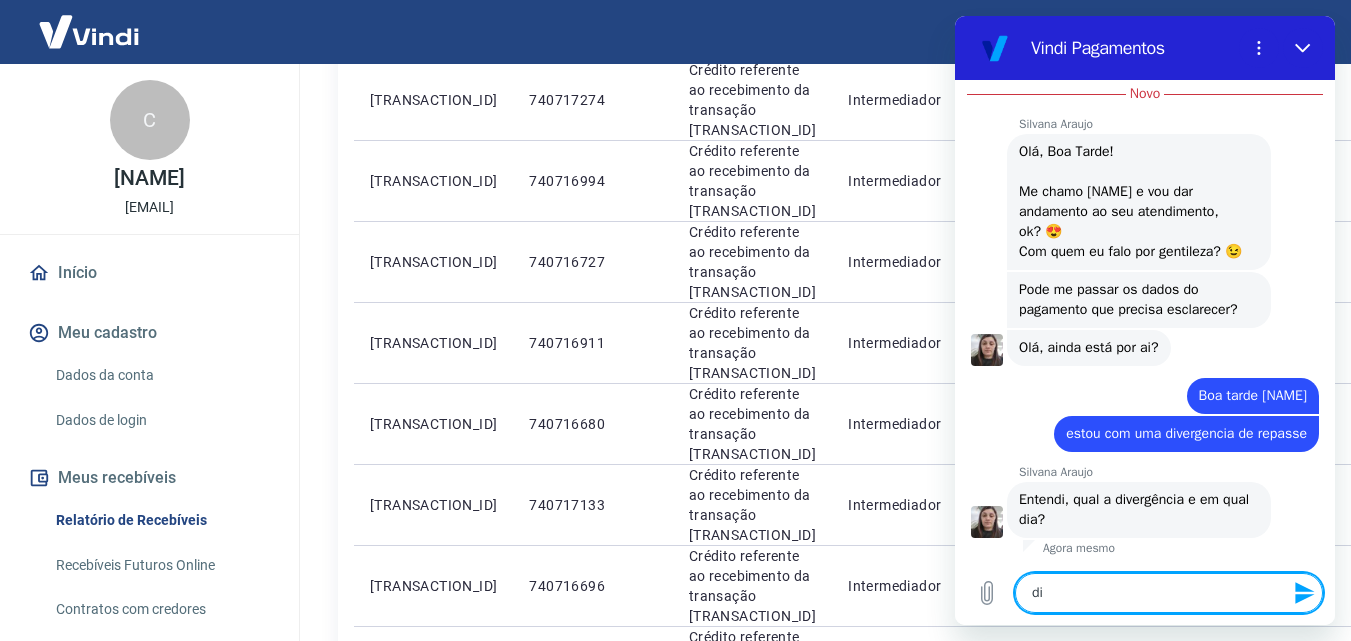 type on "dia" 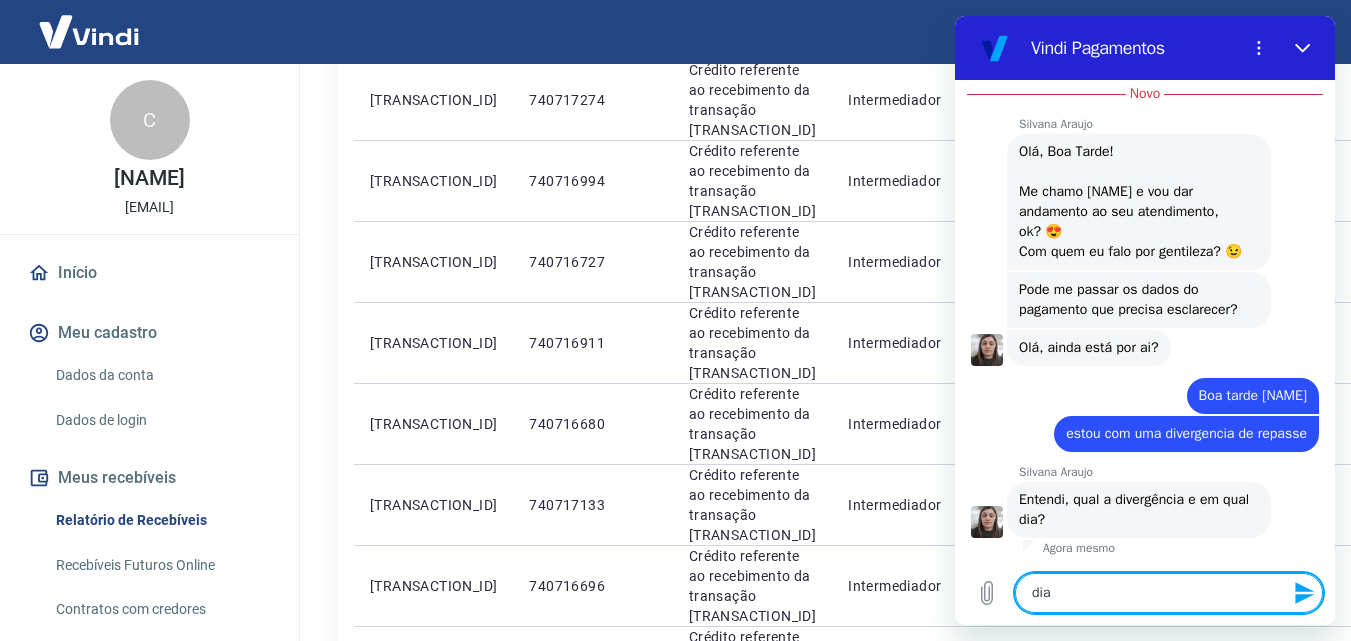 type on "dia" 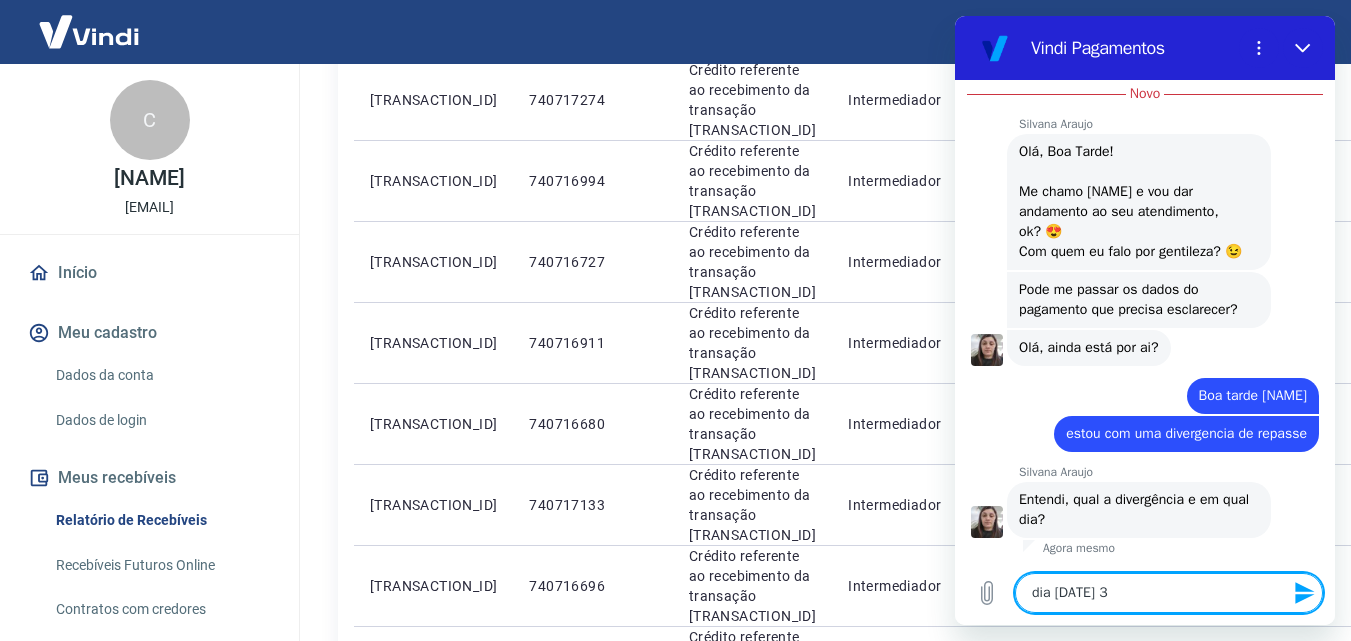 type on "dia [DATE]" 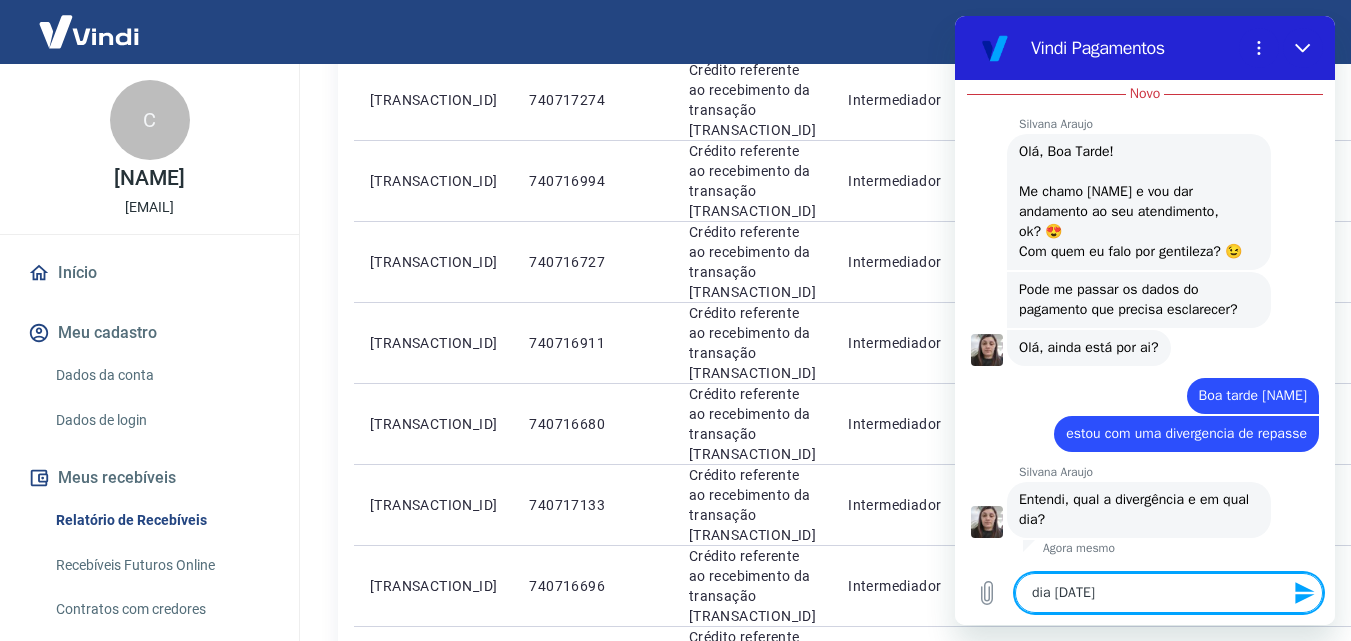 type on "dia 30/" 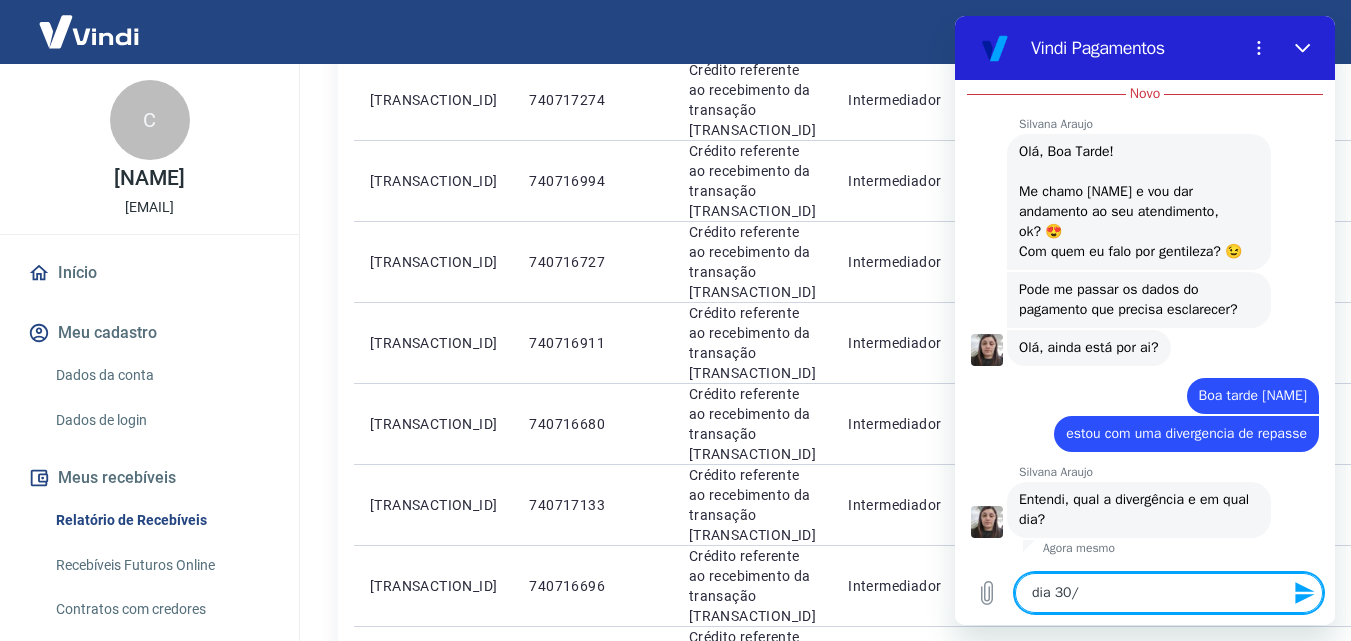 type on "dia [DATE]  30/0" 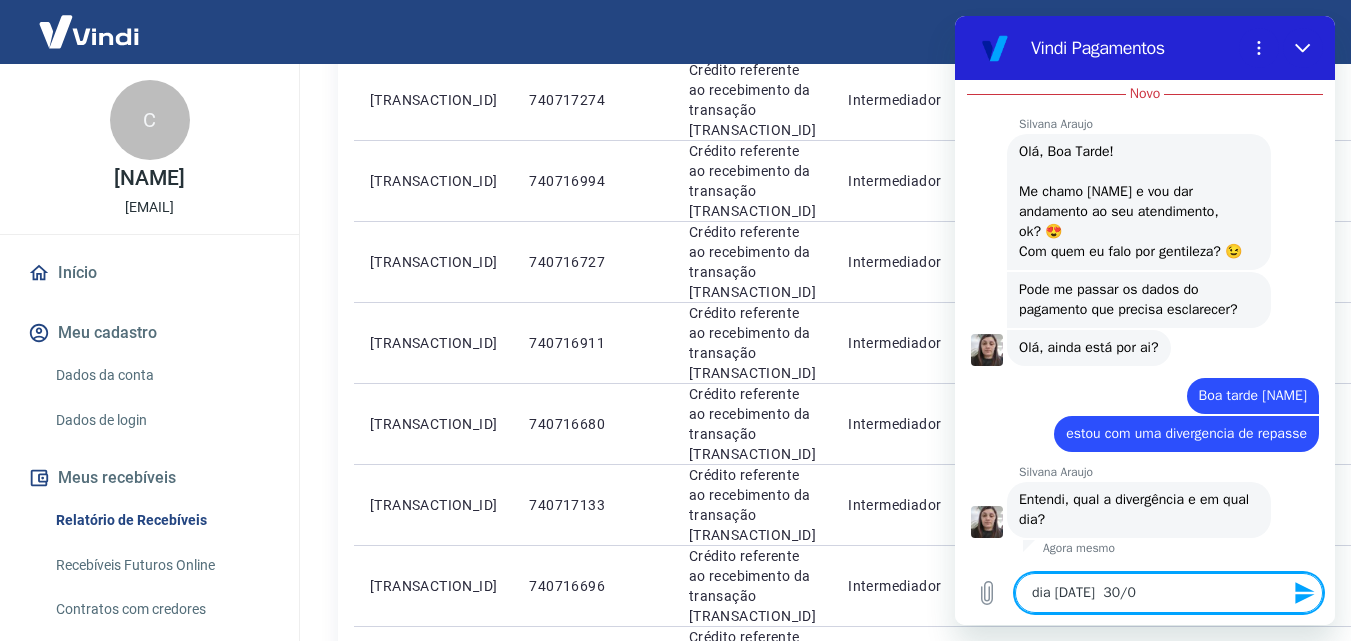 type on "dia [DATE]" 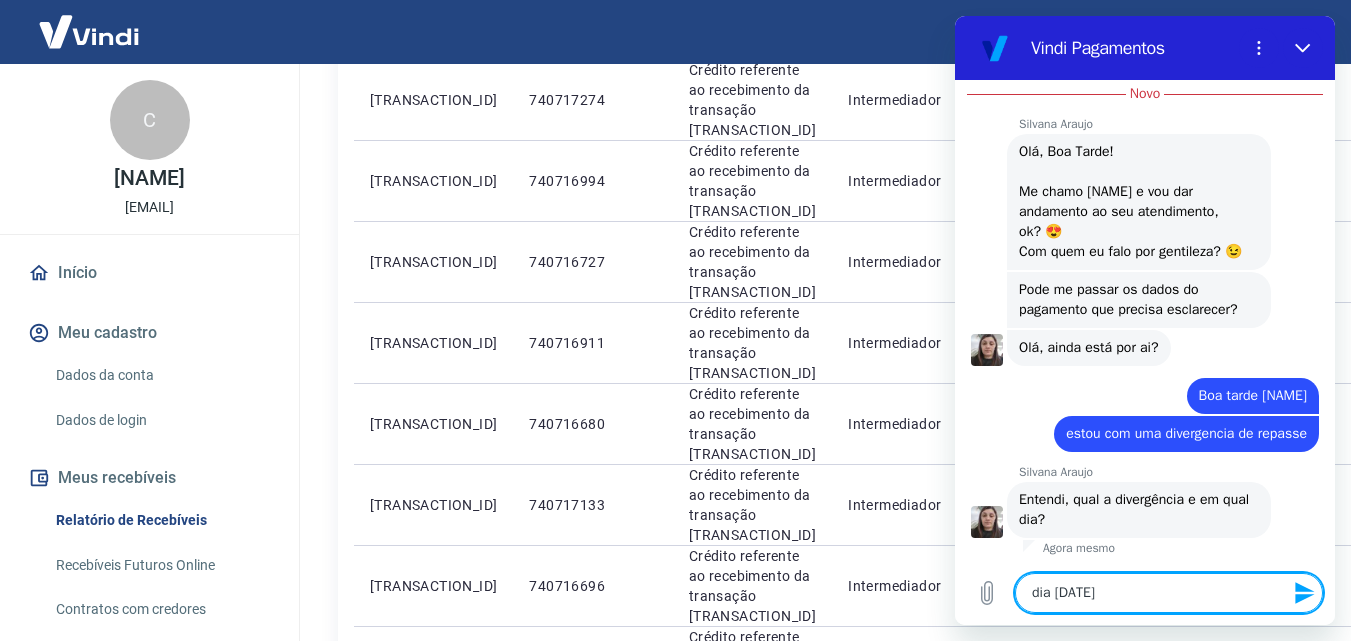 type on "dia [DATE]" 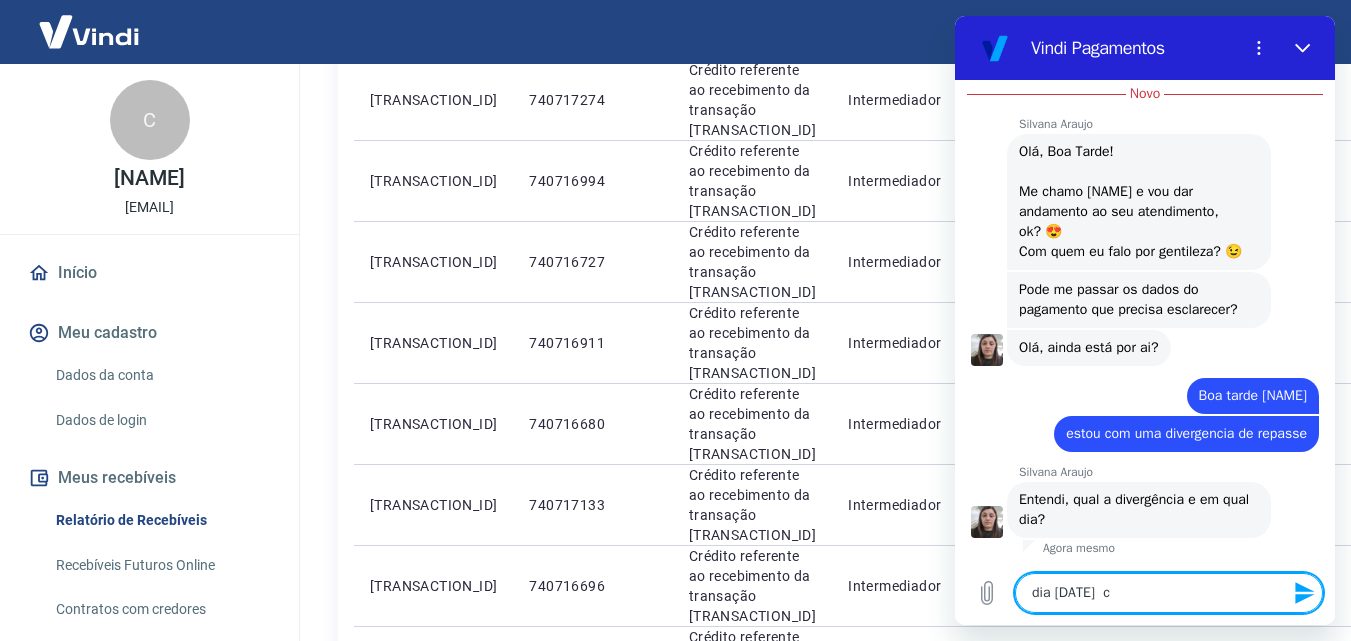 type on "dia [DATE]  ca" 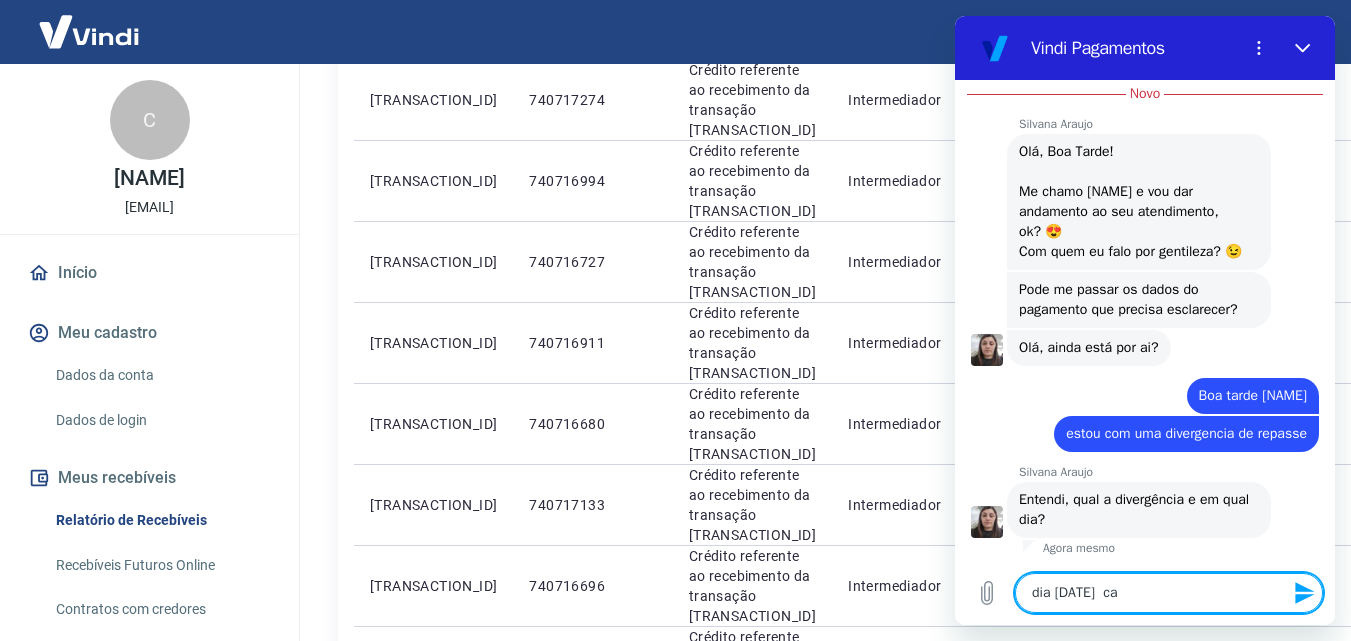 type on "dia [DATE]  car" 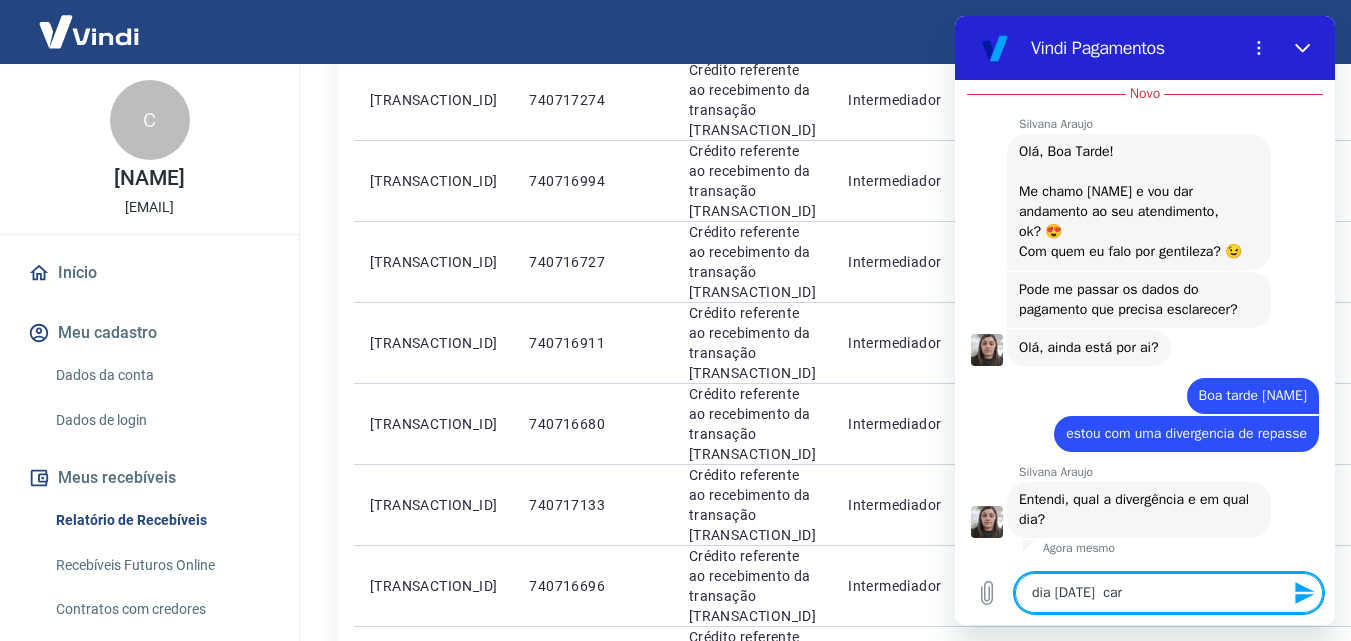 type on "dia [DATE]  cart" 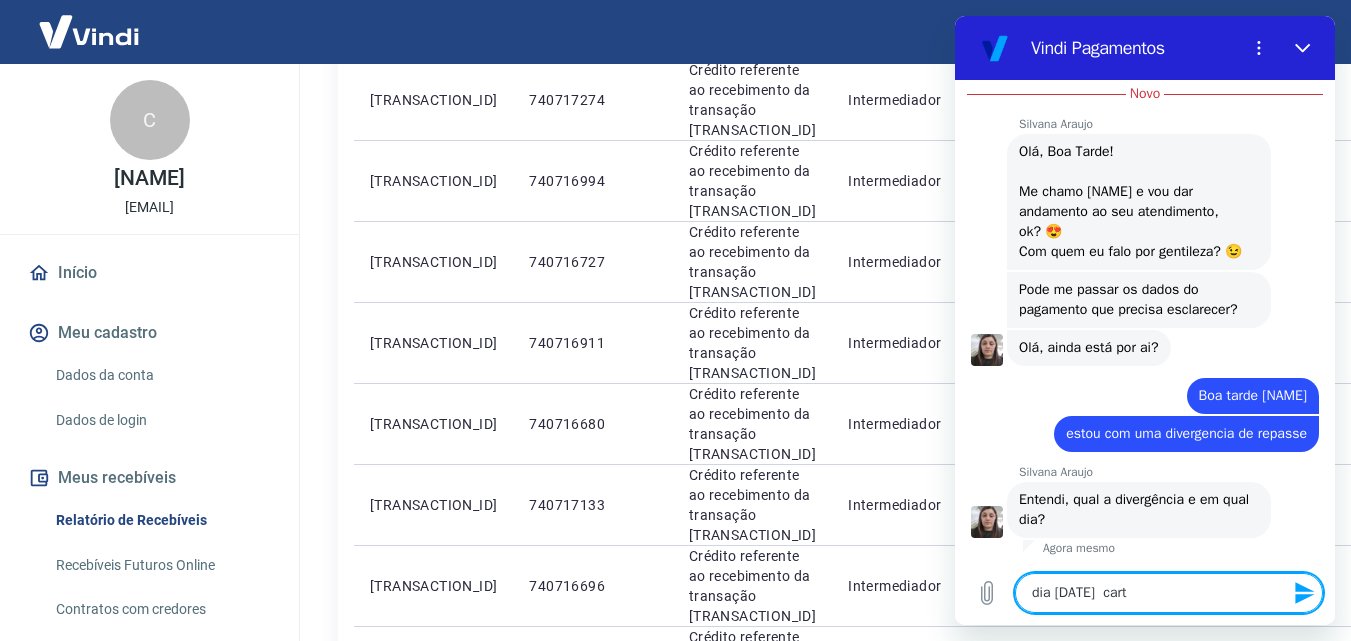 type on "dia [DATE]  carta" 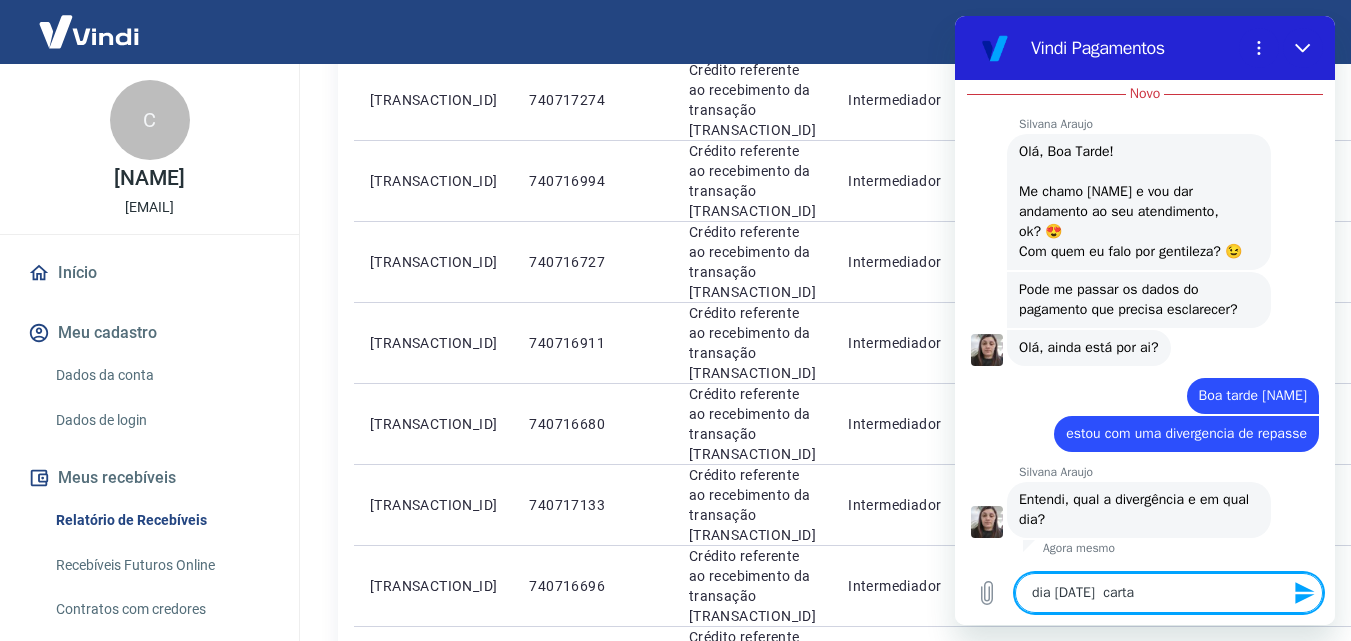 type on "dia [DATE]  cartao" 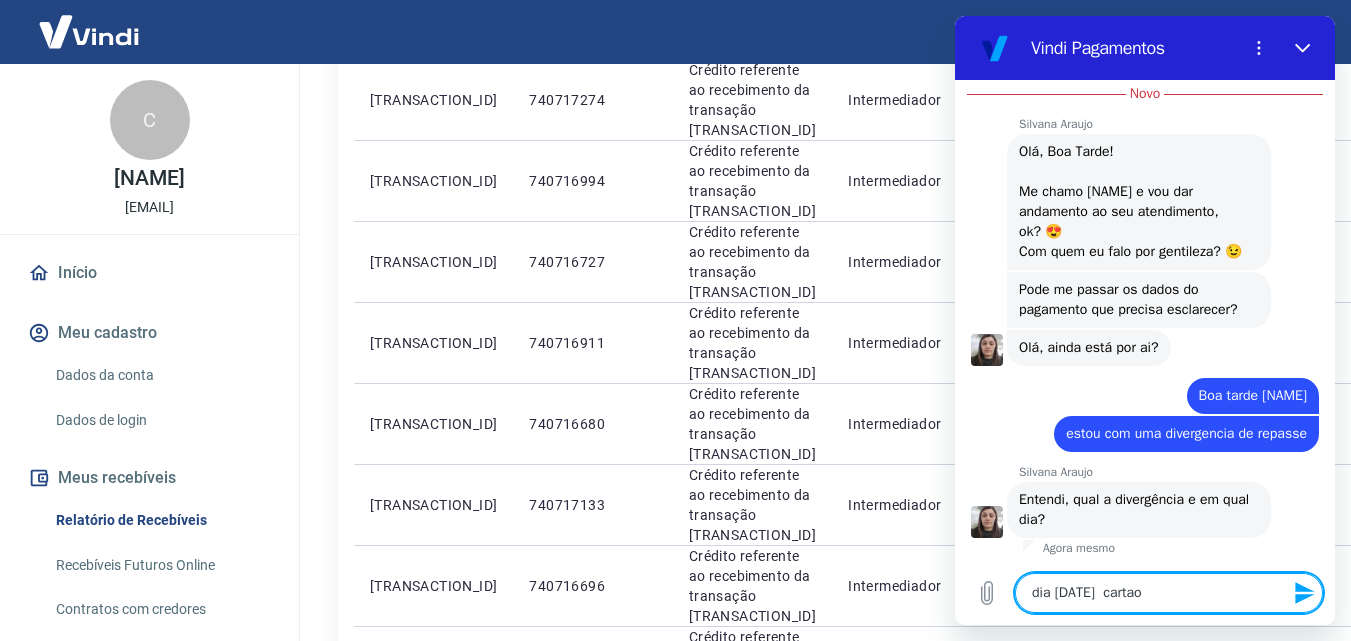 type on "dia [DATE]  cartao" 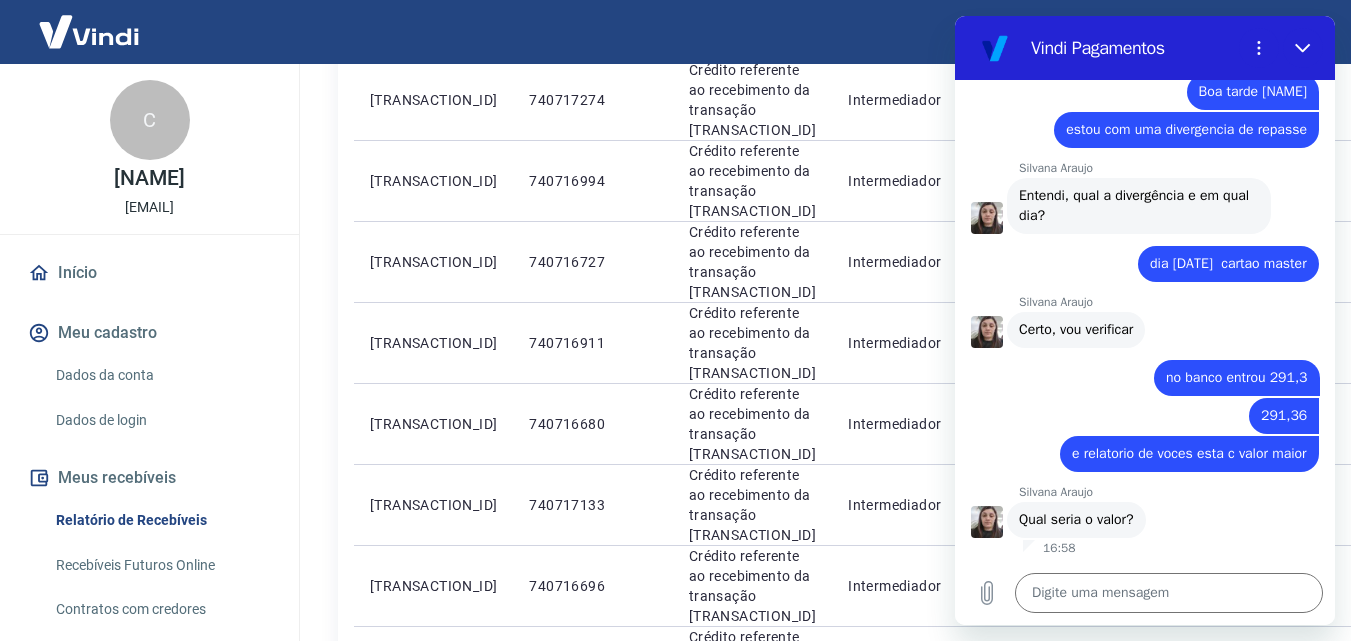 scroll, scrollTop: 2626, scrollLeft: 0, axis: vertical 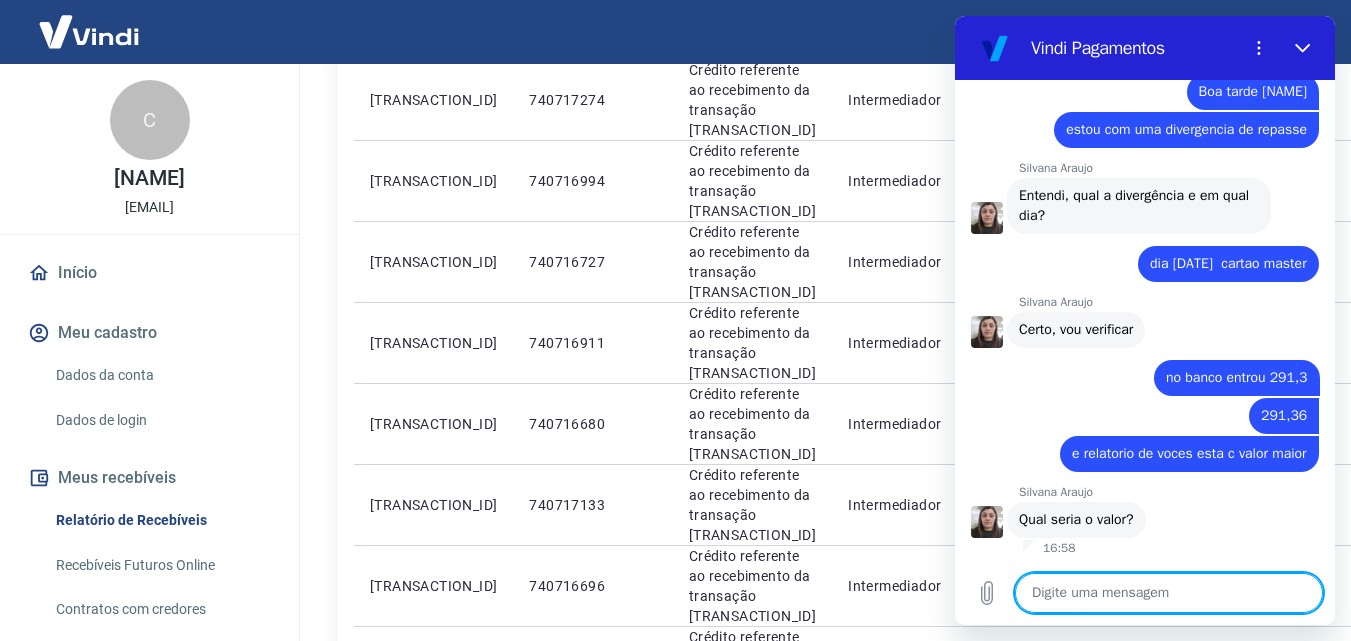 click at bounding box center (1169, 593) 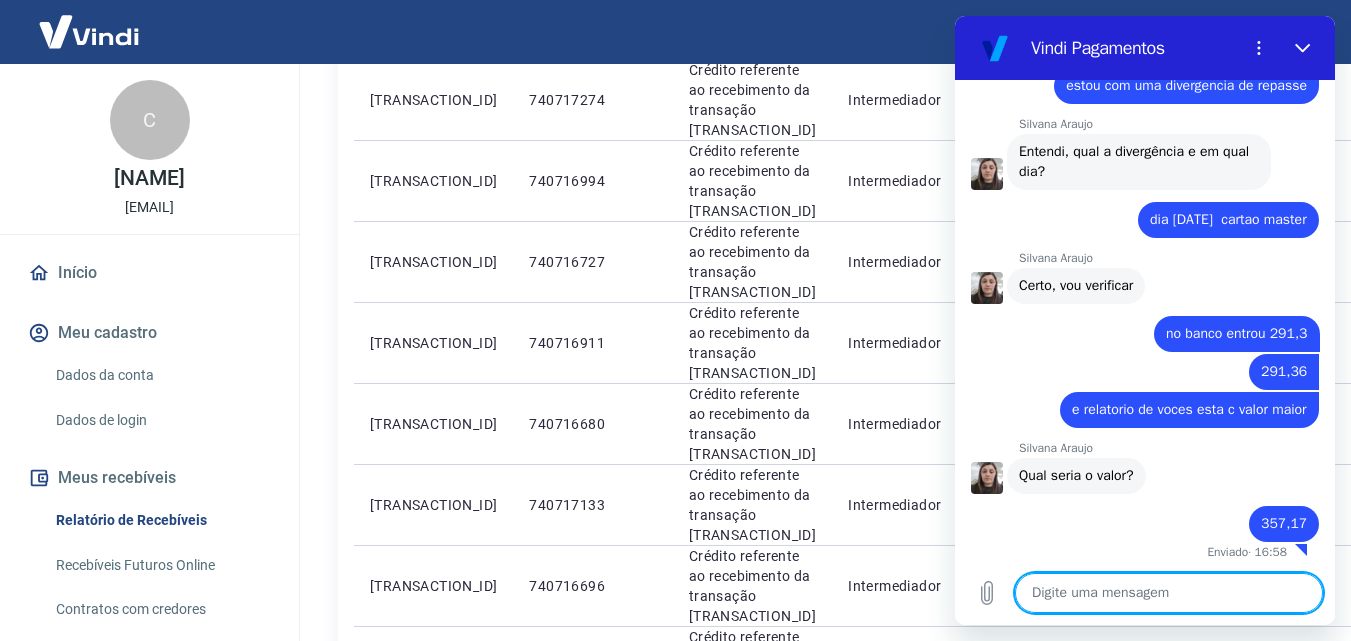 scroll, scrollTop: 2674, scrollLeft: 0, axis: vertical 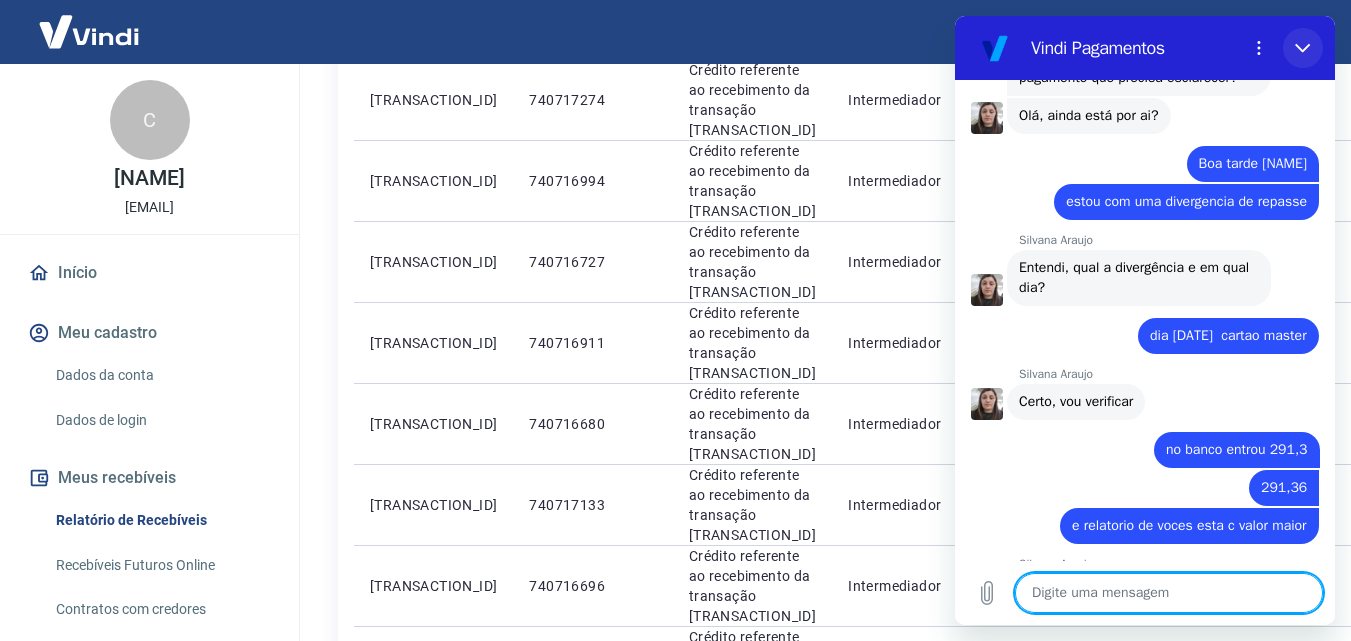 click 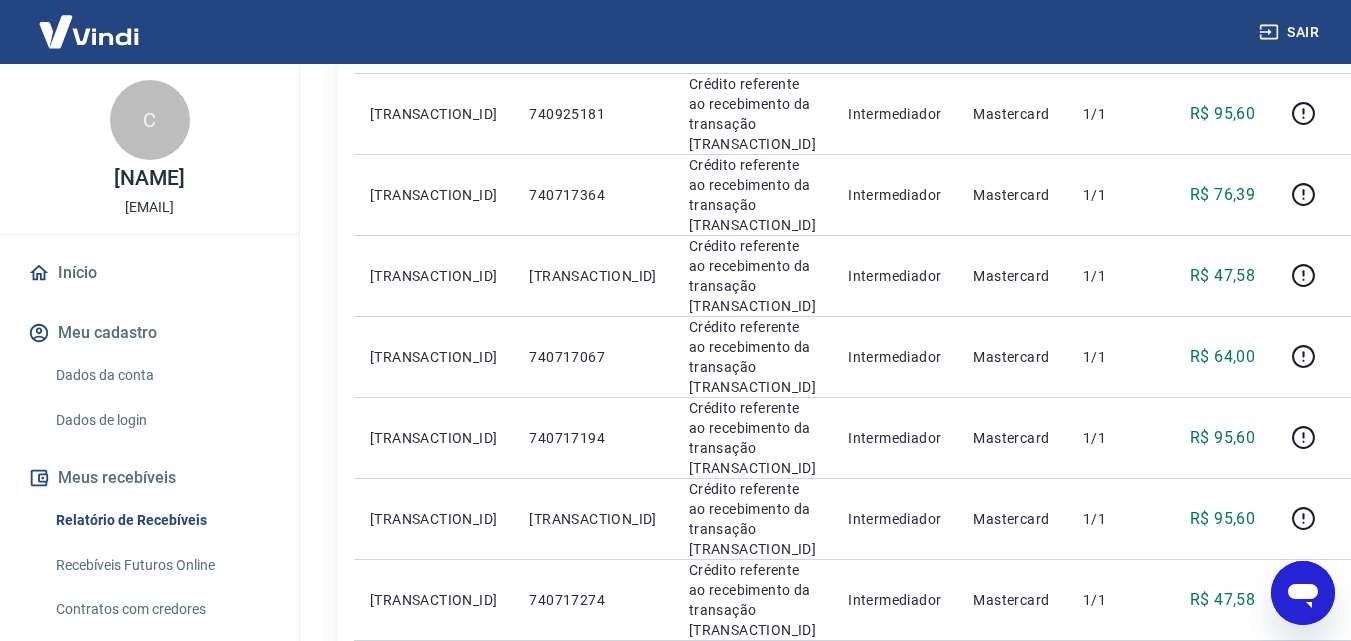 scroll, scrollTop: 0, scrollLeft: 0, axis: both 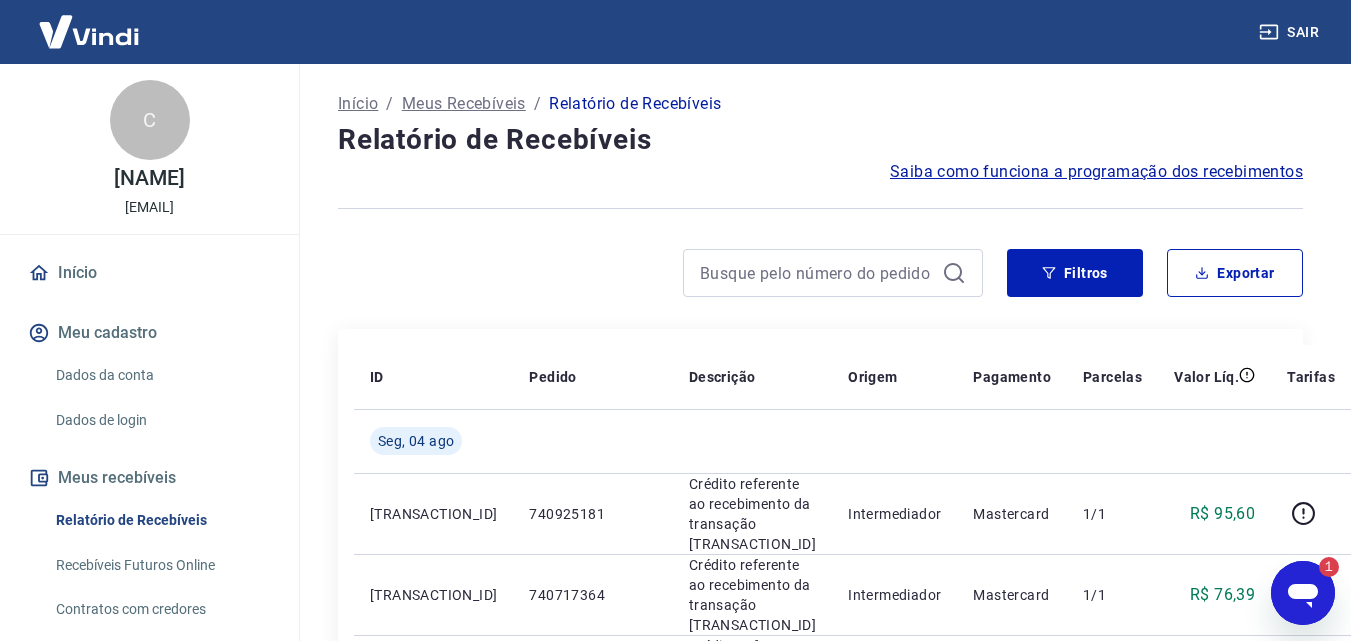 click 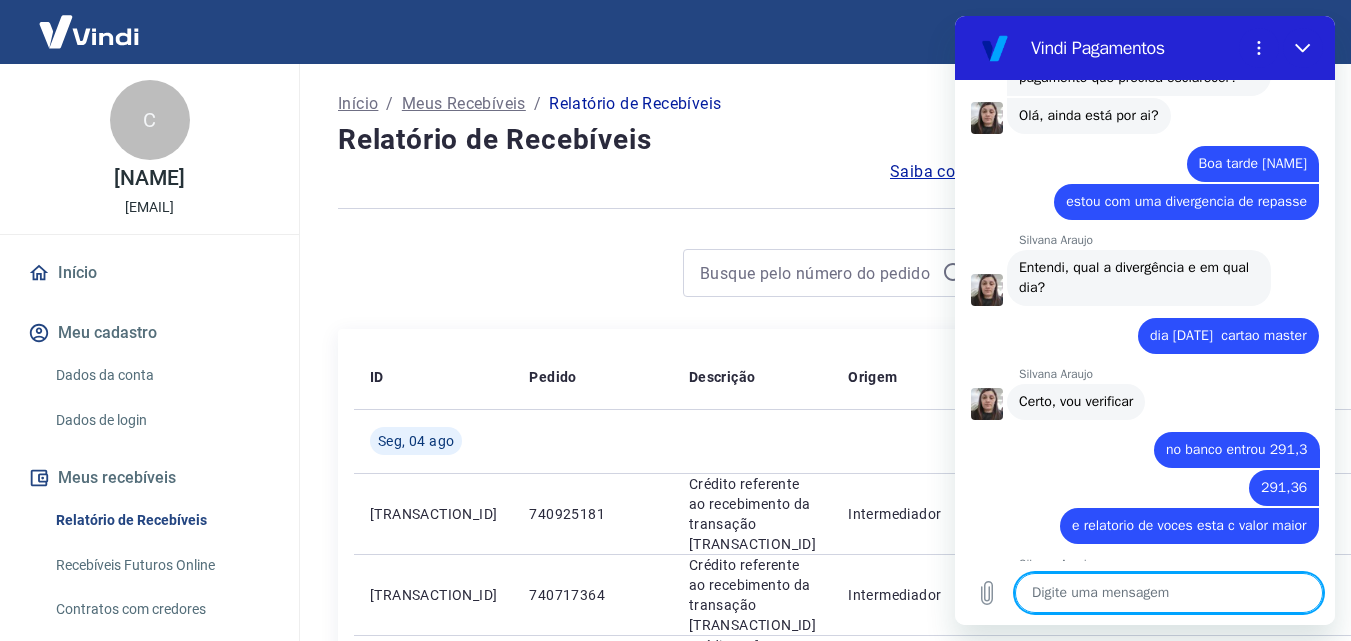 scroll, scrollTop: 2740, scrollLeft: 0, axis: vertical 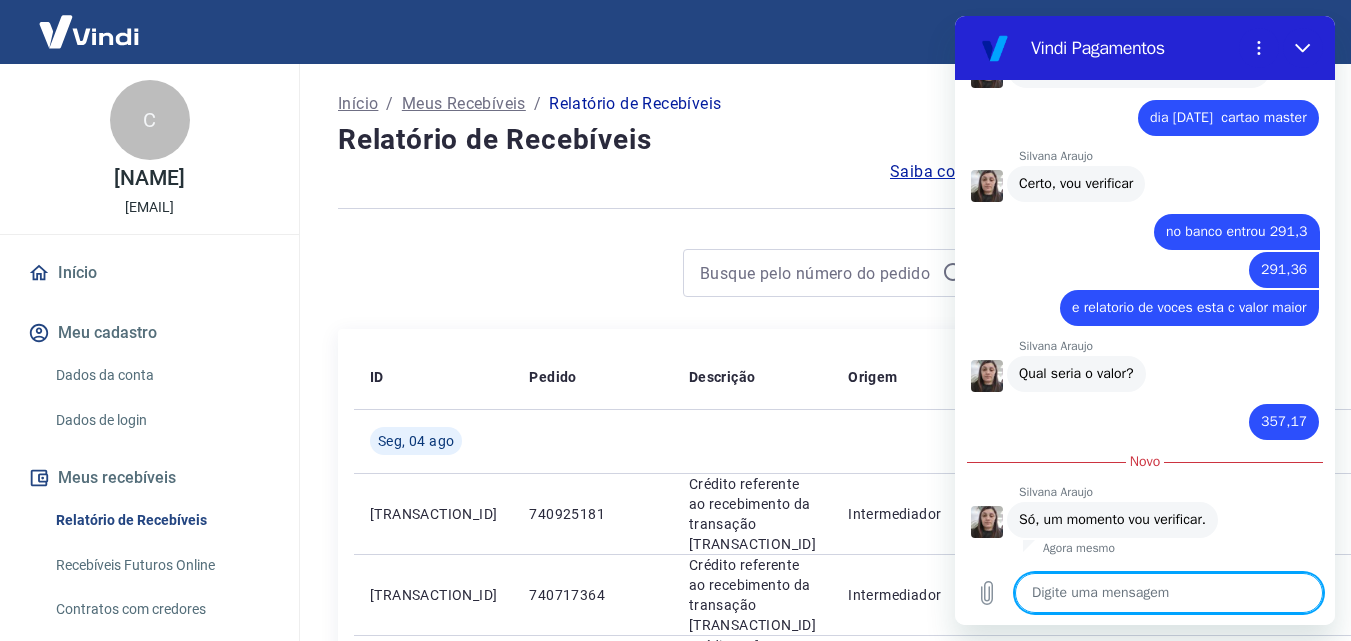 click at bounding box center [1169, 593] 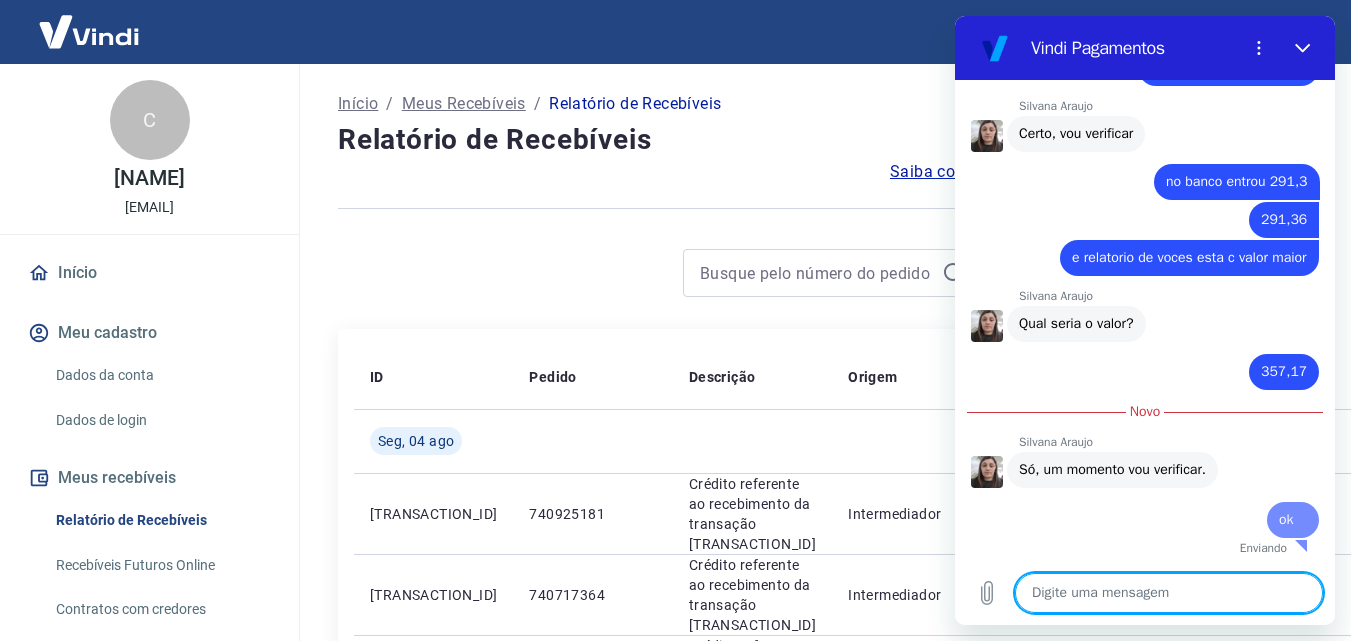 scroll, scrollTop: 2788, scrollLeft: 0, axis: vertical 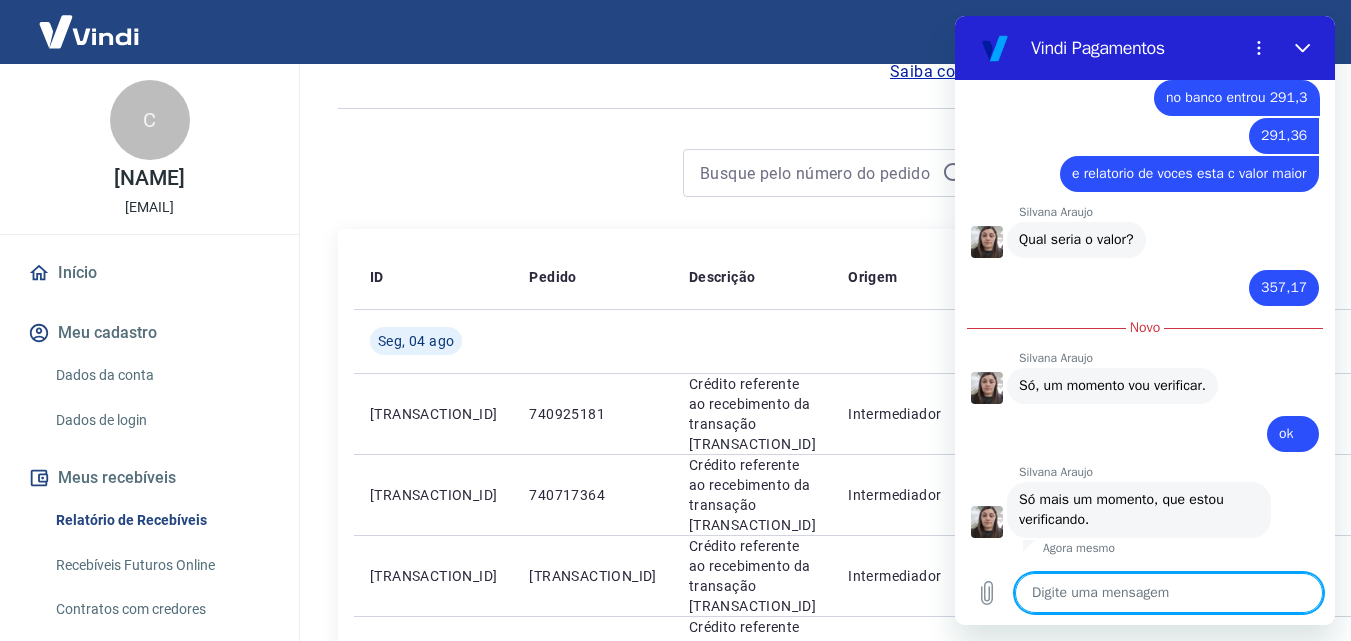 click at bounding box center [1169, 593] 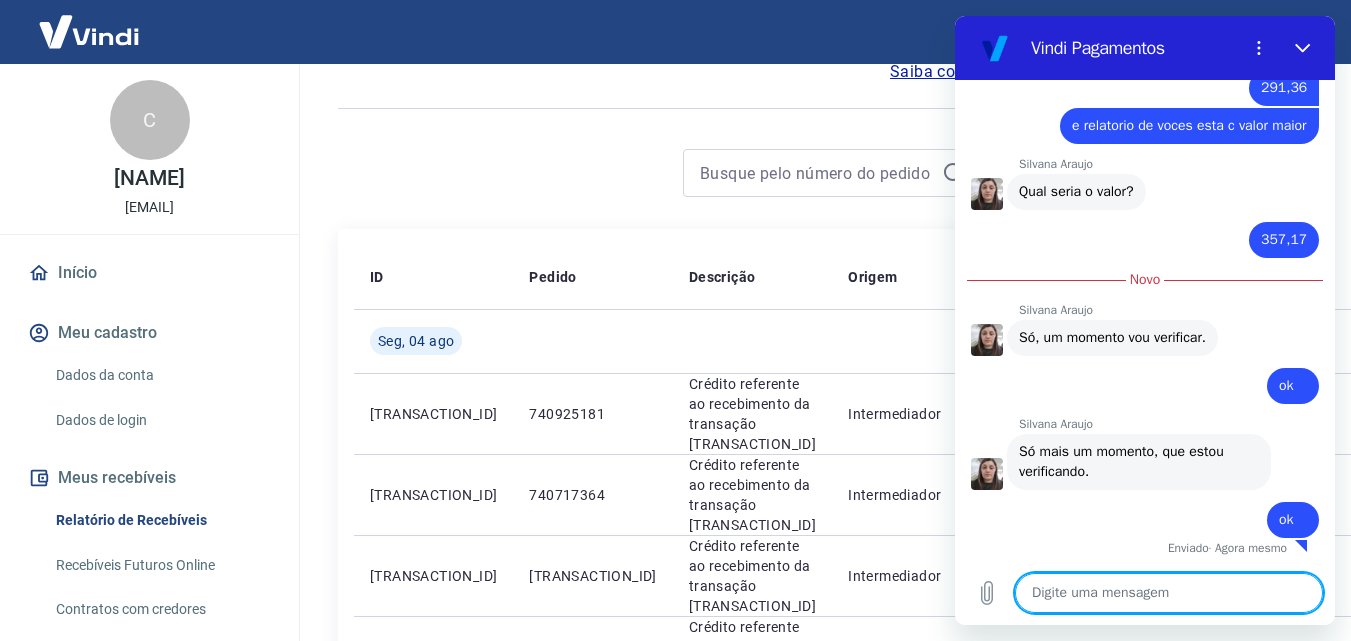 scroll, scrollTop: 2922, scrollLeft: 0, axis: vertical 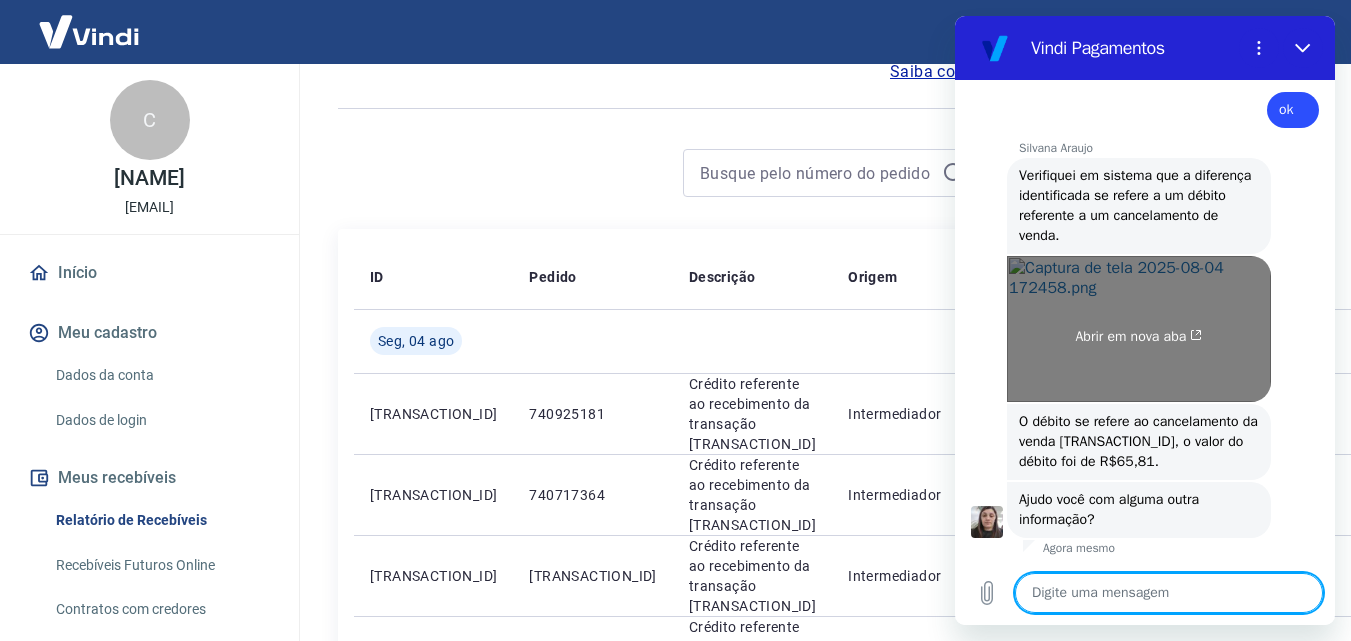 click on "Abrir em nova aba" at bounding box center [1139, 329] 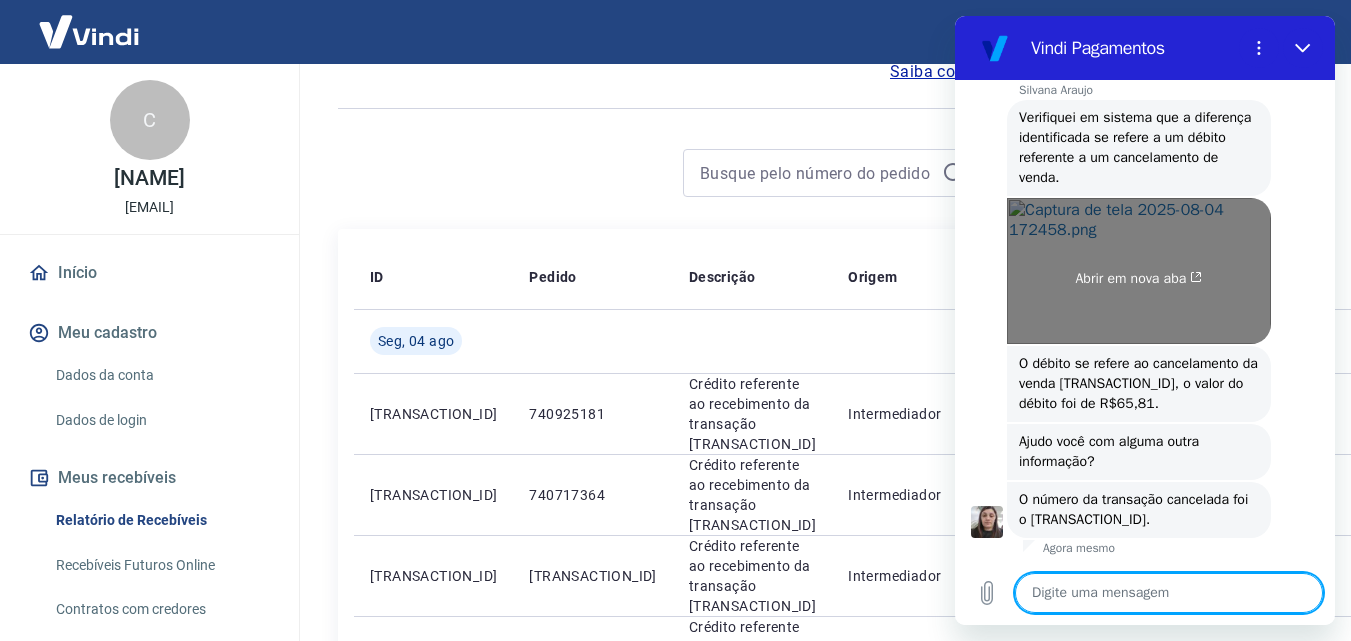 scroll, scrollTop: 3390, scrollLeft: 0, axis: vertical 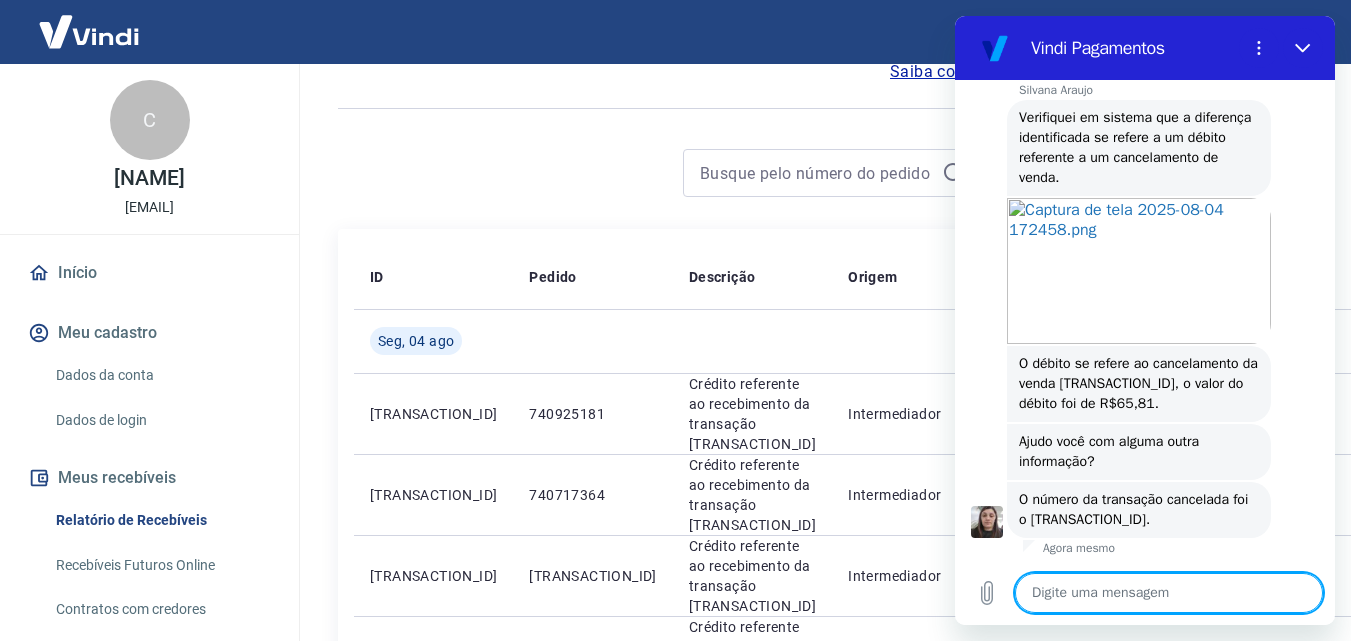 click at bounding box center [1169, 593] 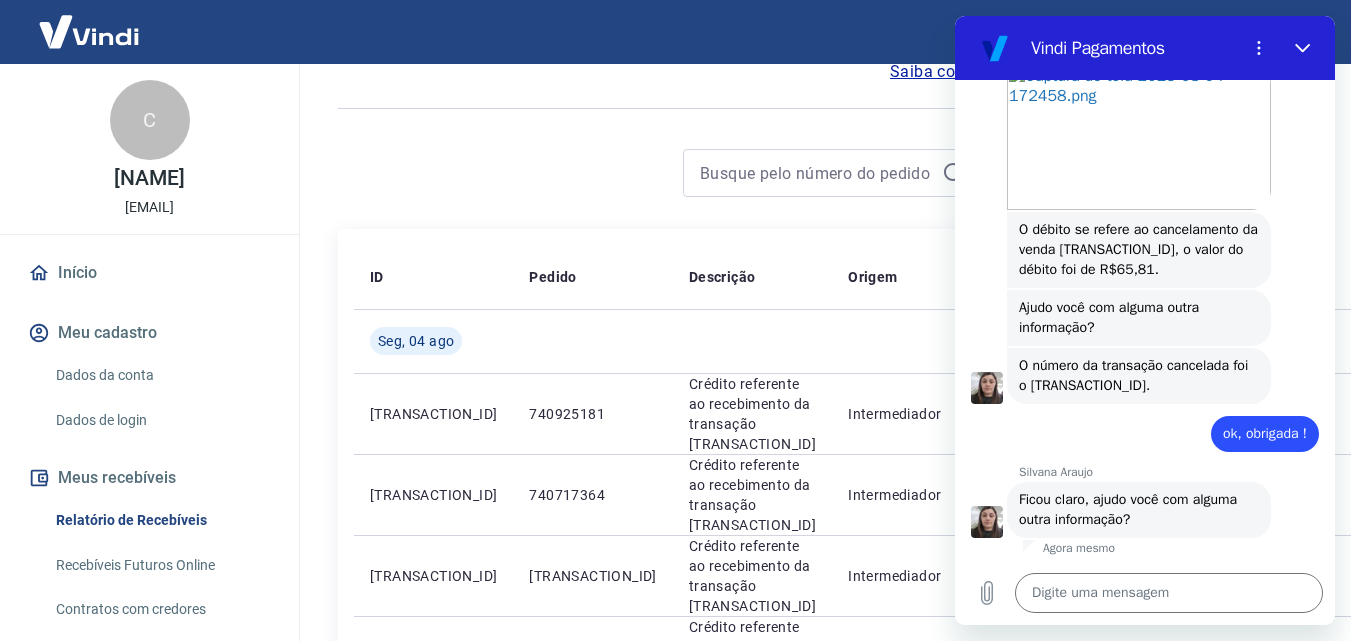 scroll, scrollTop: 3524, scrollLeft: 0, axis: vertical 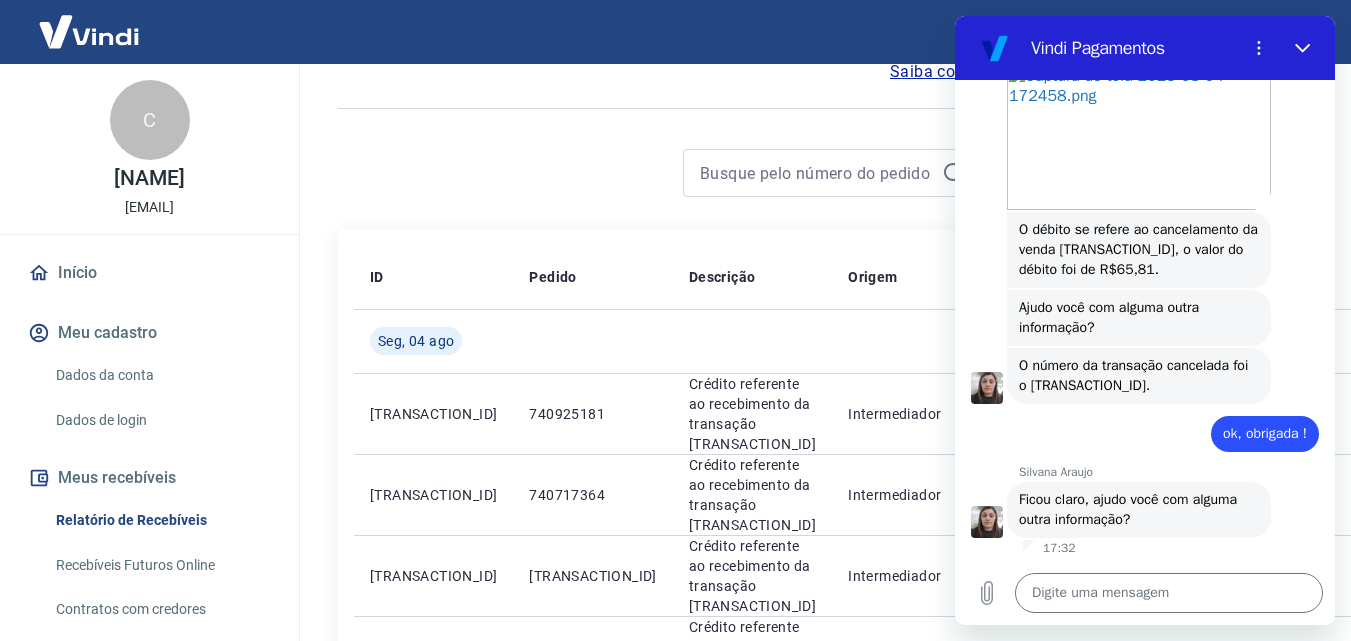 click on "O débito se refere ao cancelamento da venda [TRANSACTION_ID], o valor do débito foi de R$65,81." at bounding box center (1139, 250) 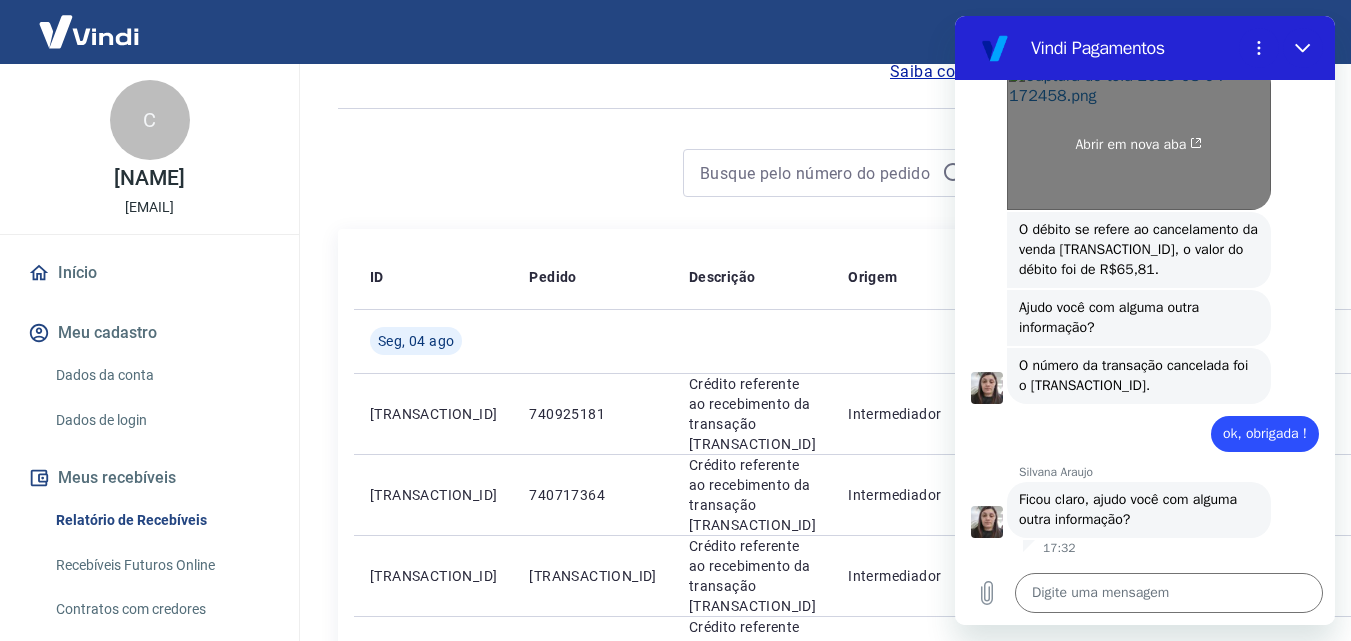 click on "Abrir em nova aba" at bounding box center [1139, 137] 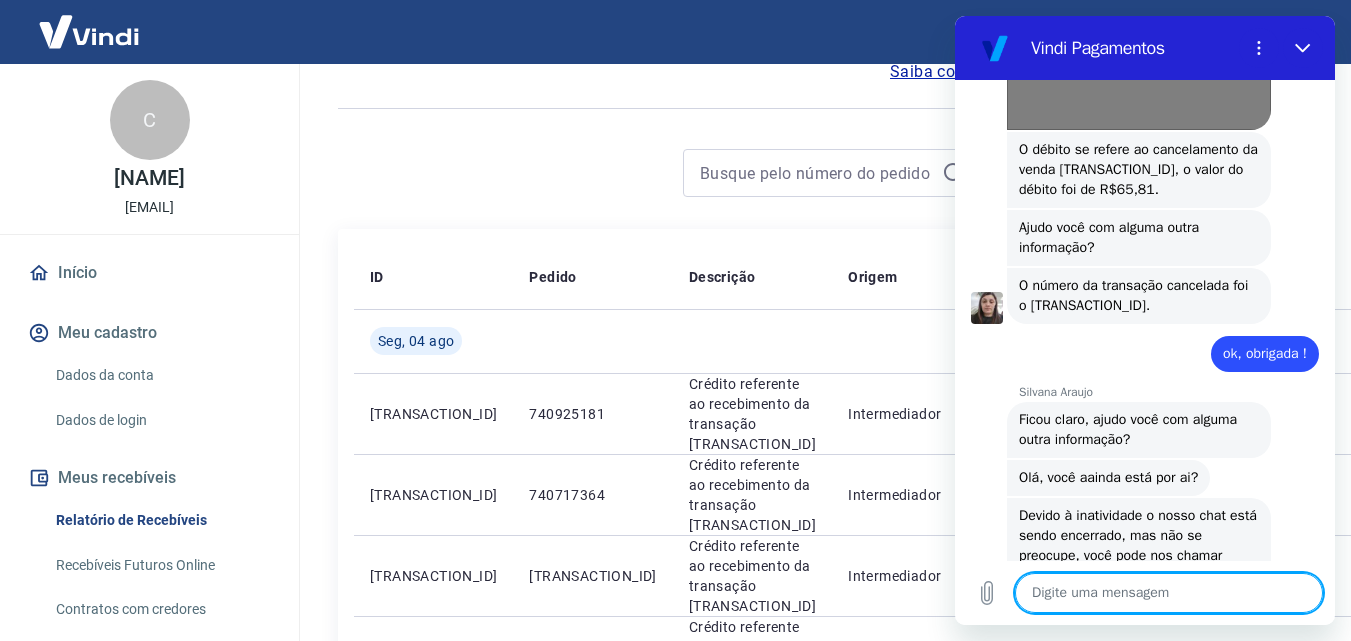 scroll, scrollTop: 3872, scrollLeft: 0, axis: vertical 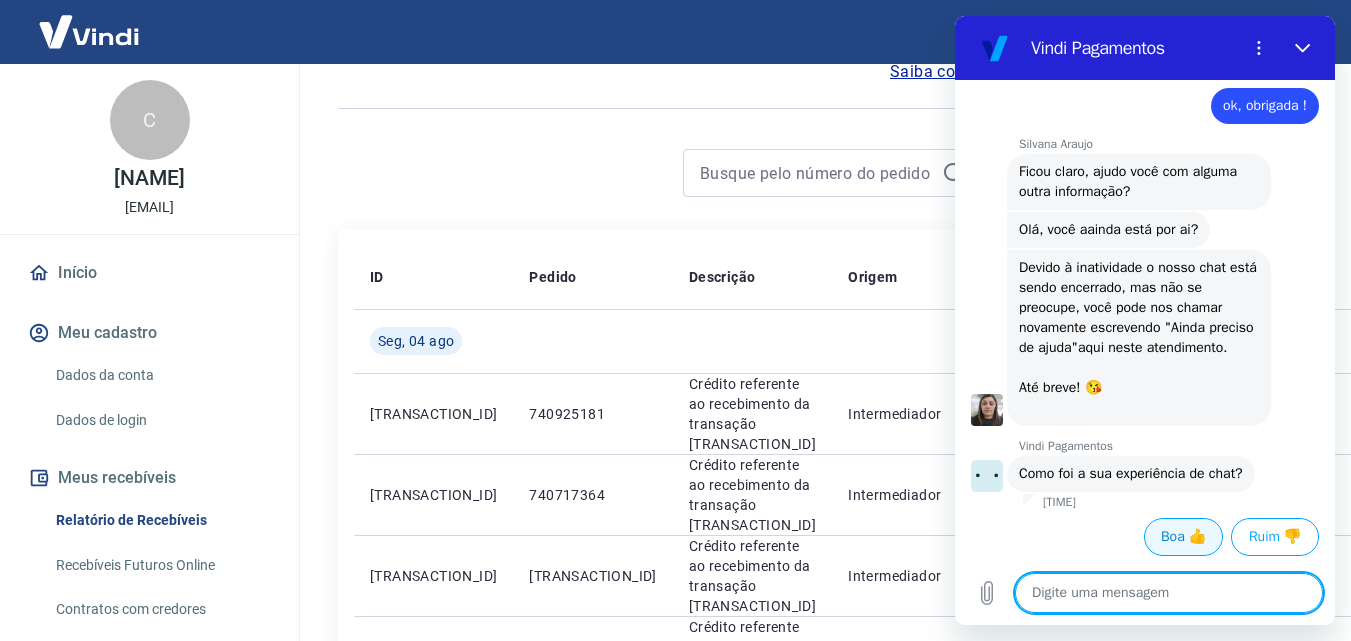 click on "Boa 👍" at bounding box center (1183, 537) 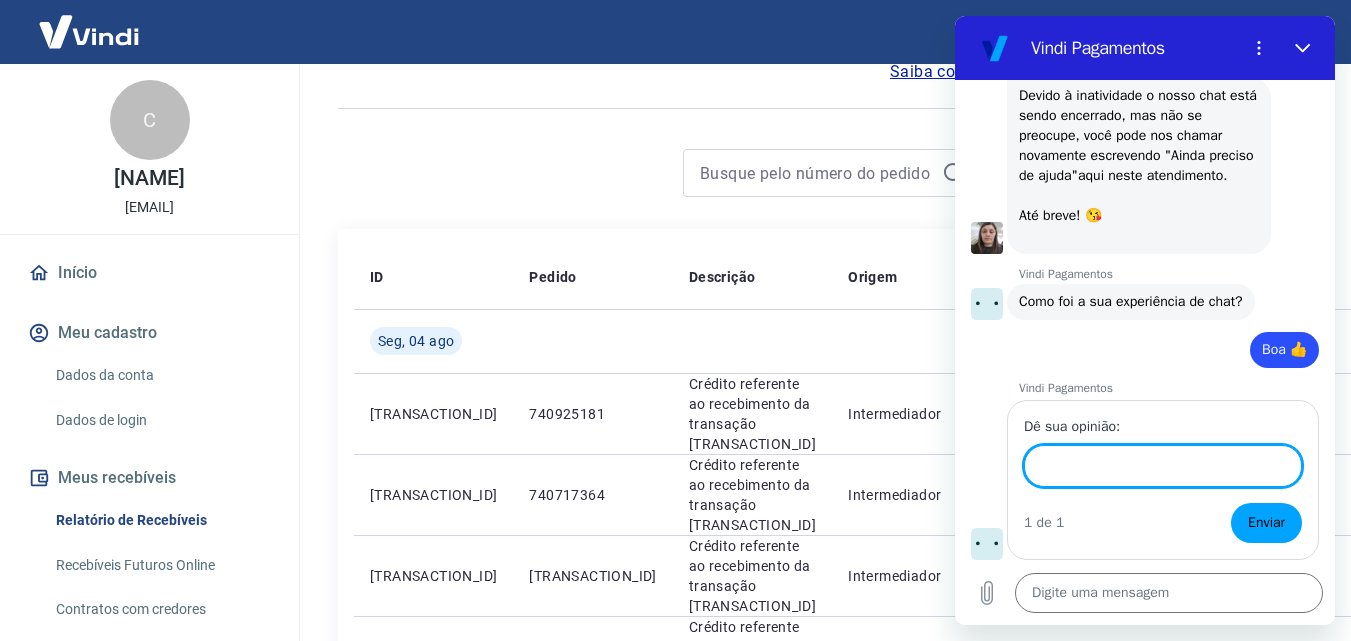 scroll, scrollTop: 3844, scrollLeft: 0, axis: vertical 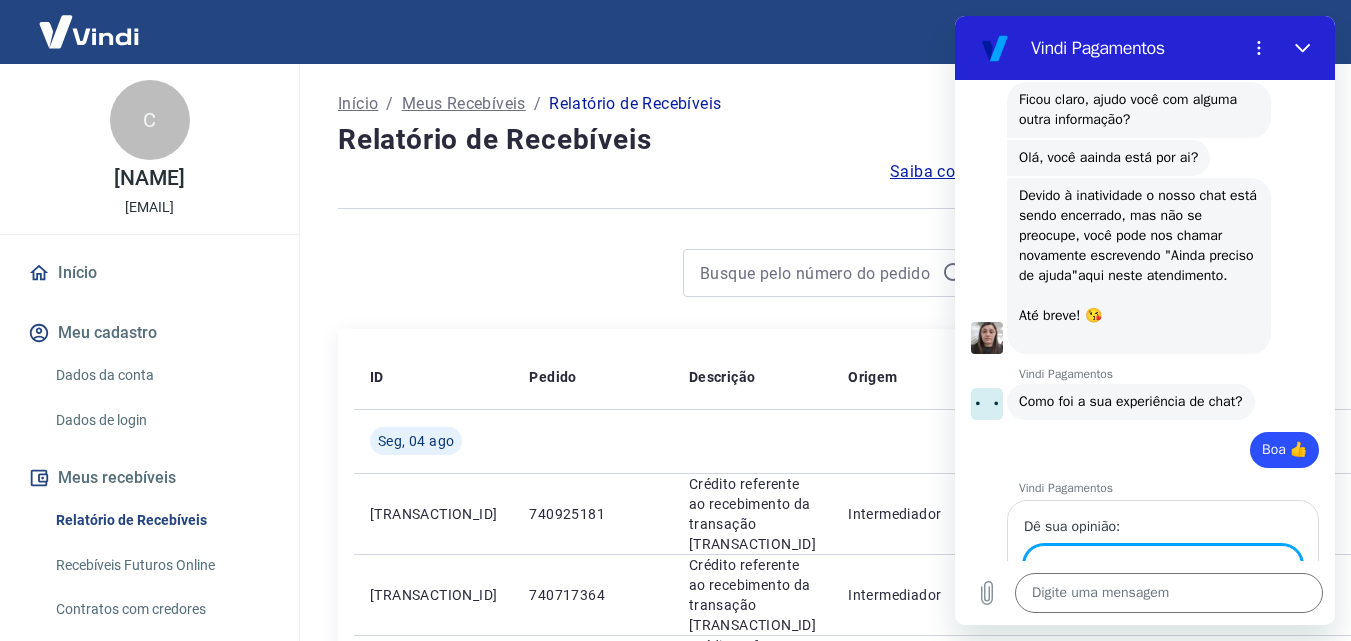 click on "Início / Meus Recebíveis / Relatório de Recebíveis Relatório de Recebíveis Saiba como funciona a programação dos recebimentos Saiba como funciona a programação dos recebimentos Filtros Exportar ID Pedido Descrição Origem Pagamento Parcelas Valor Líq. Tarifas Seg, 04 ago [TRANSACTION_ID] 740925181 Crédito referente ao recebimento da transação [TRANSACTION_ID] Intermediador Mastercard 1/1 R$ 95,60 [TRANSACTION_ID] 740717364 Crédito referente ao recebimento da transação [TRANSACTION_ID] Intermediador Mastercard 1/1 R$ 76,39 [TRANSACTION_ID] 740716865 Crédito referente ao recebimento da transação [TRANSACTION_ID] Intermediador Mastercard 1/1 R$ 47,58 [TRANSACTION_ID] 740717067 Crédito referente ao recebimento da transação [TRANSACTION_ID] Intermediador Mastercard 1/1 R$ 64,00 [TRANSACTION_ID] 740717194 Crédito referente ao recebimento da transação [TRANSACTION_ID] Intermediador Mastercard 1/1 R$ 95,60 [TRANSACTION_ID] 740717213 Crédito referente ao recebimento da transação [TRANSACTION_ID] Intermediador Mastercard 1/1 R$ 95,60 [TRANSACTION_ID] 740717274 Mastercard 1" at bounding box center [820, 1200] 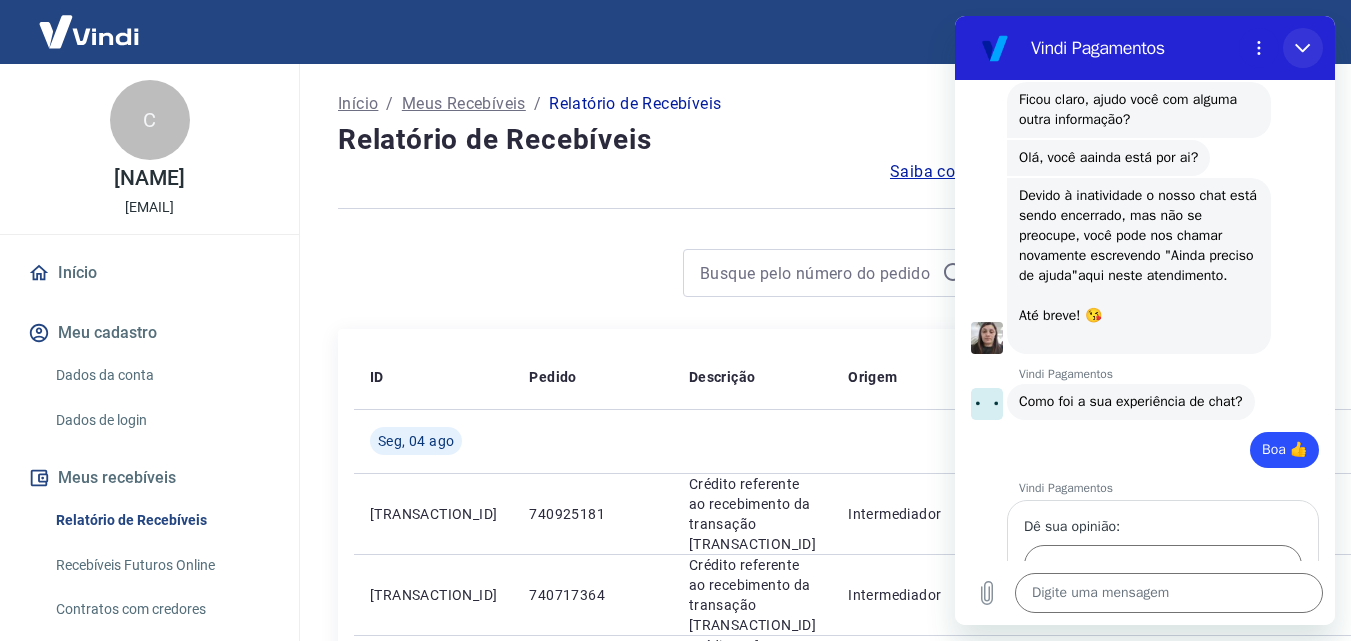 drag, startPoint x: 1303, startPoint y: 47, endPoint x: 2258, endPoint y: 64, distance: 955.1513 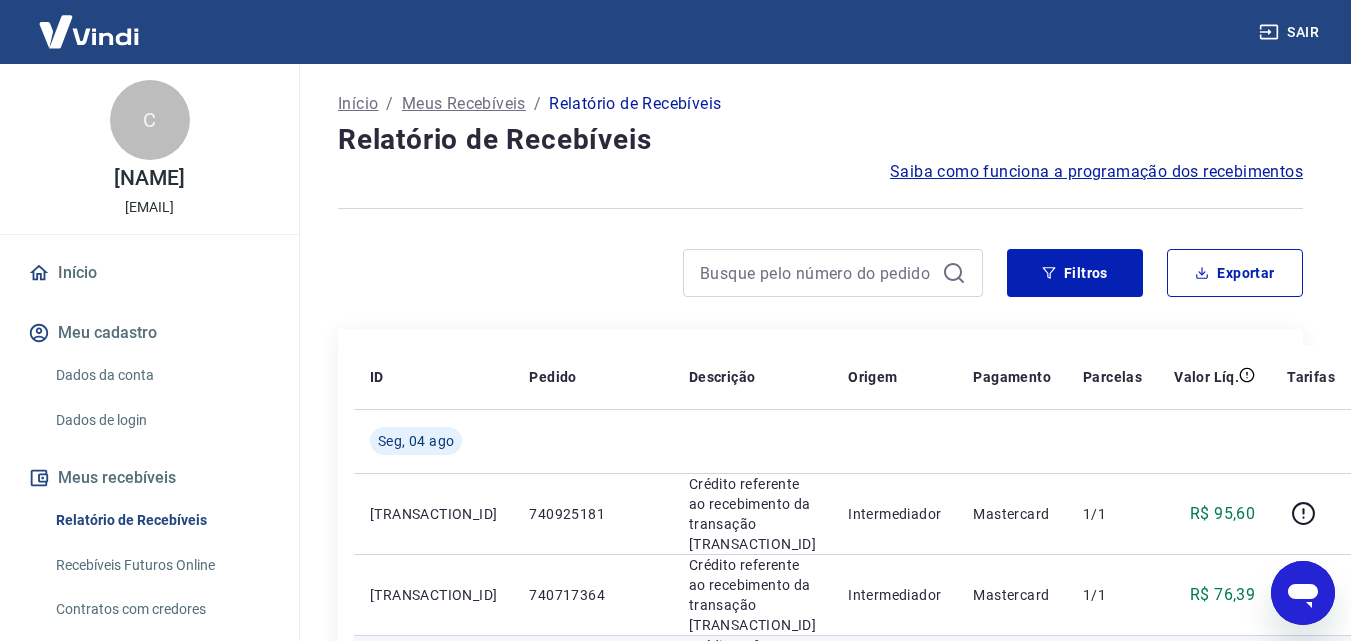 scroll, scrollTop: 4510, scrollLeft: 0, axis: vertical 